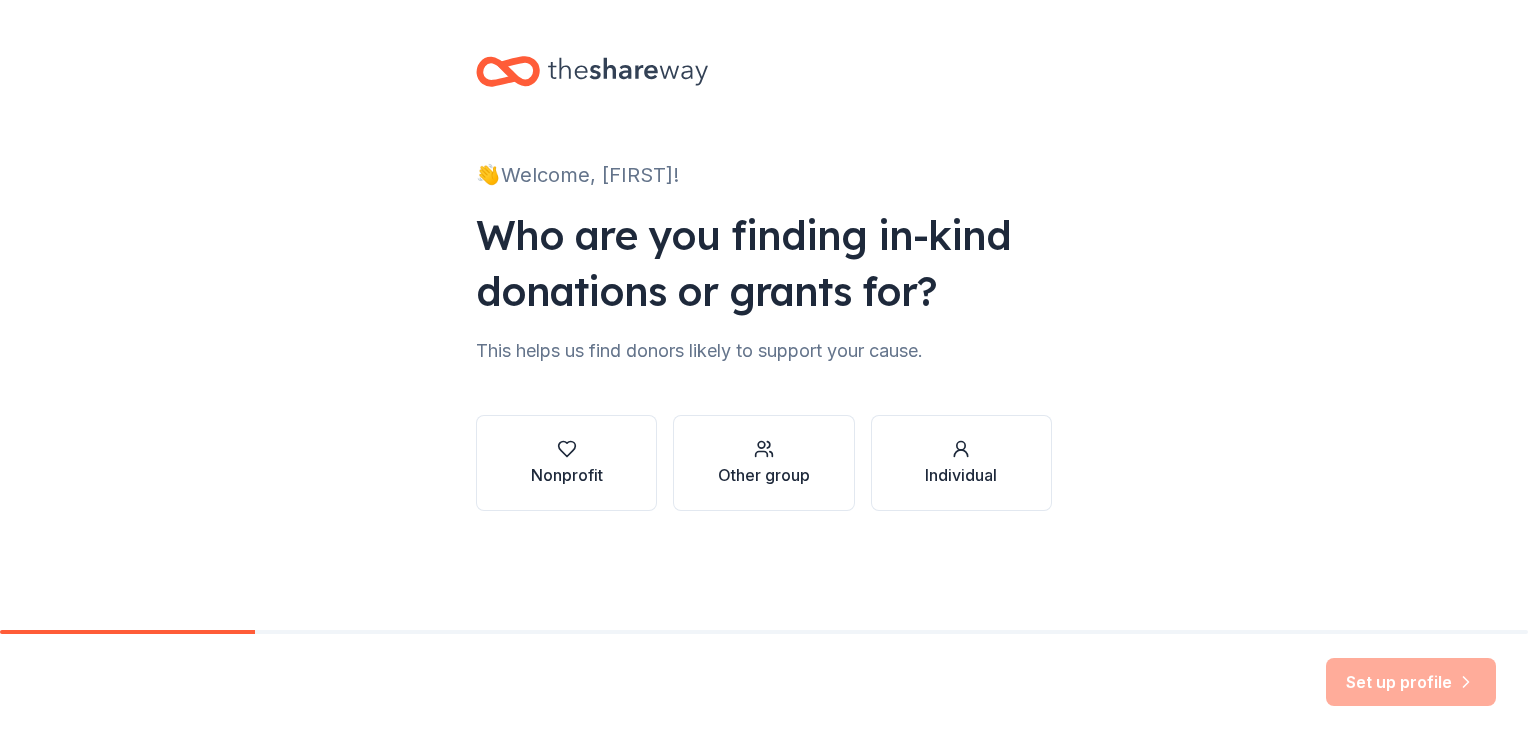 scroll, scrollTop: 0, scrollLeft: 0, axis: both 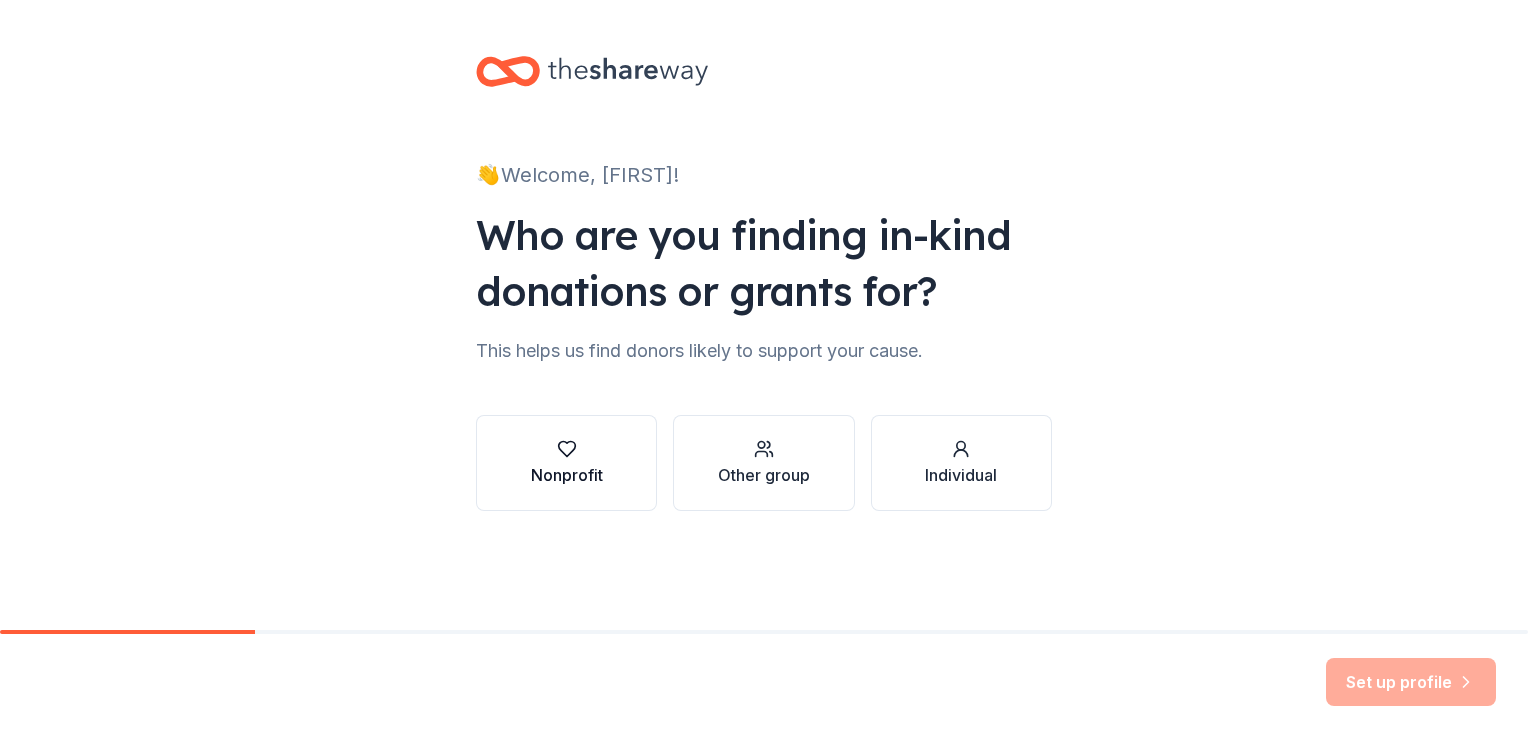 click at bounding box center [567, 449] 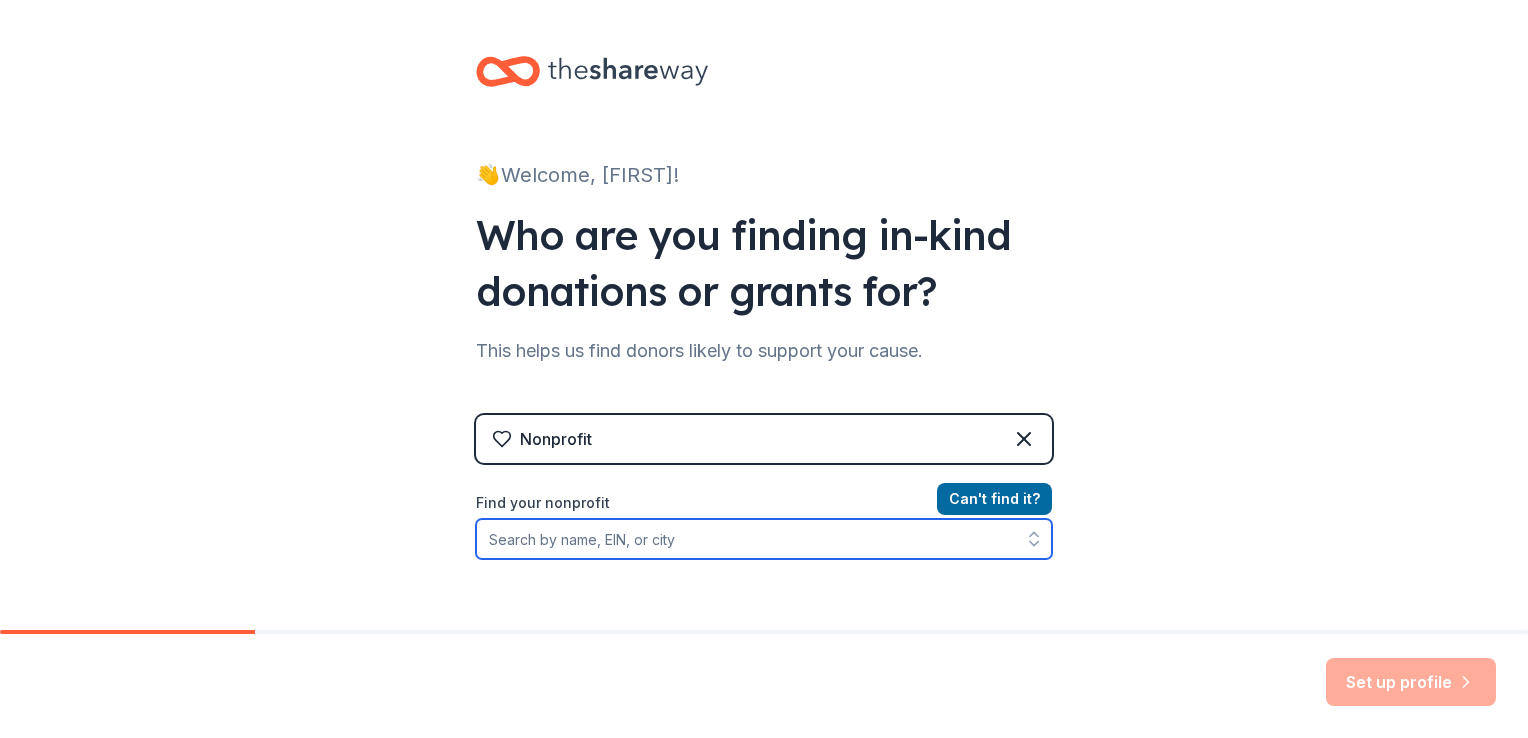 click on "Find your nonprofit" at bounding box center [764, 539] 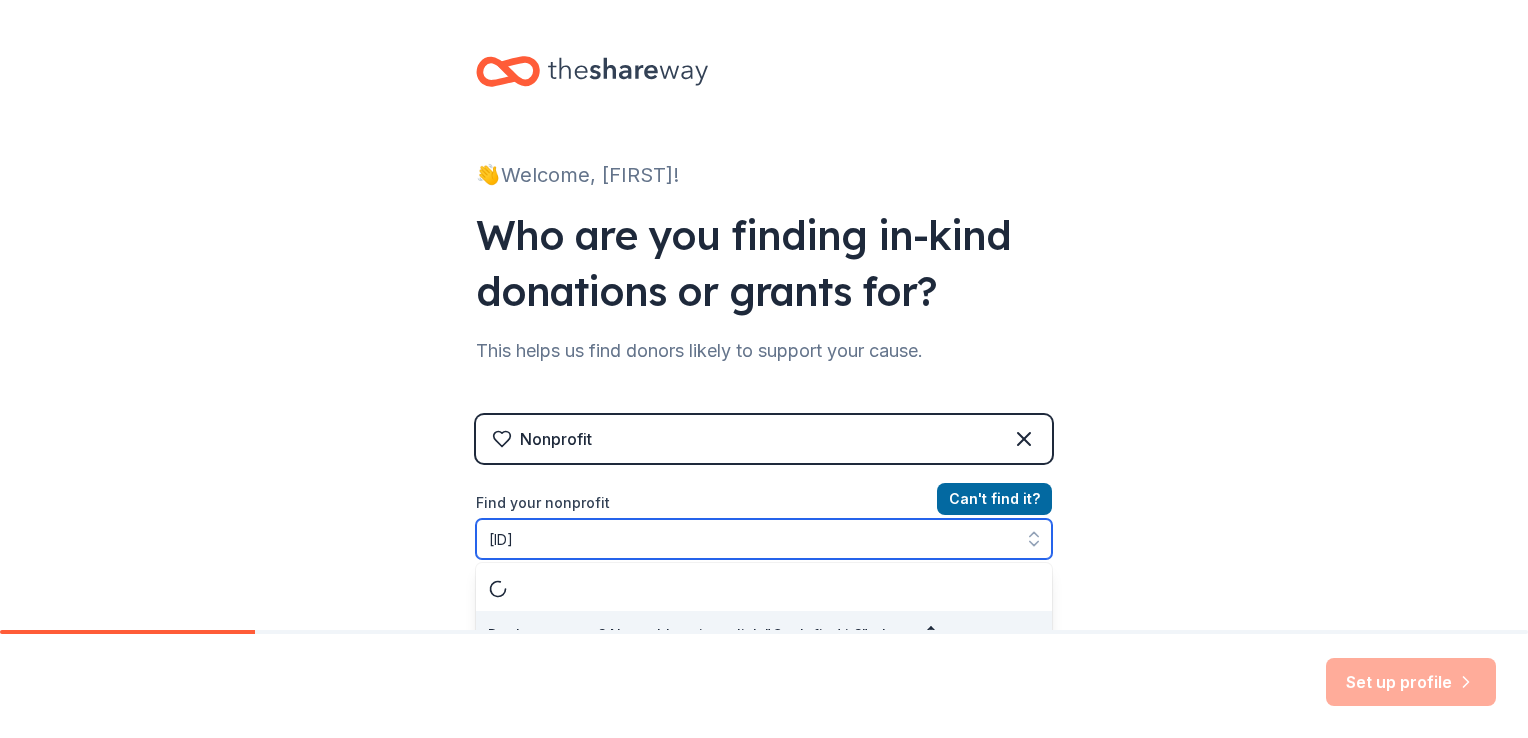 scroll, scrollTop: 28, scrollLeft: 0, axis: vertical 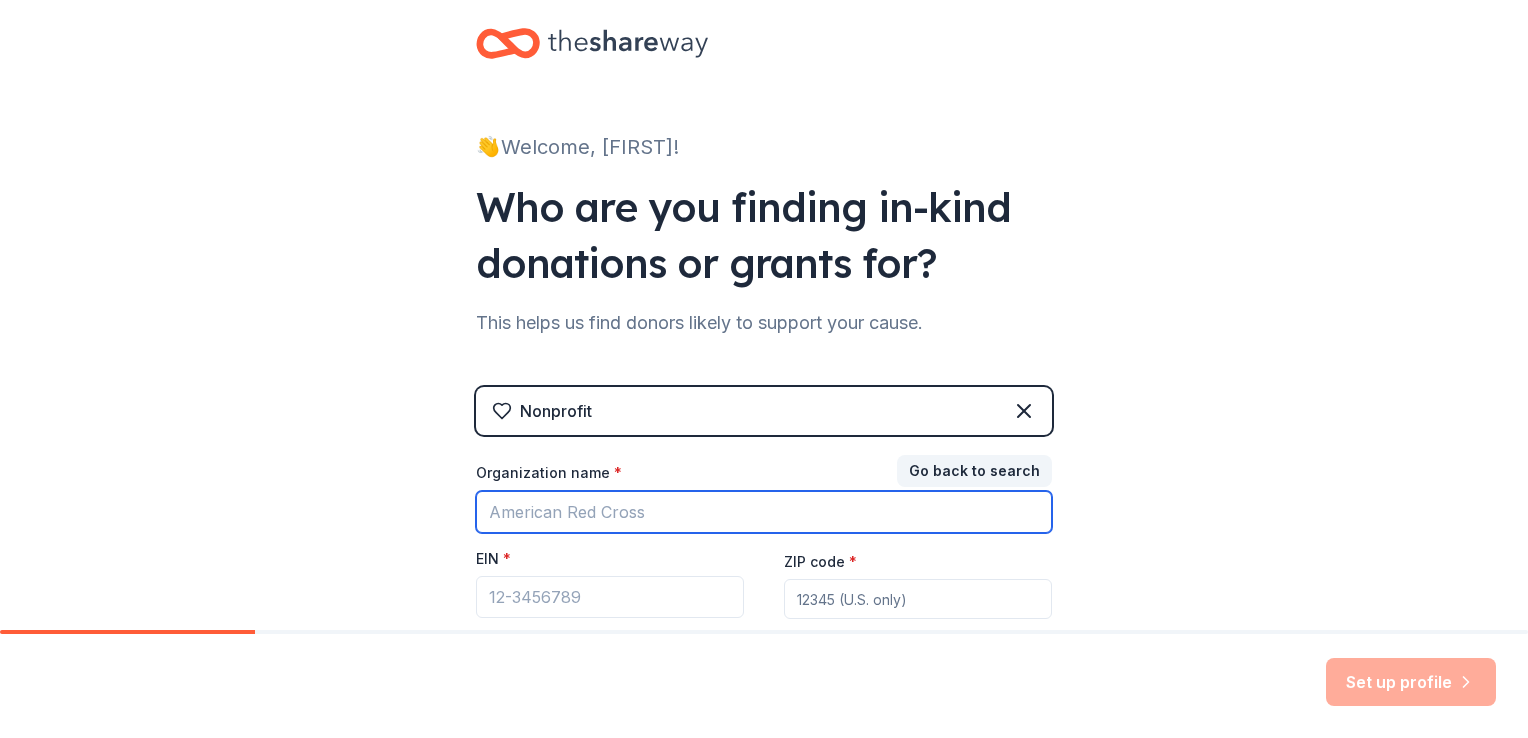 click on "Organization name *" at bounding box center [764, 512] 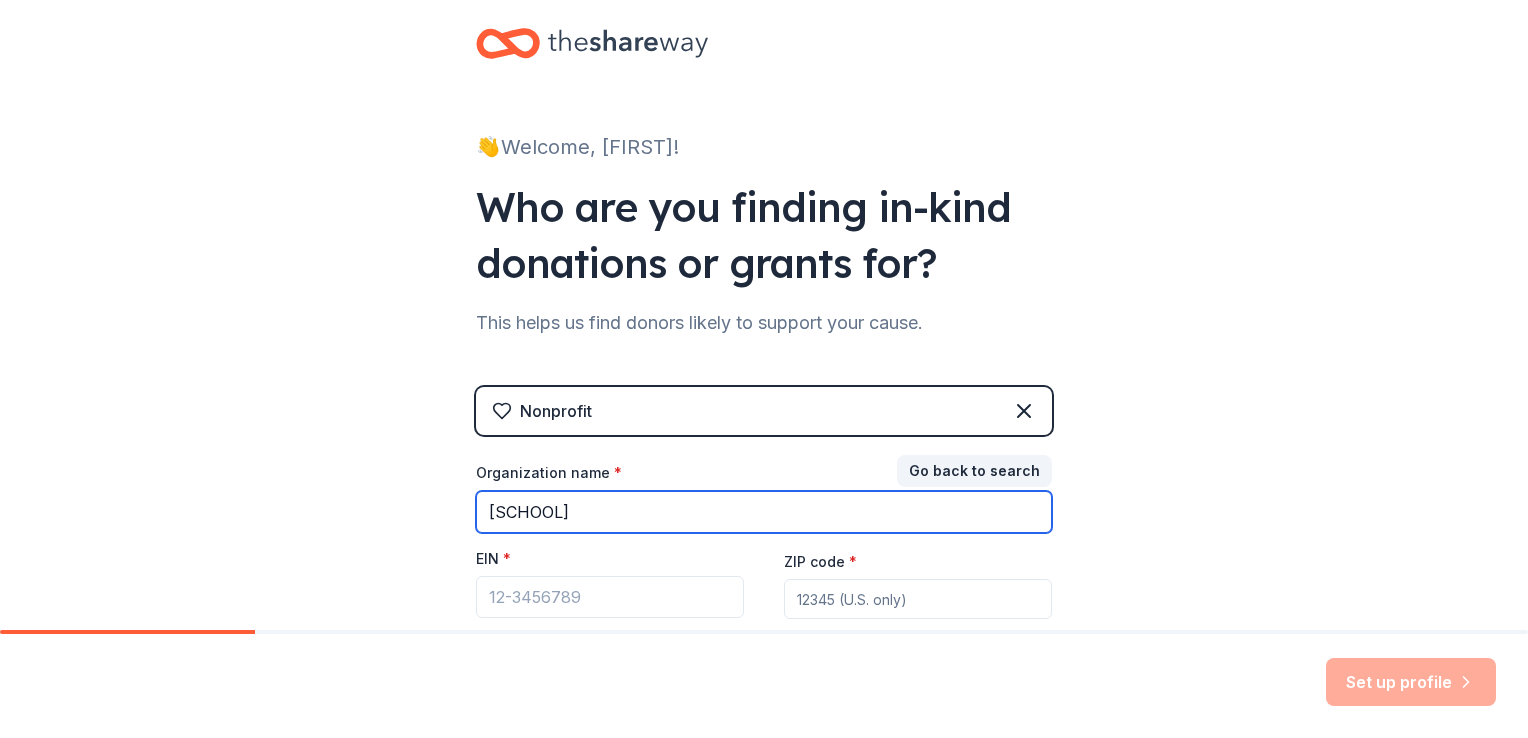type on "[SCHOOL]" 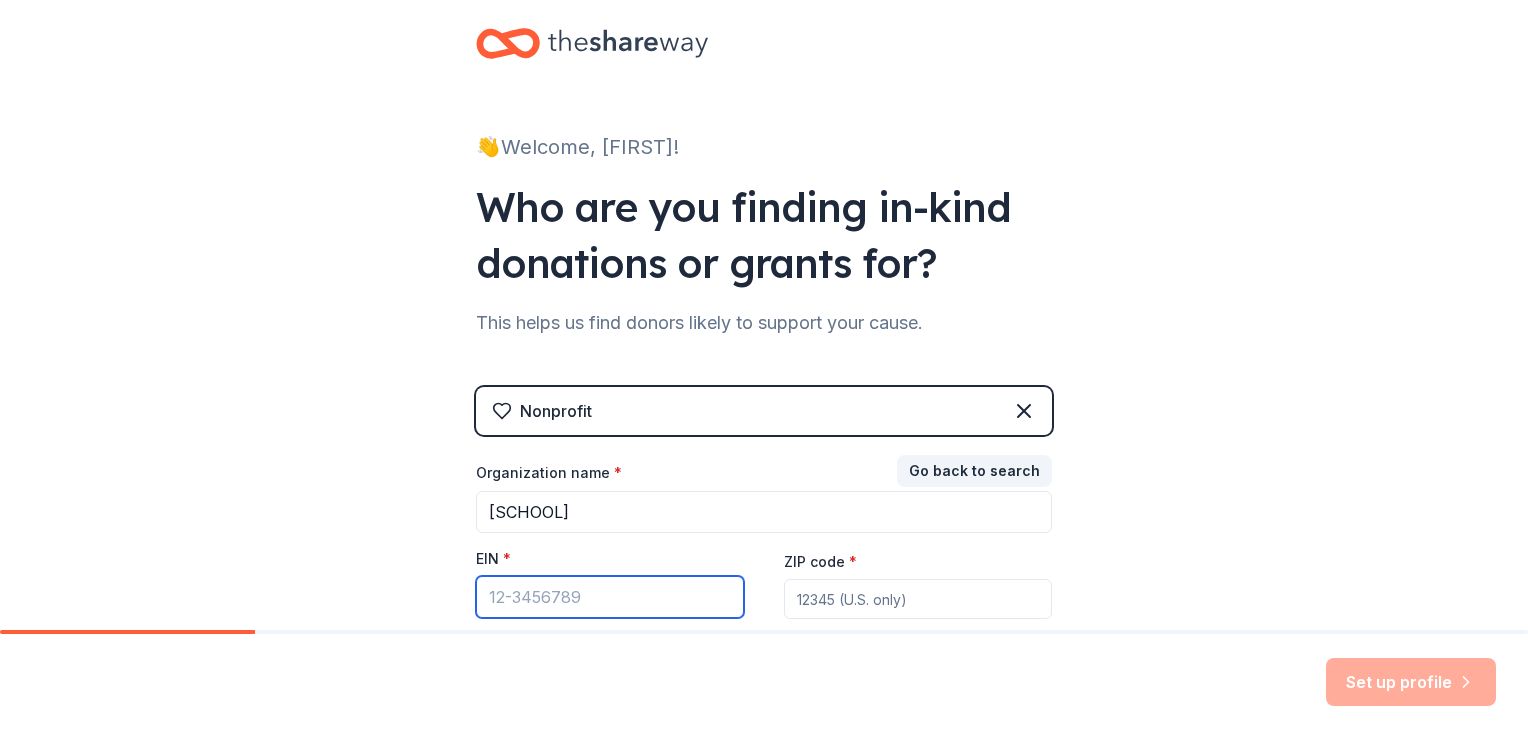paste on "[ID]" 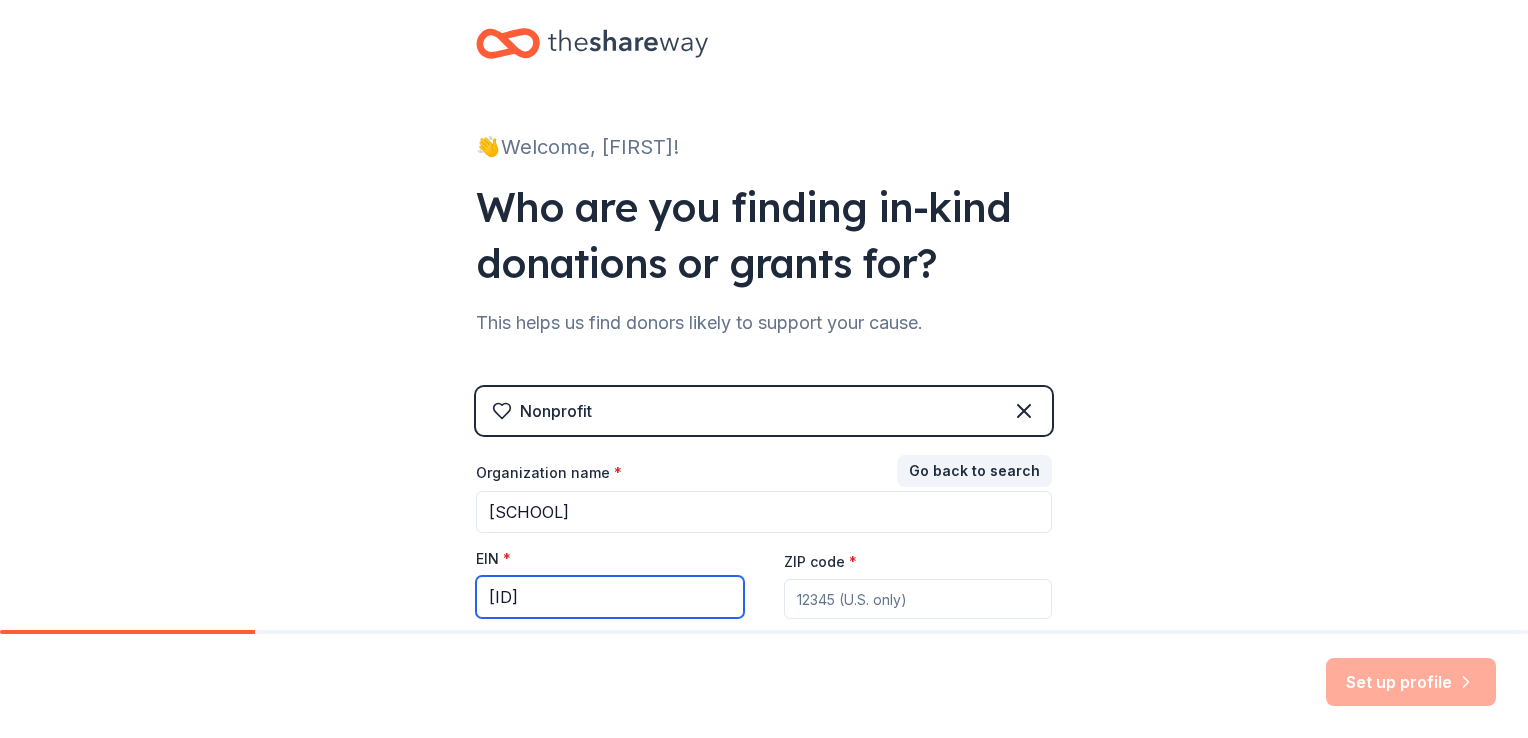 type on "[ID]" 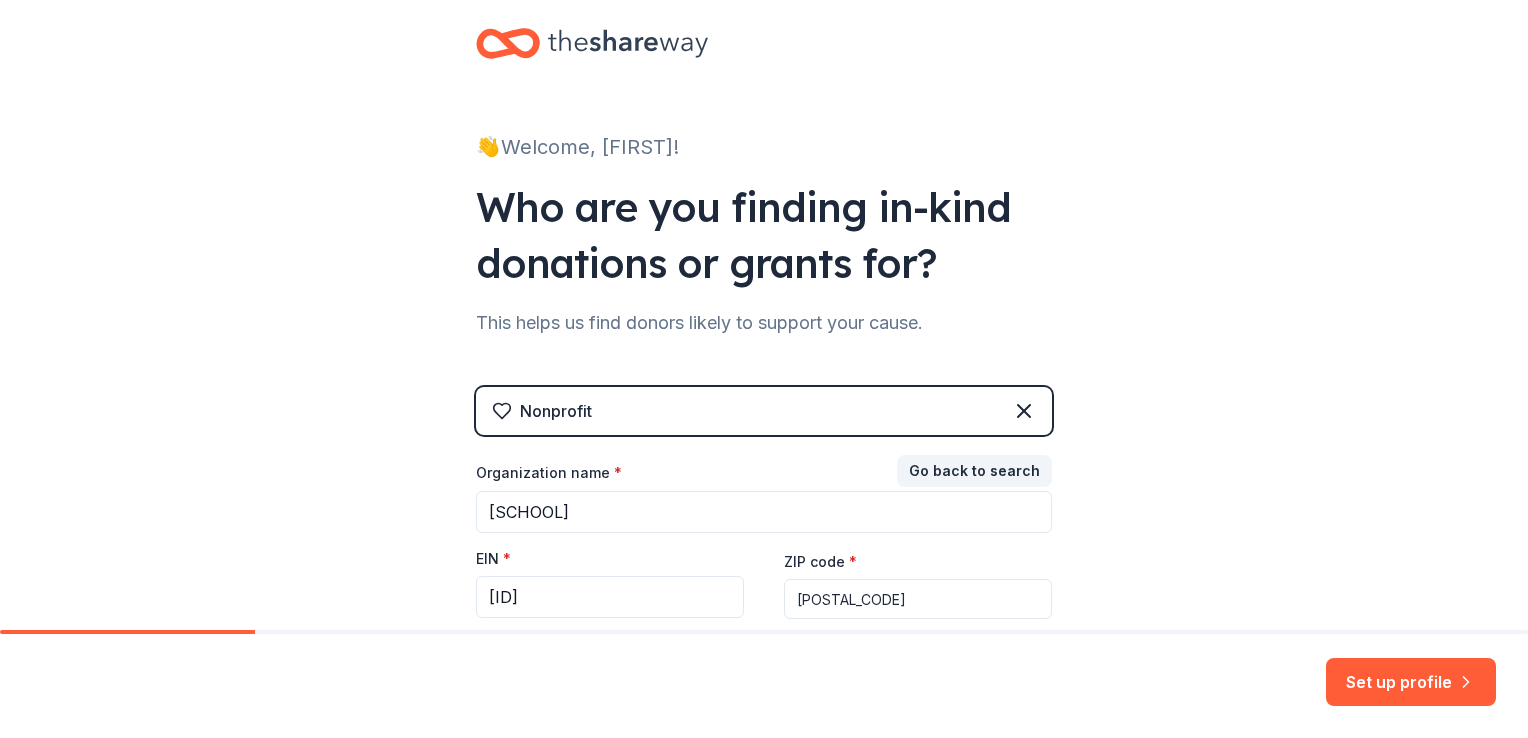type on "[POSTAL_CODE]" 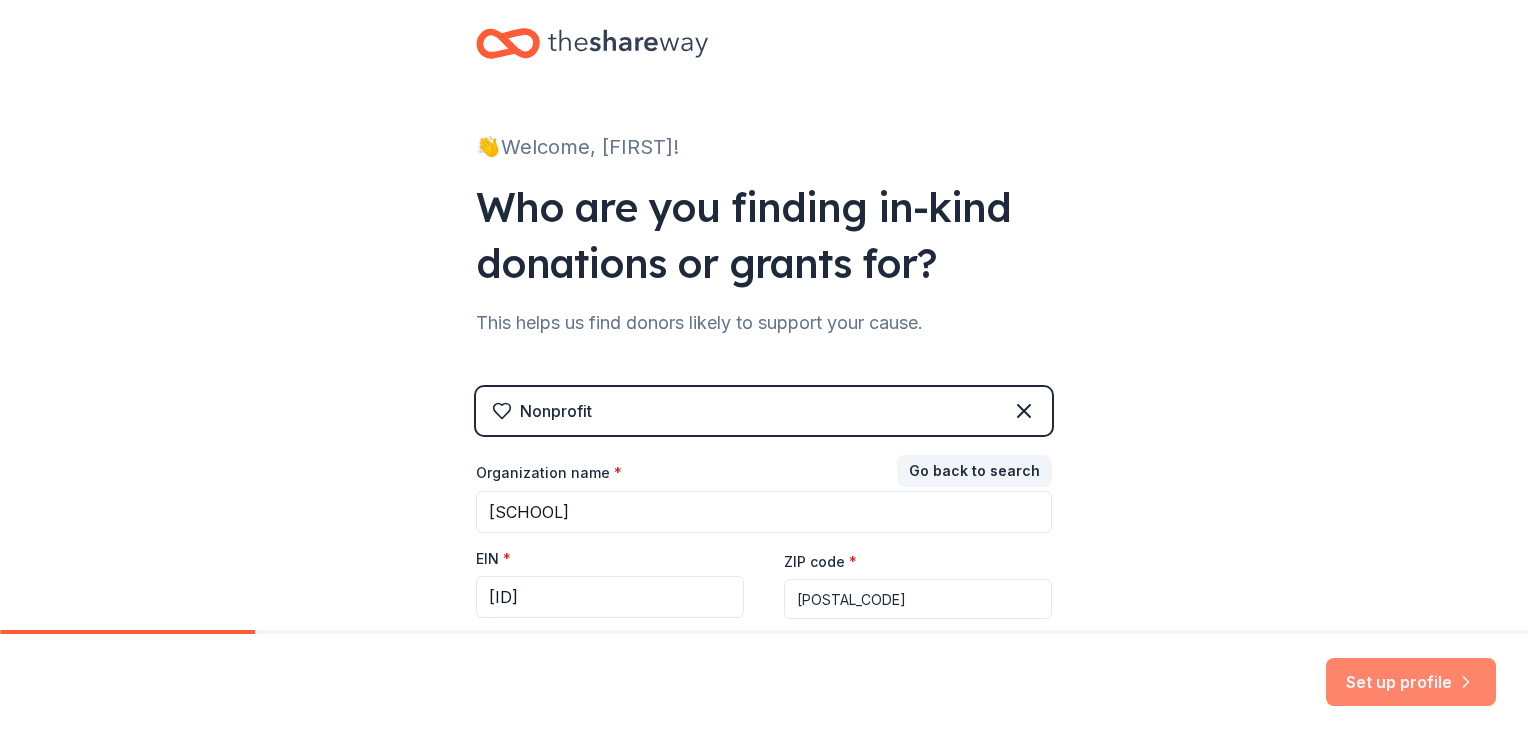 click on "Set up profile" at bounding box center (1411, 682) 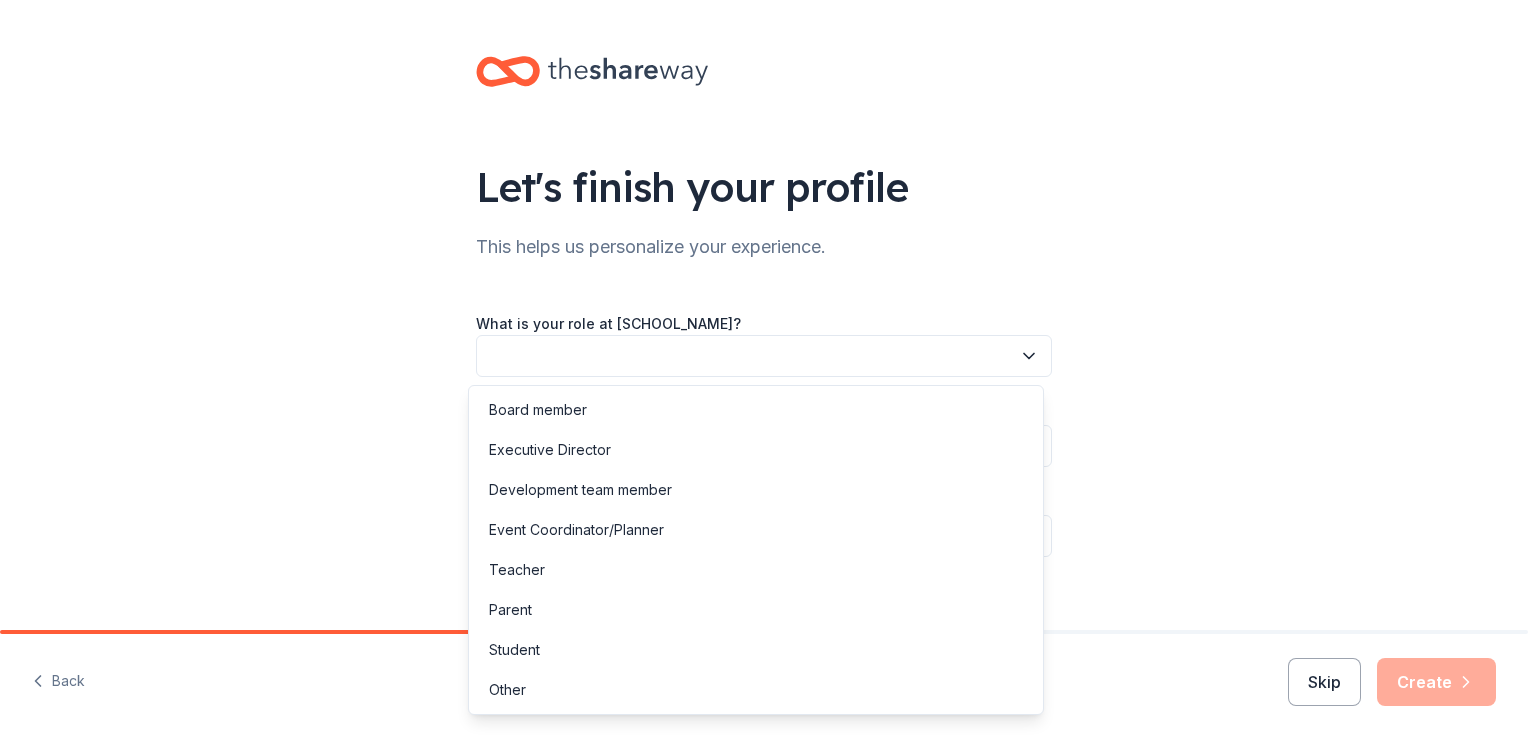 click at bounding box center (764, 356) 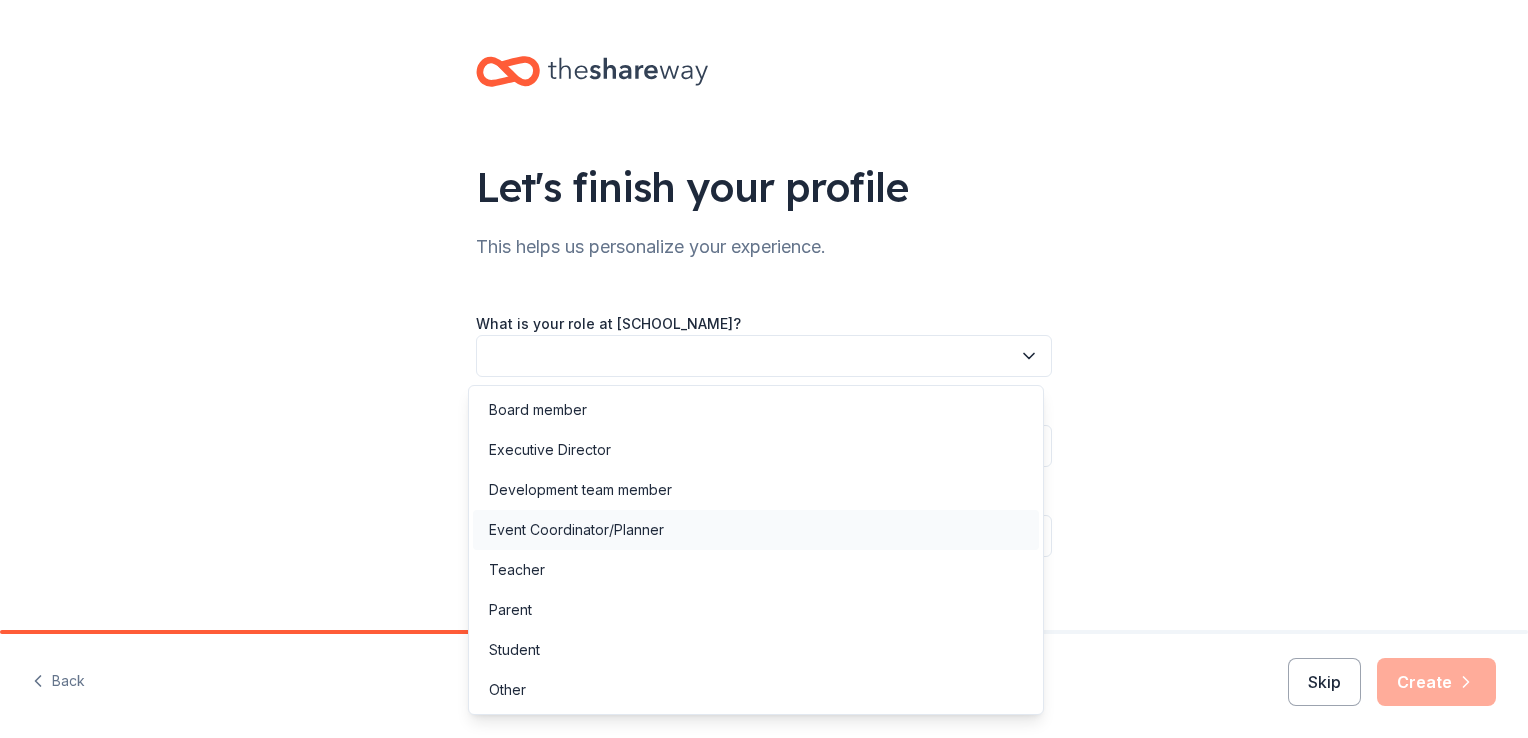 click on "Event Coordinator/Planner" at bounding box center [576, 530] 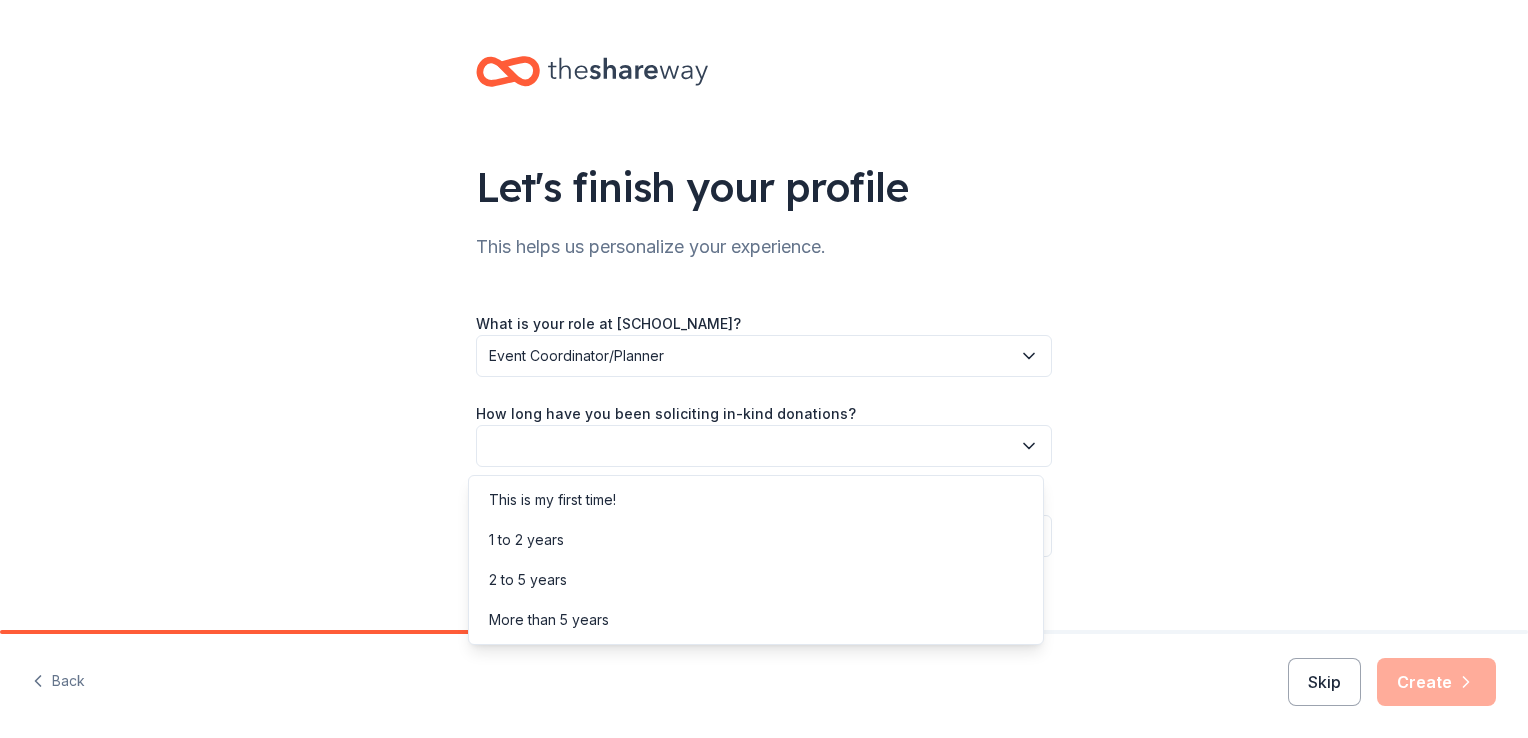 click 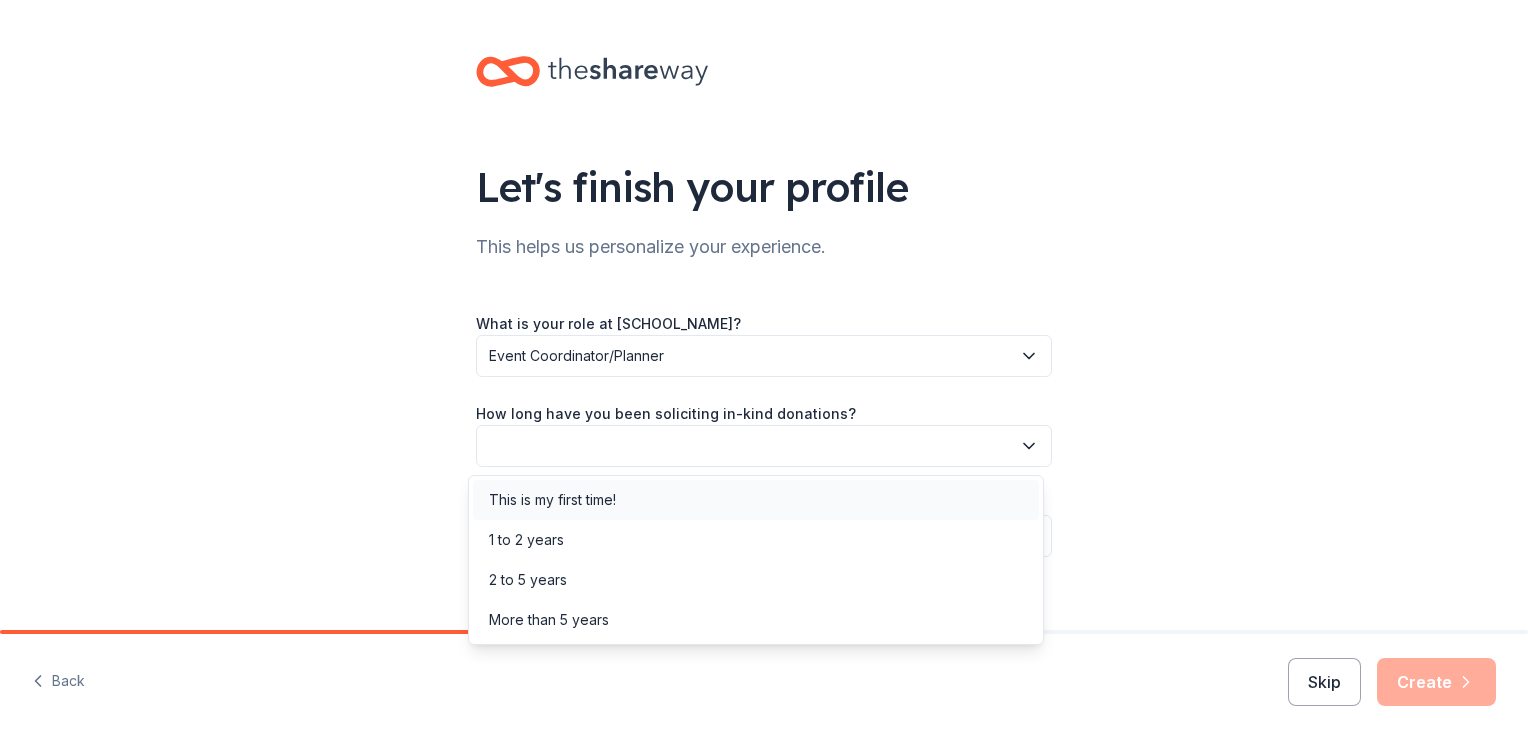 click on "This is my first time!" at bounding box center [756, 500] 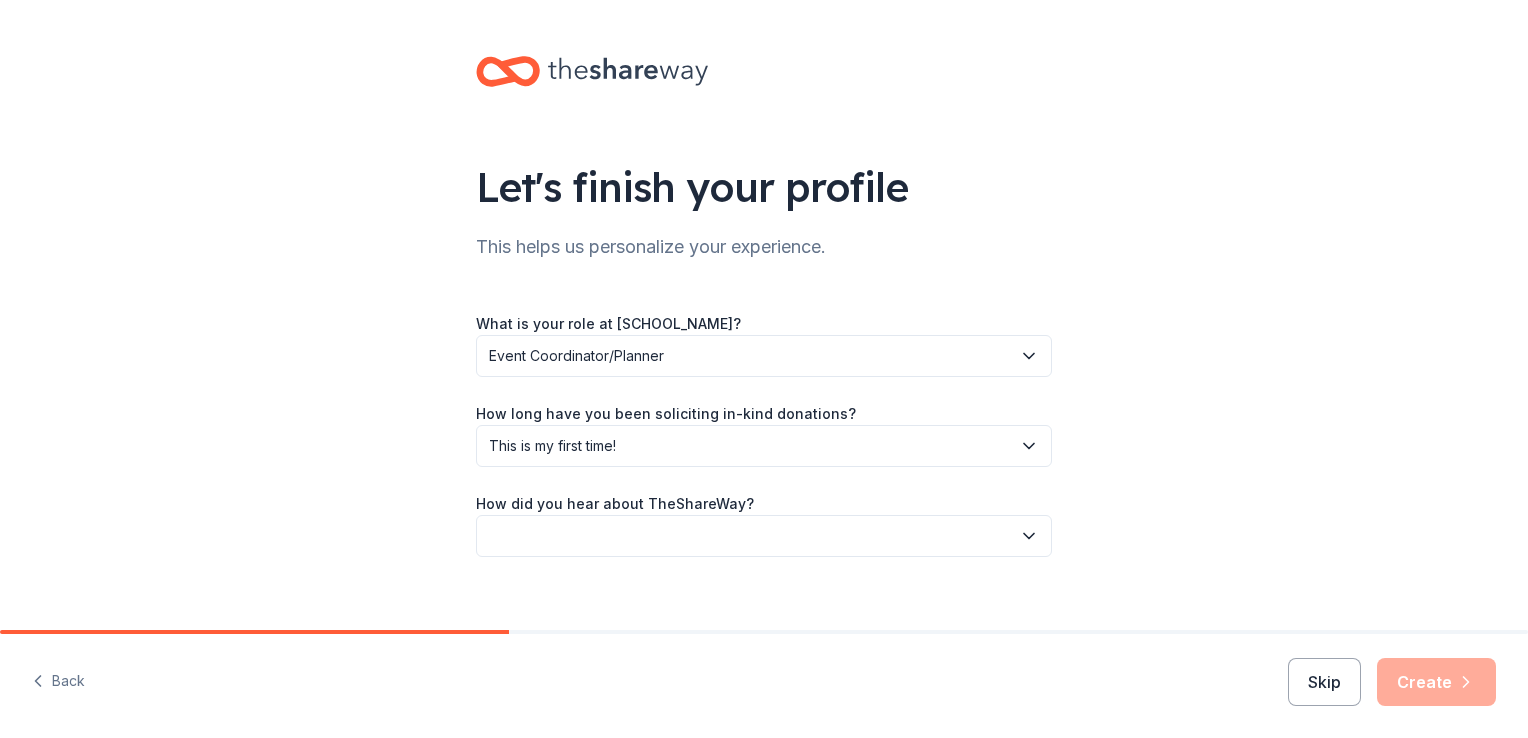 click 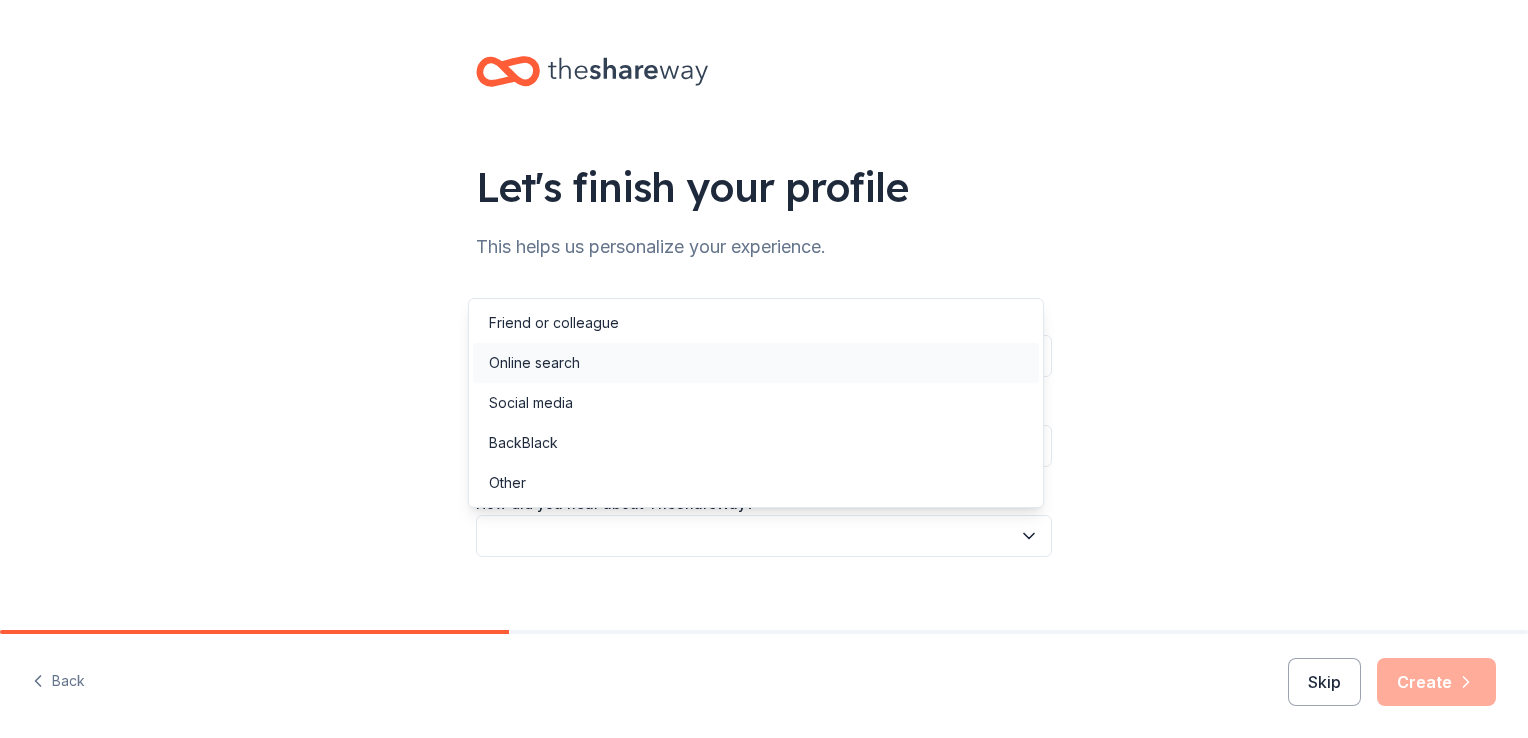 click on "Online search" at bounding box center (534, 363) 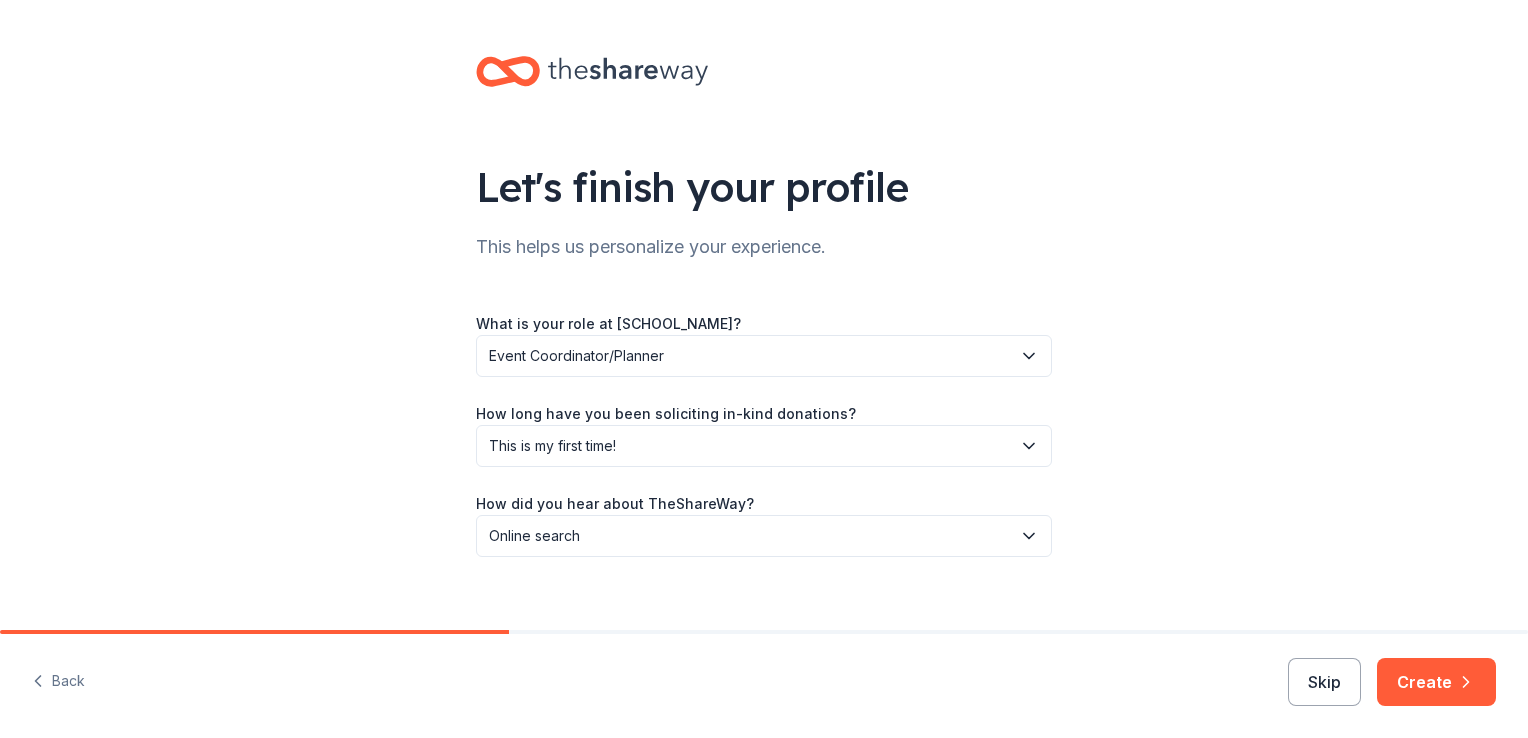 drag, startPoint x: 1460, startPoint y: 682, endPoint x: 1448, endPoint y: 673, distance: 15 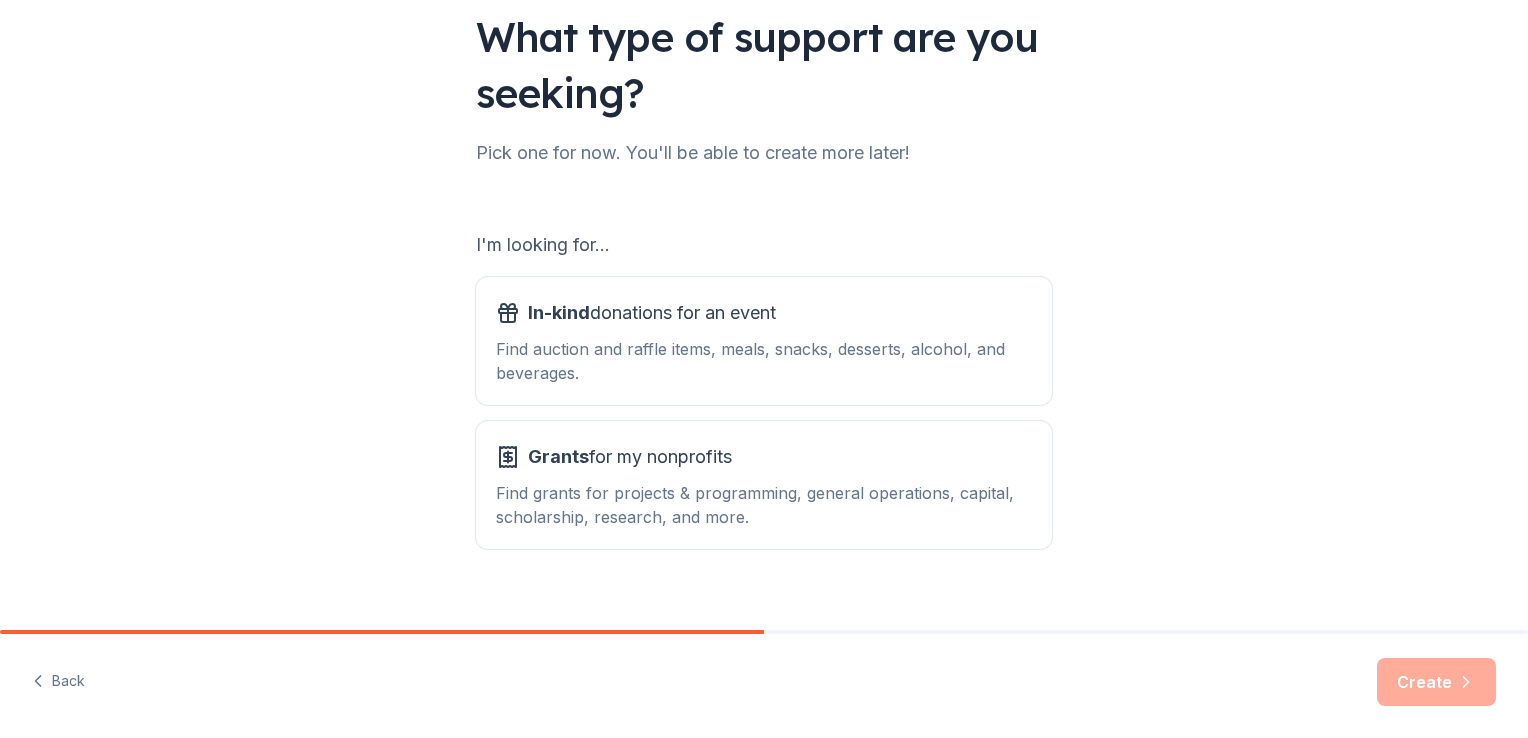 scroll, scrollTop: 176, scrollLeft: 0, axis: vertical 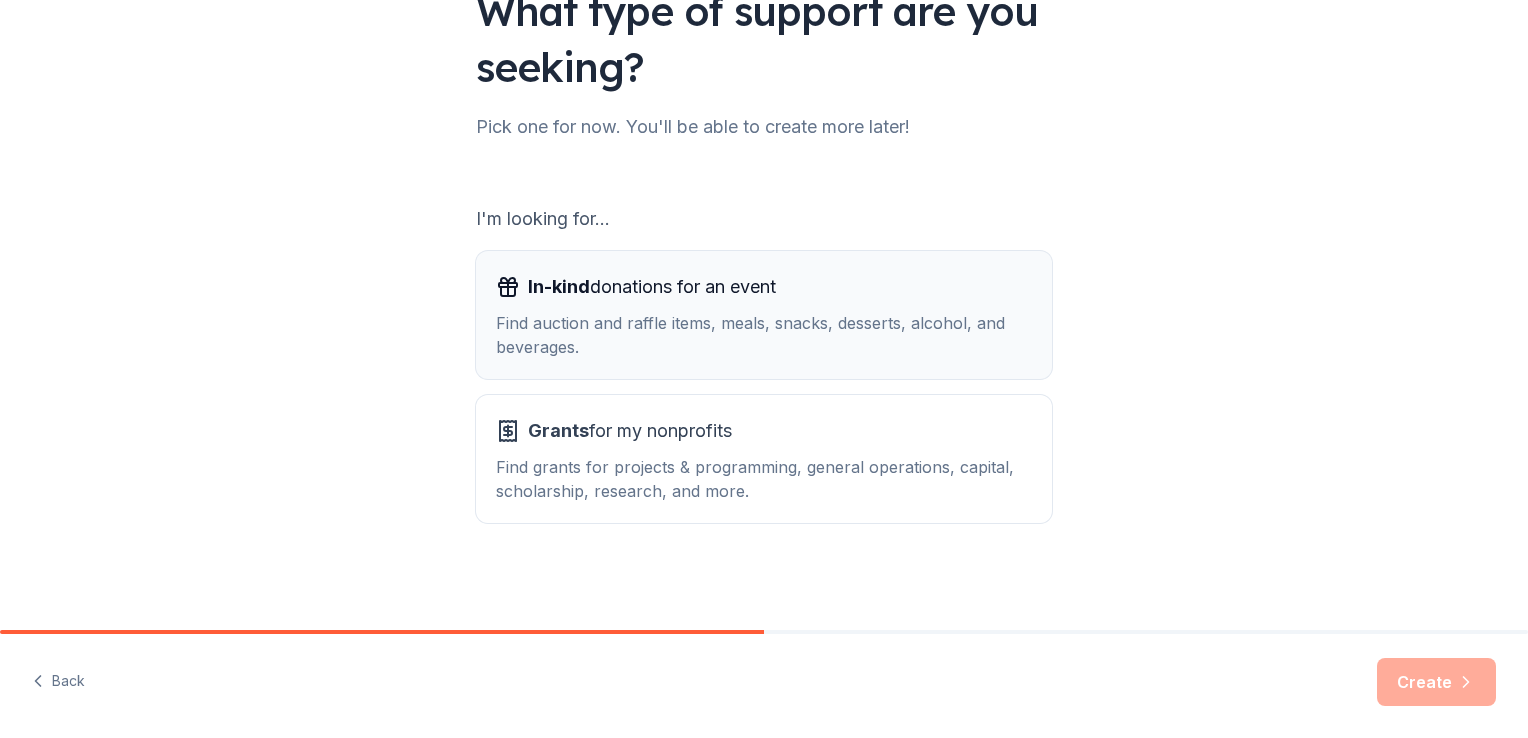 click on "Find auction and raffle items, meals, snacks, desserts, alcohol, and beverages." at bounding box center (764, 335) 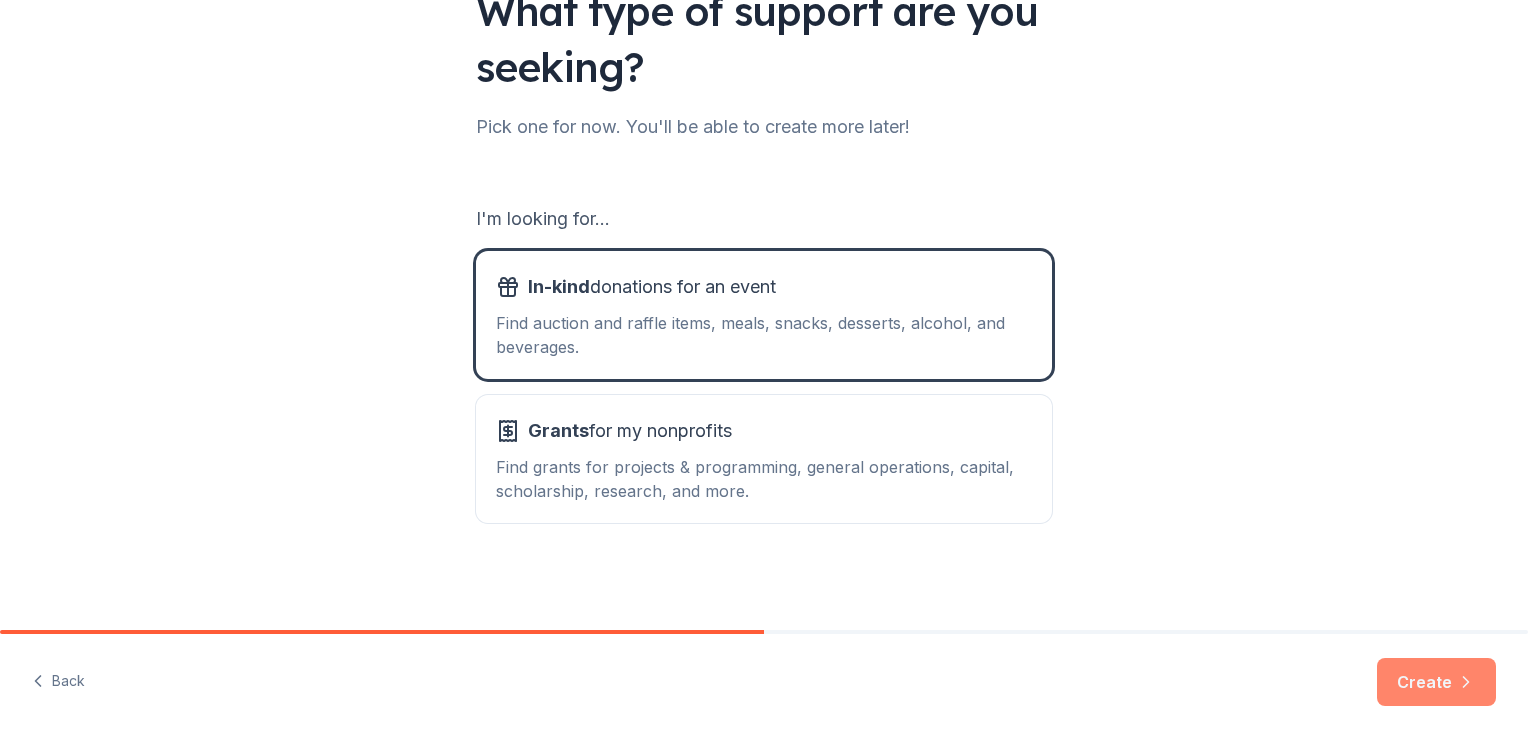 click on "Create" at bounding box center [1436, 682] 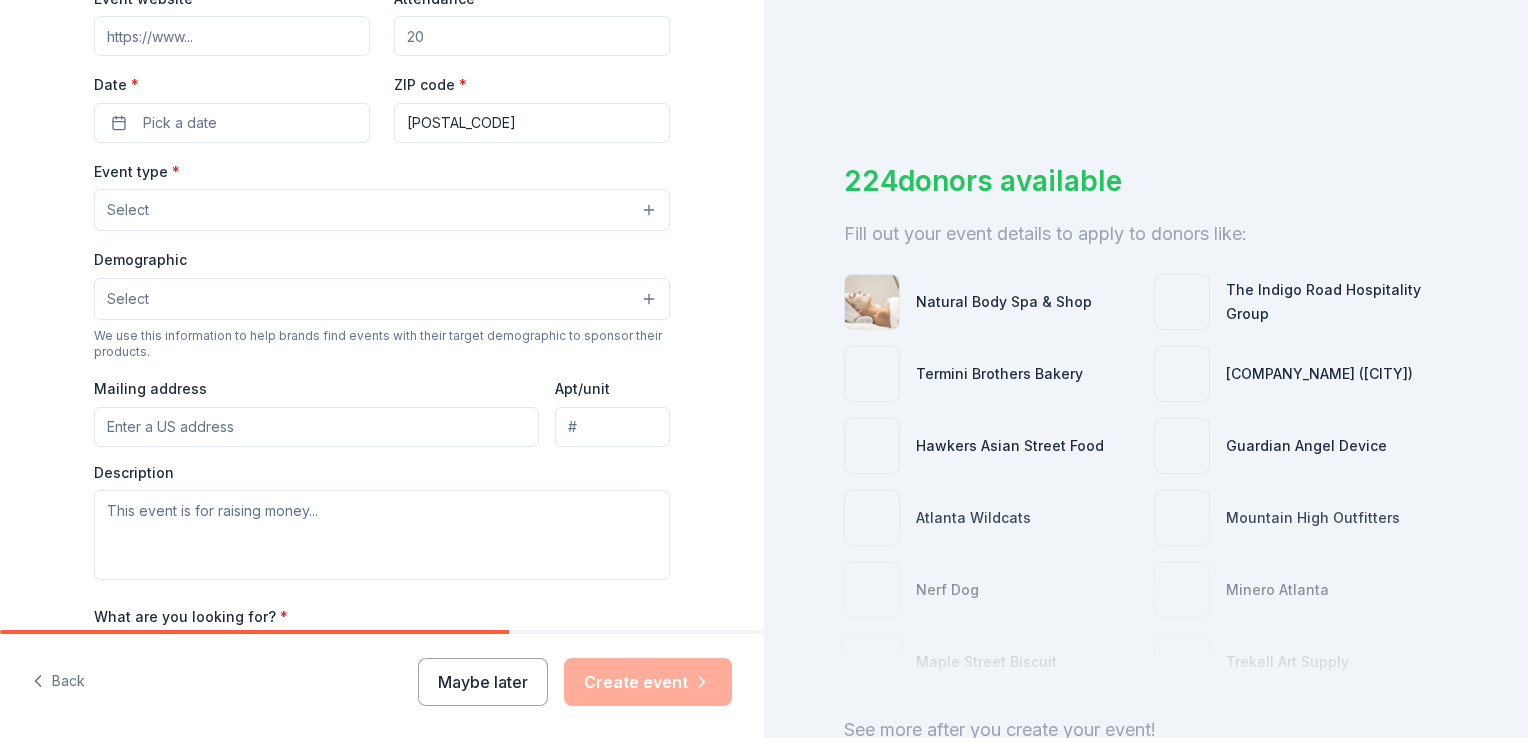 scroll, scrollTop: 200, scrollLeft: 0, axis: vertical 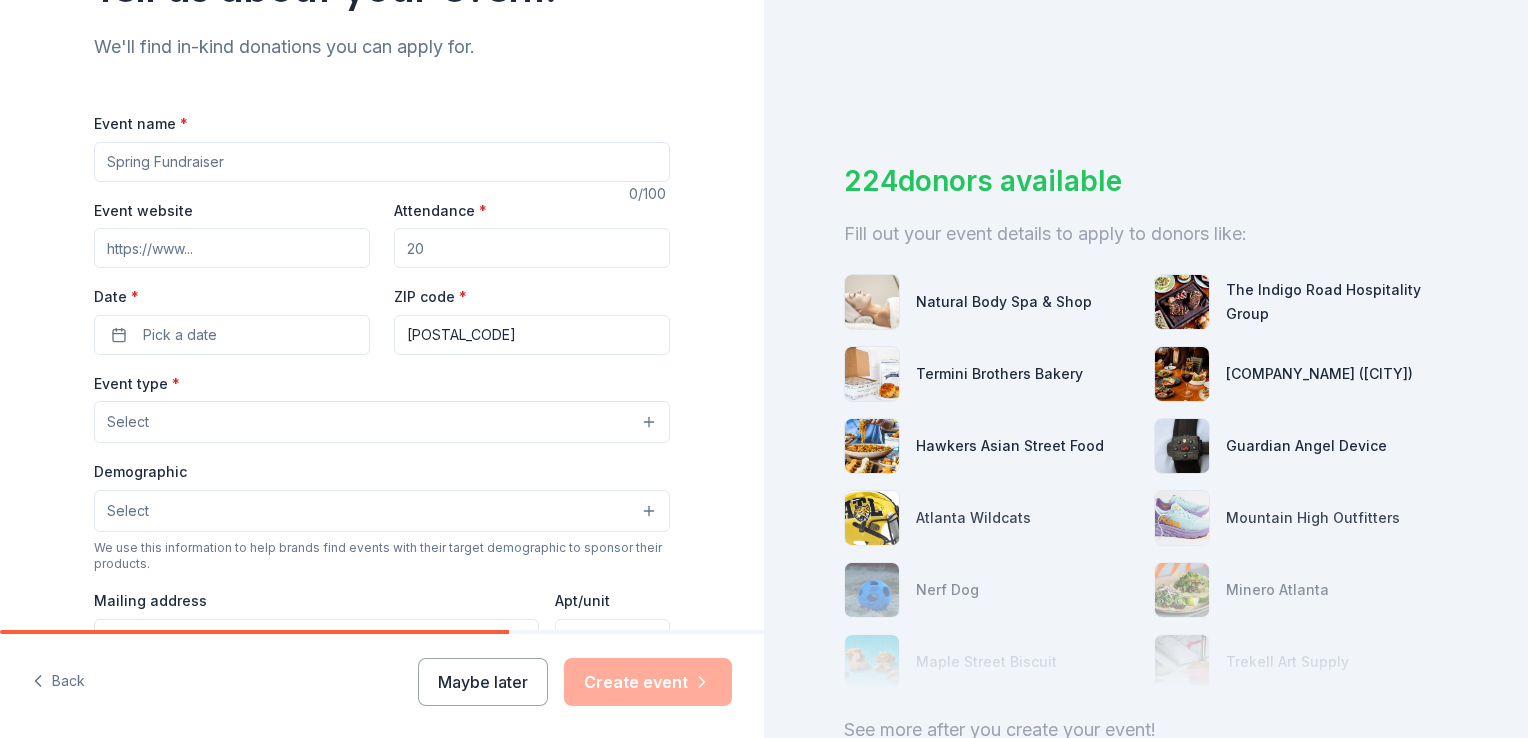 click on "Event name *" at bounding box center (382, 162) 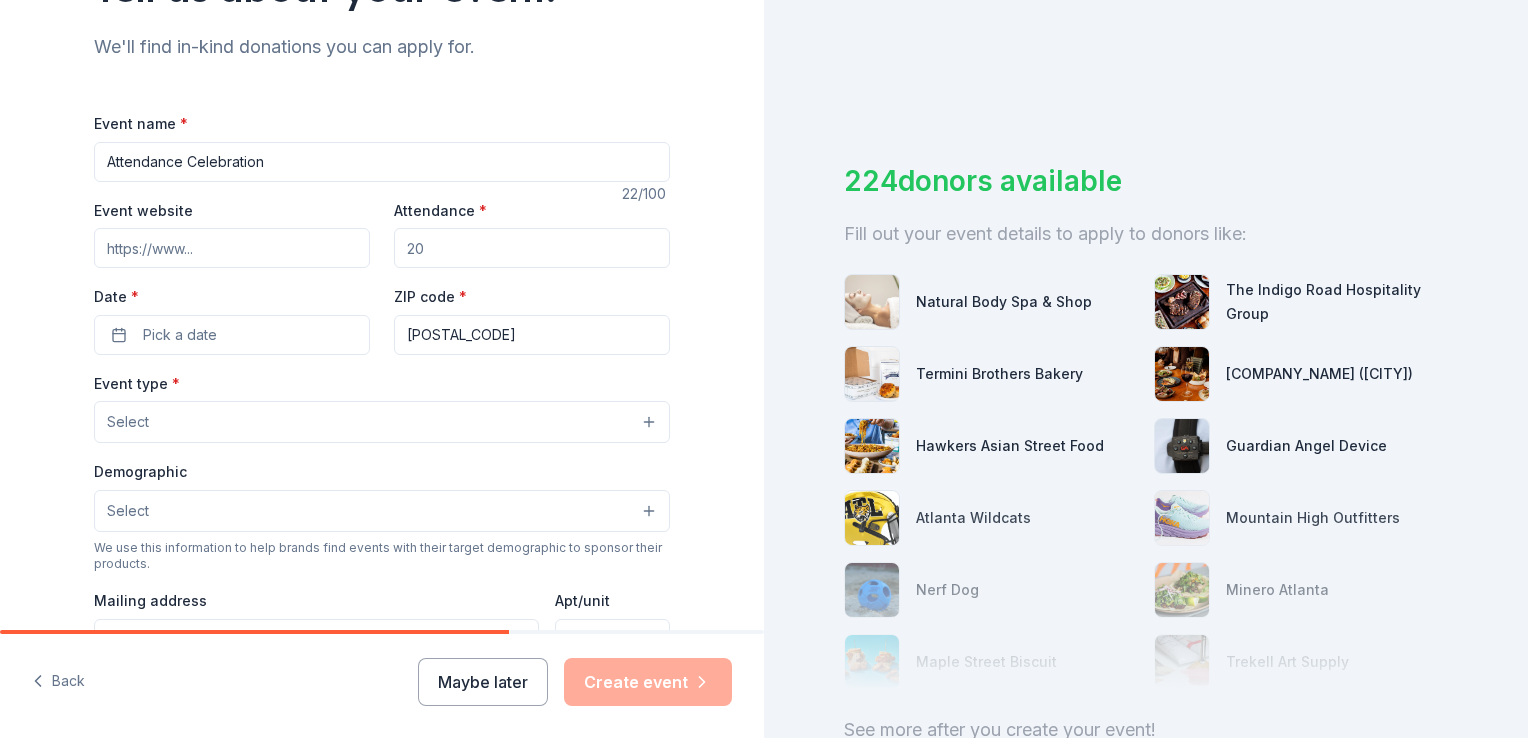 type on "Attendance Celebration" 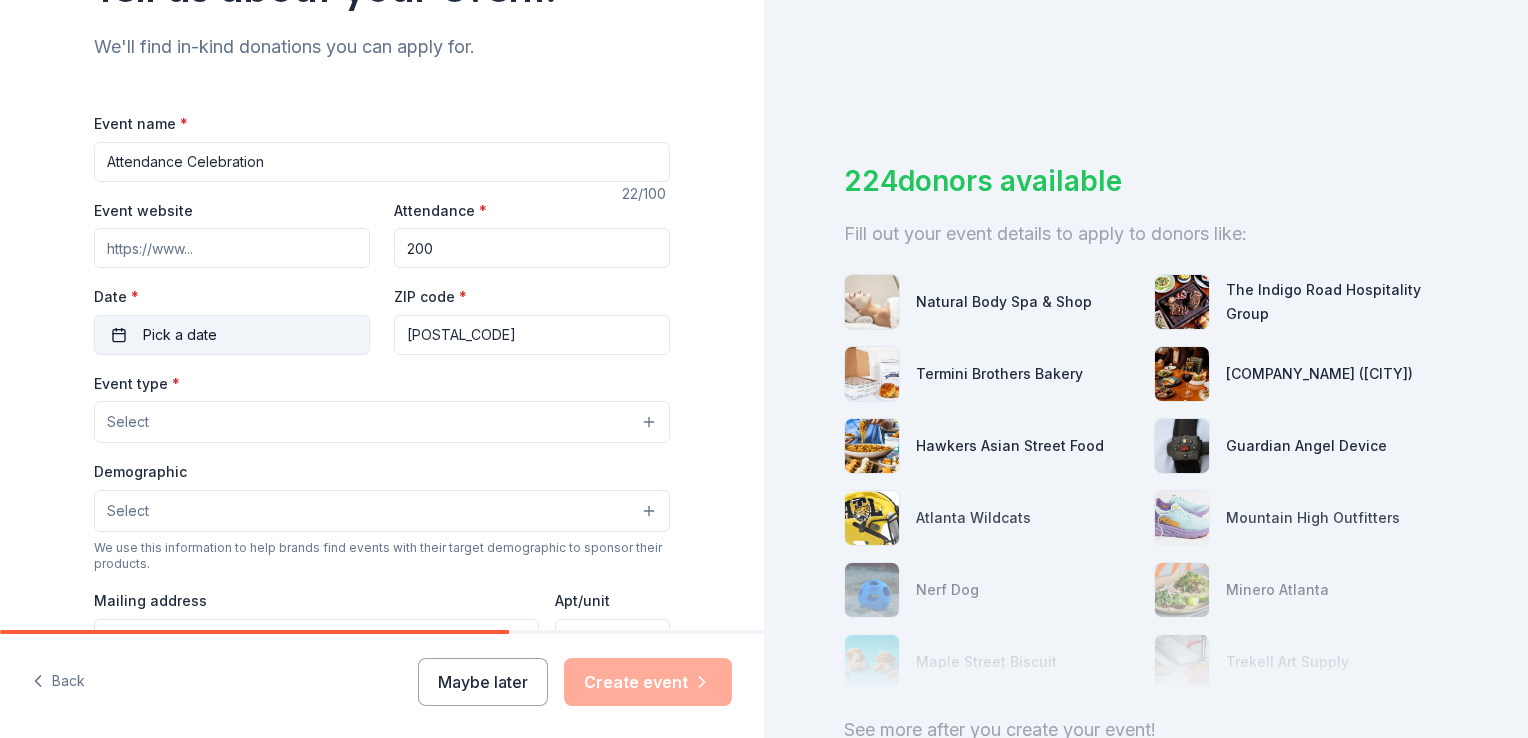 type on "200" 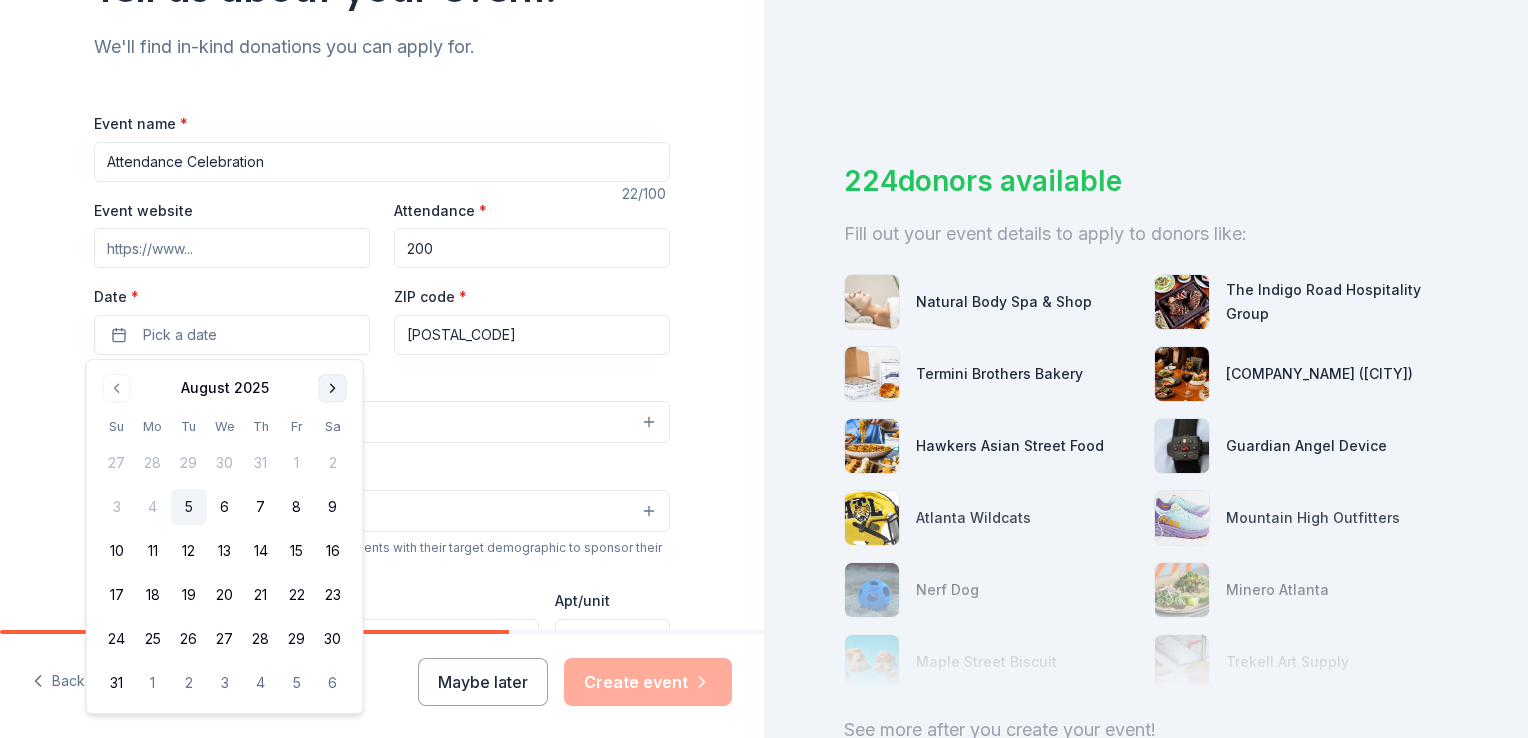 click at bounding box center [333, 388] 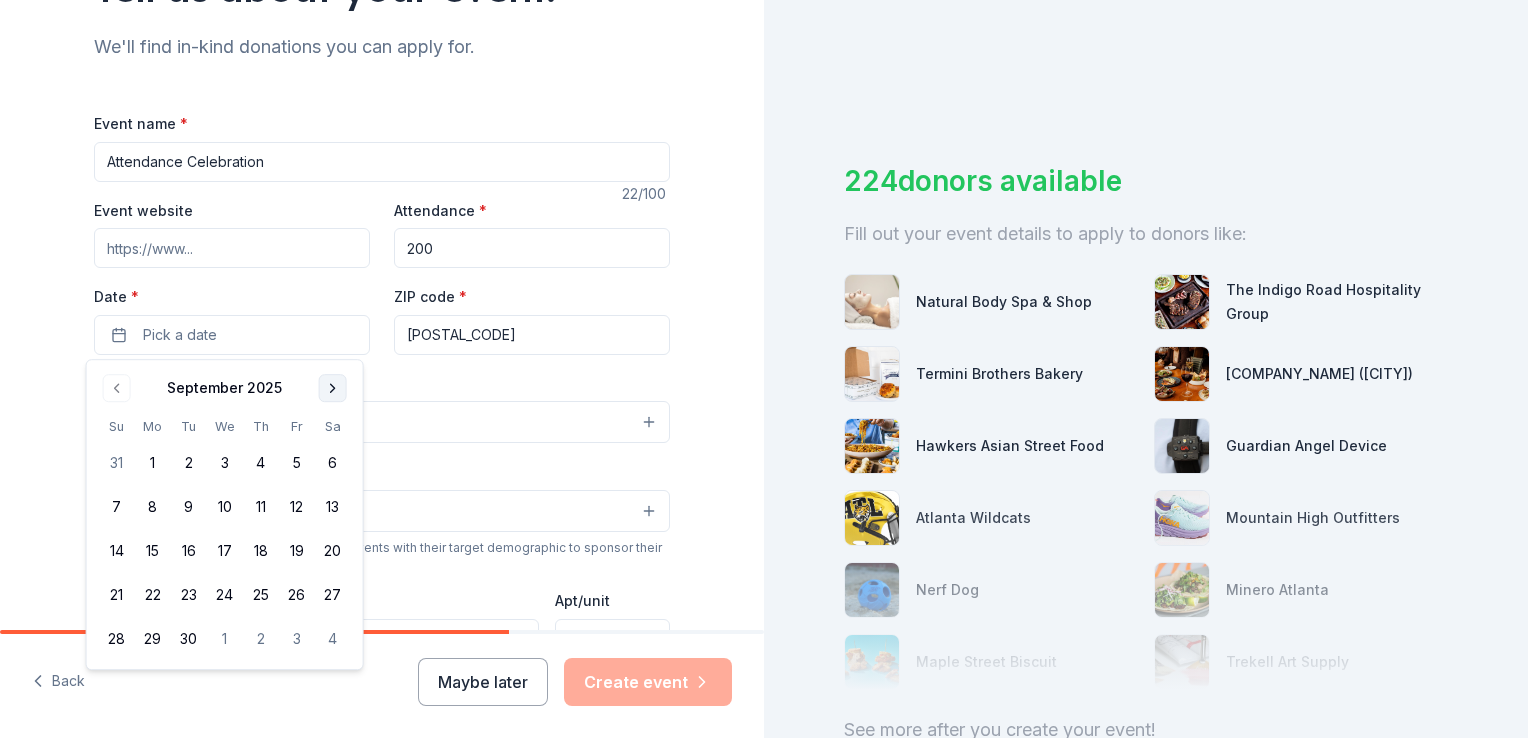 click at bounding box center [333, 388] 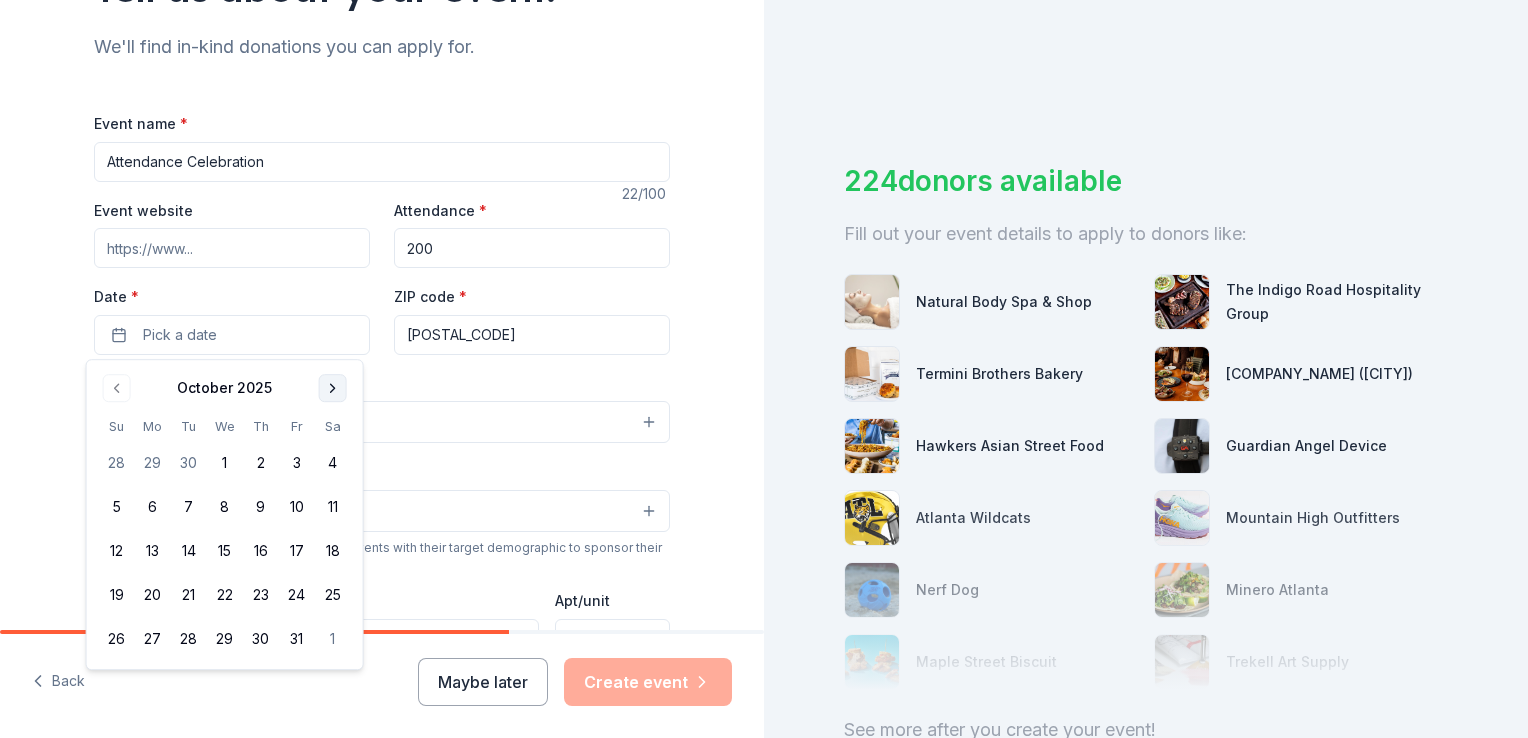 click at bounding box center (333, 388) 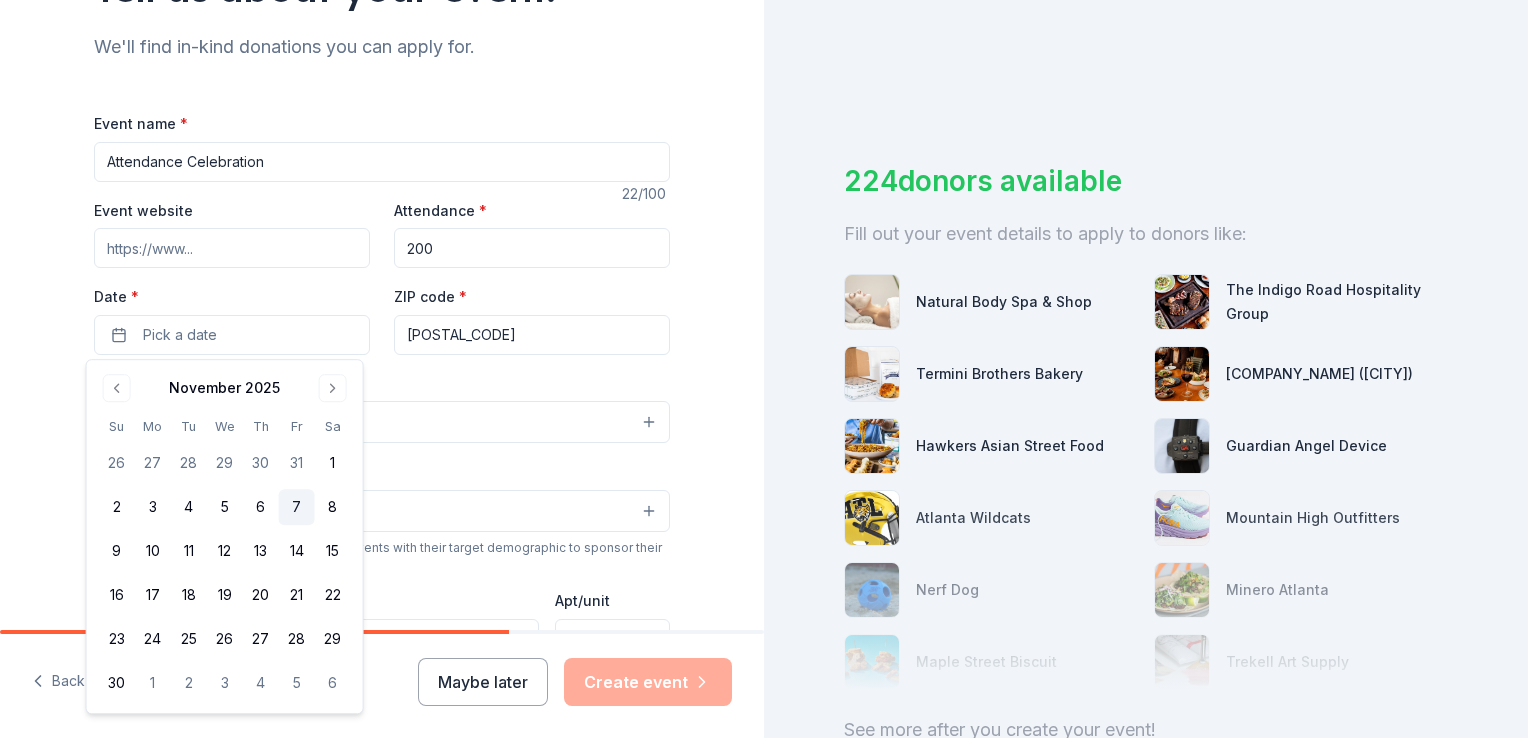 click on "7" at bounding box center (297, 507) 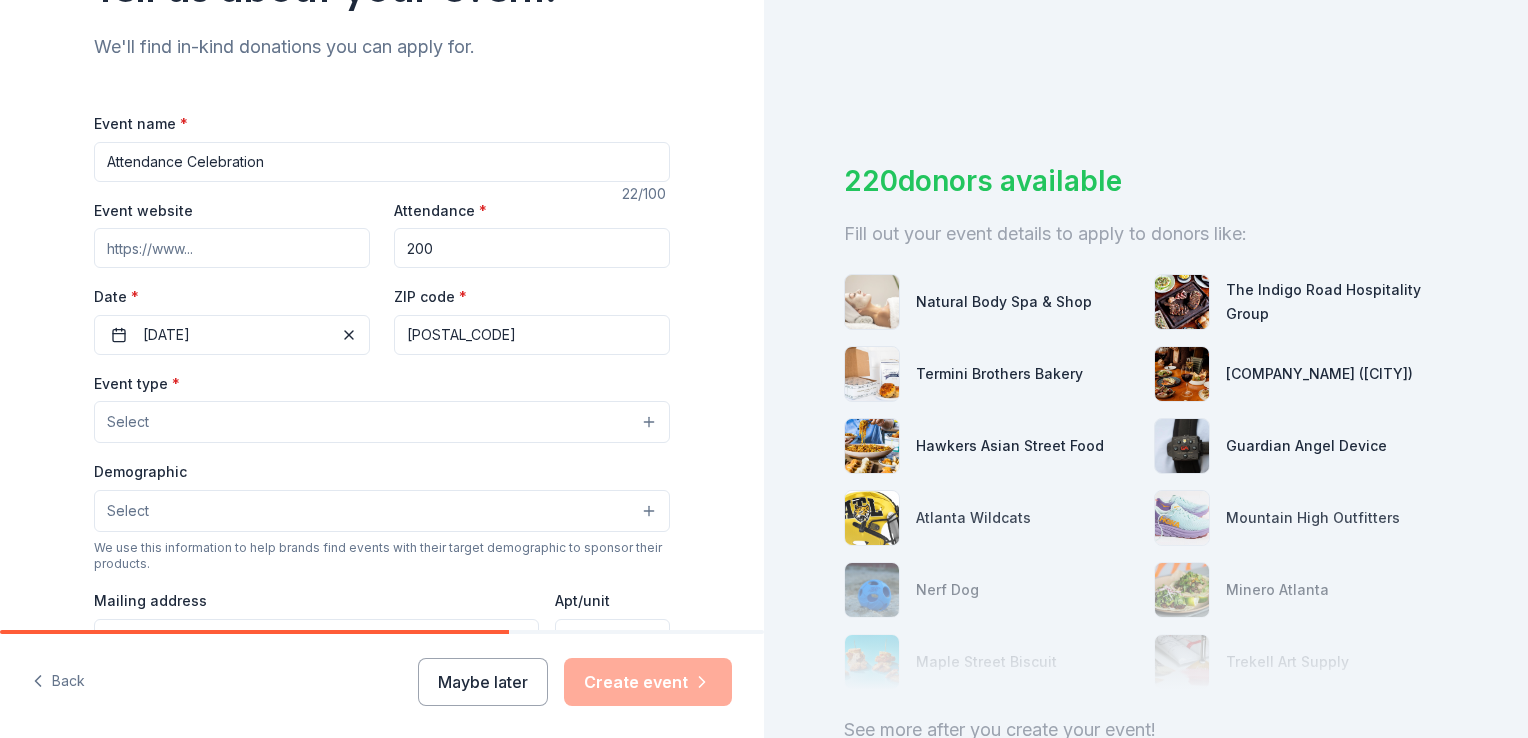 drag, startPoint x: 266, startPoint y: 167, endPoint x: 88, endPoint y: 166, distance: 178.0028 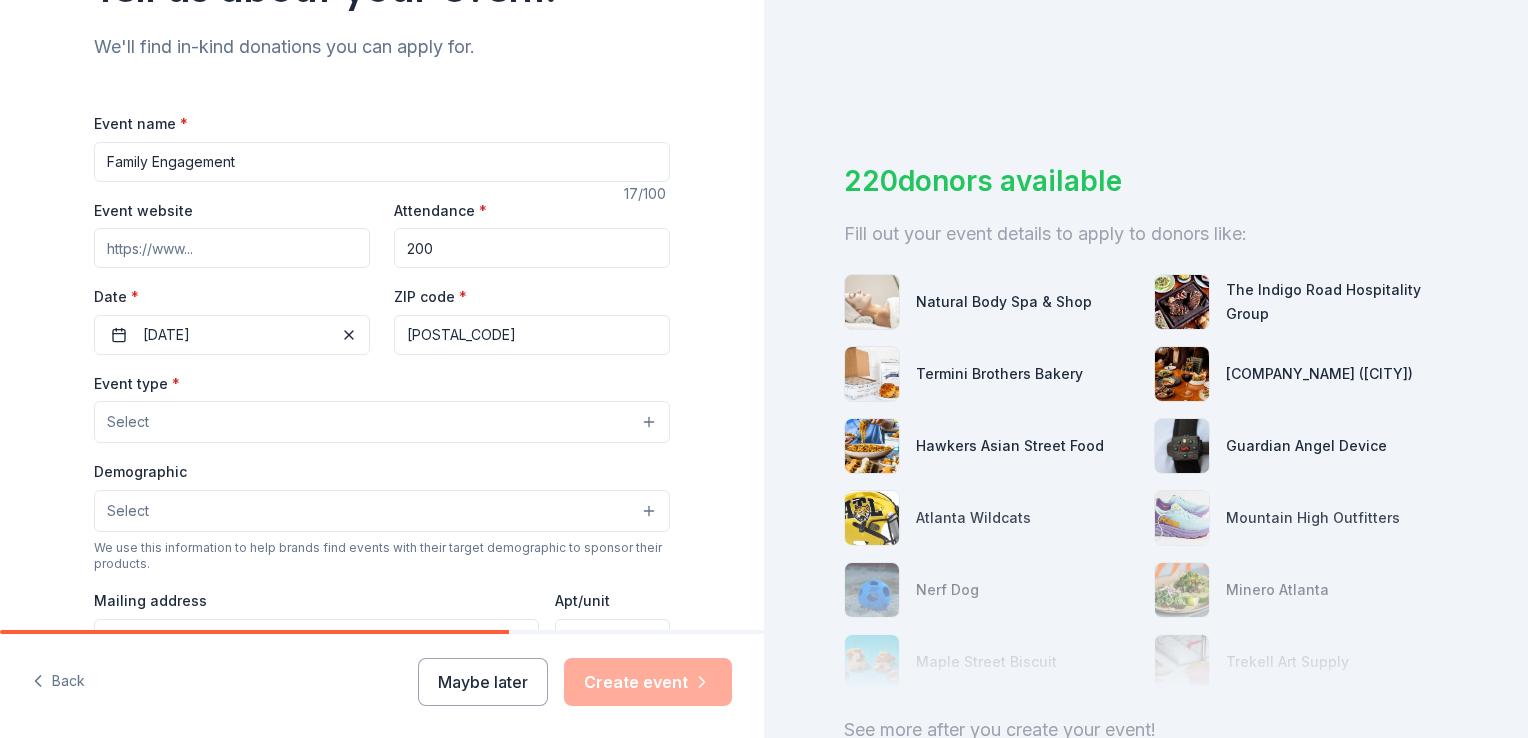 type on "Family Engagement" 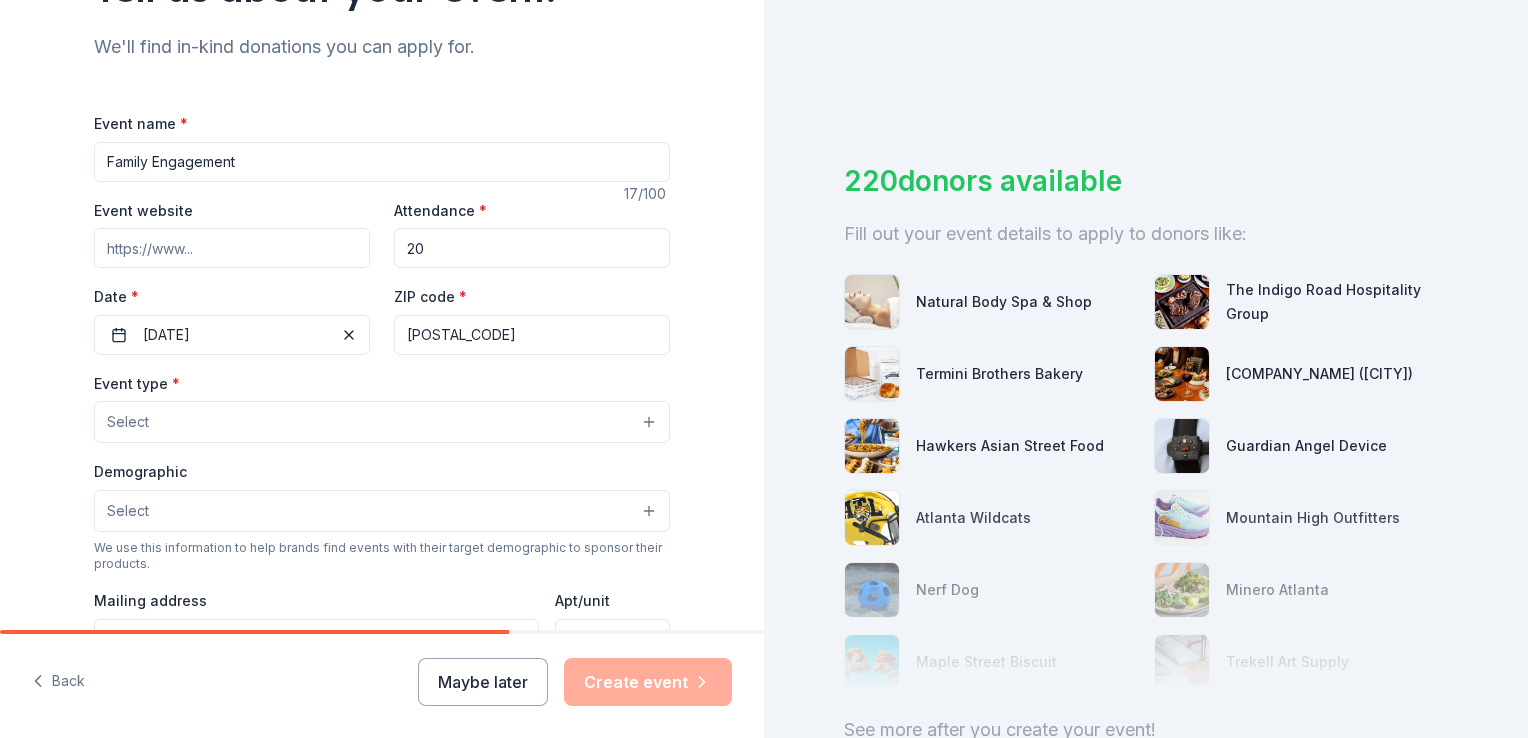 type on "2" 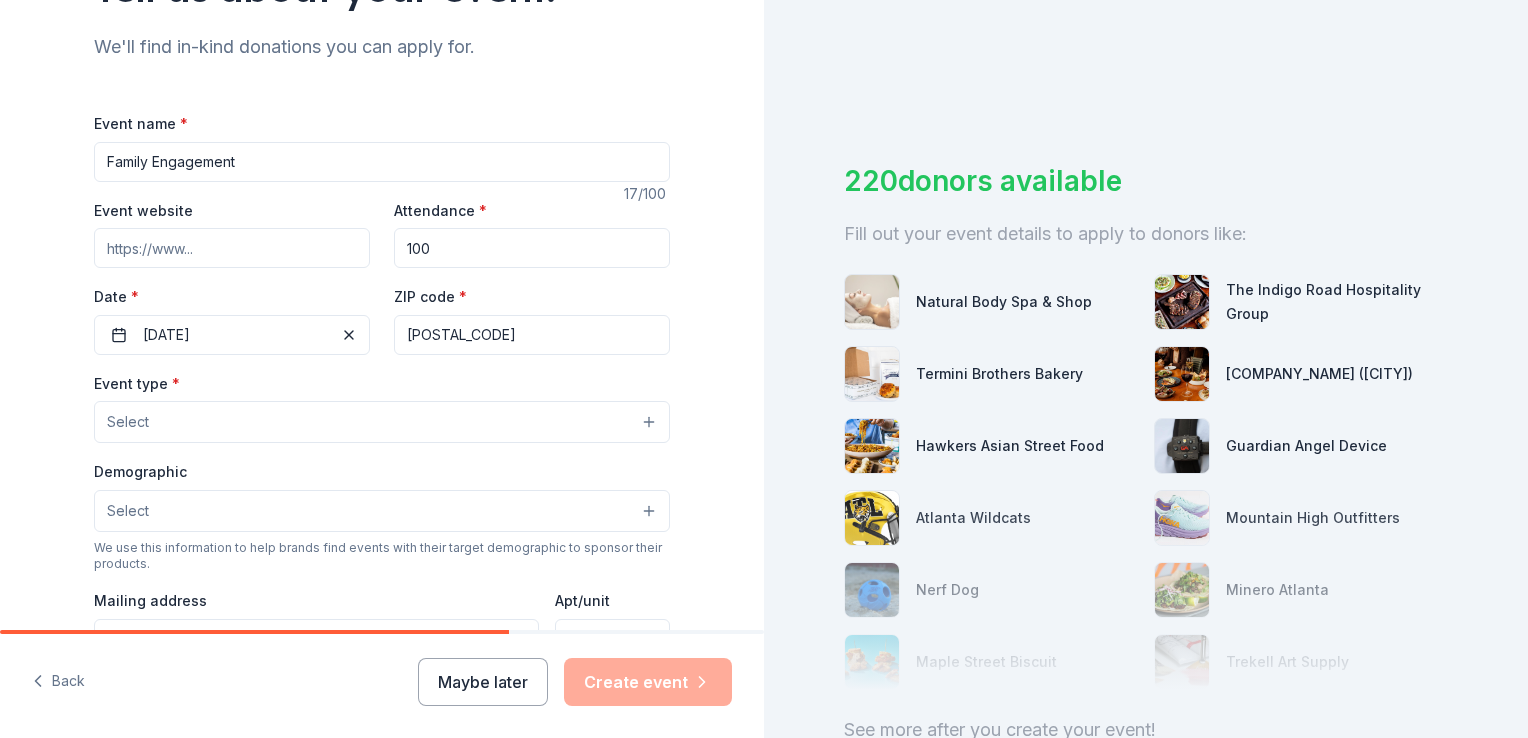 type on "100" 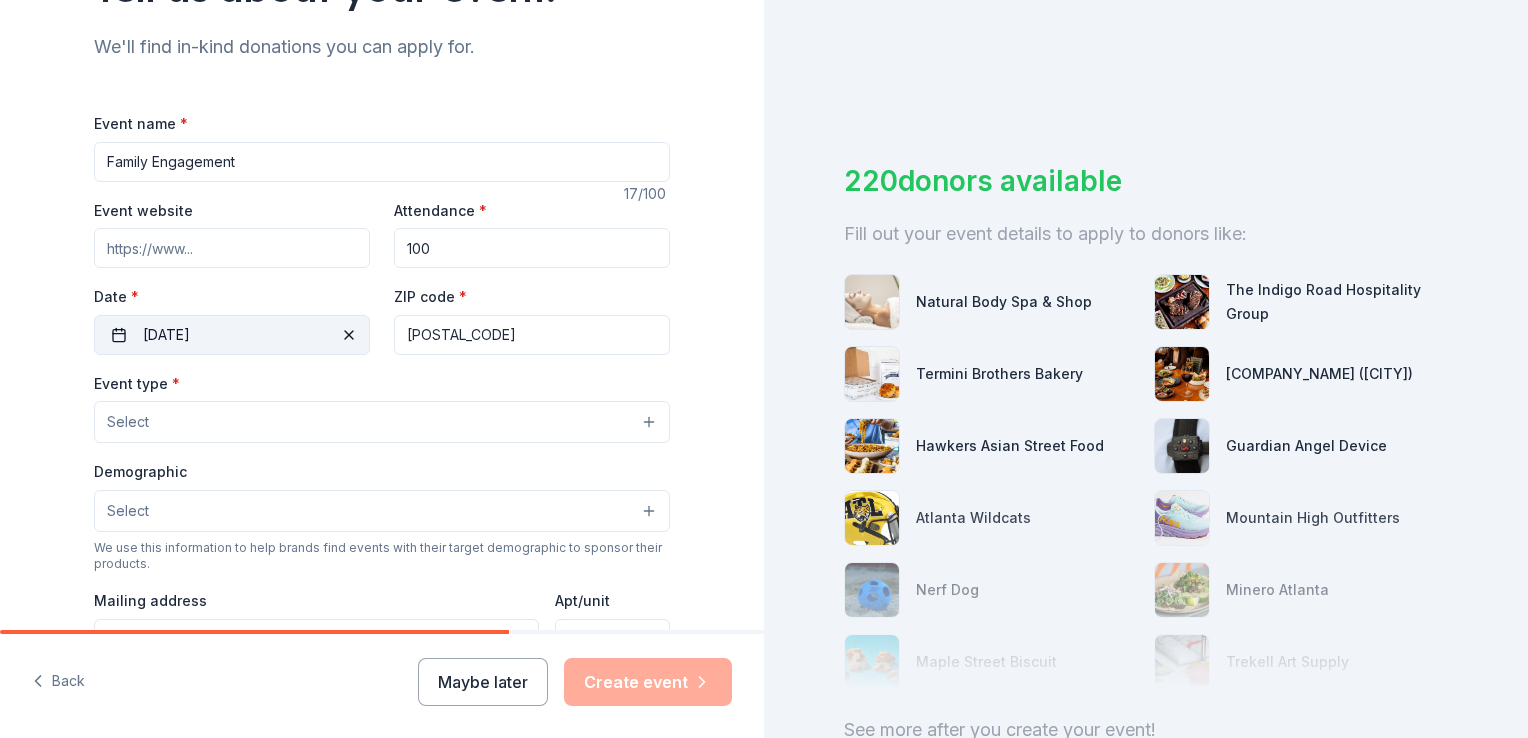 click on "[DATE]" at bounding box center (232, 335) 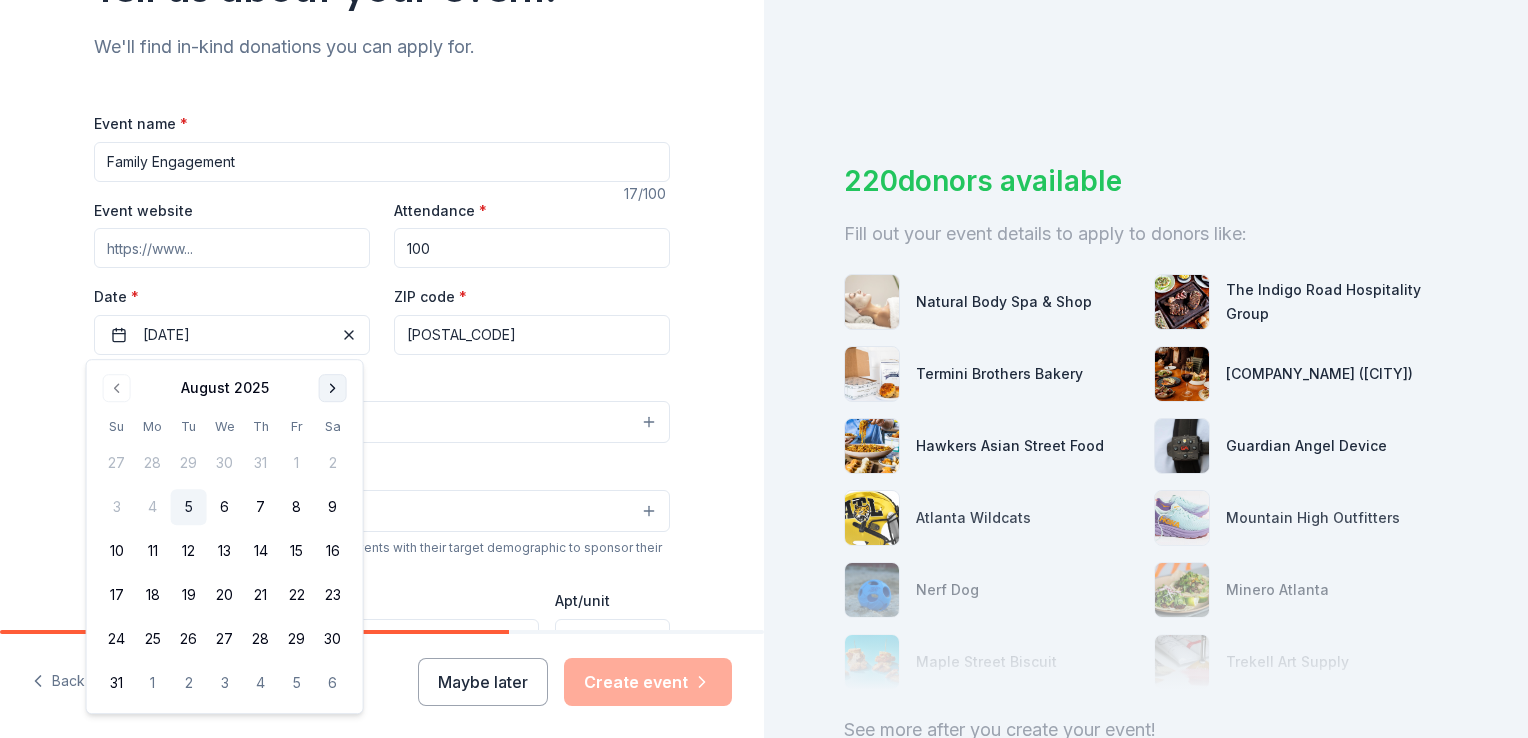 click at bounding box center [333, 388] 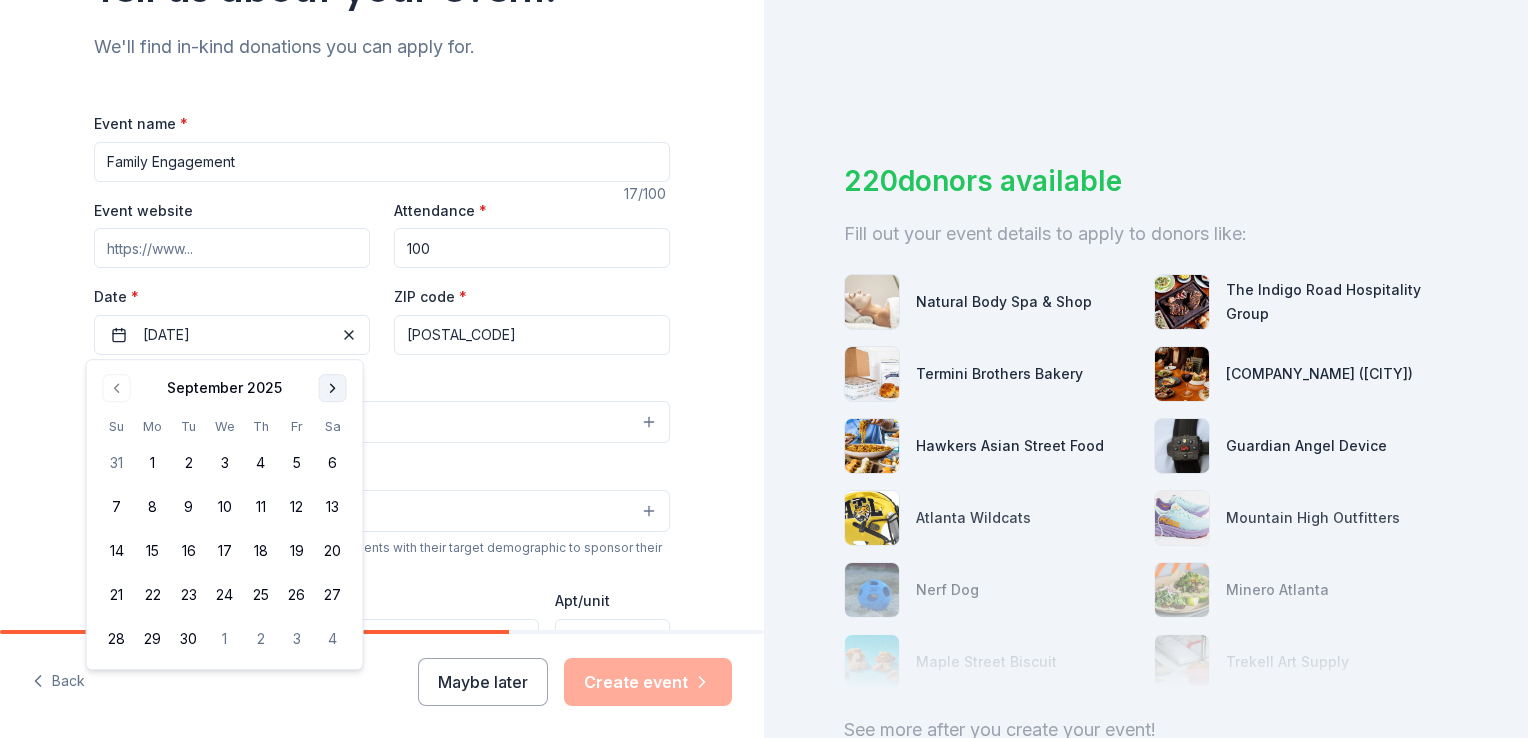 click at bounding box center [333, 388] 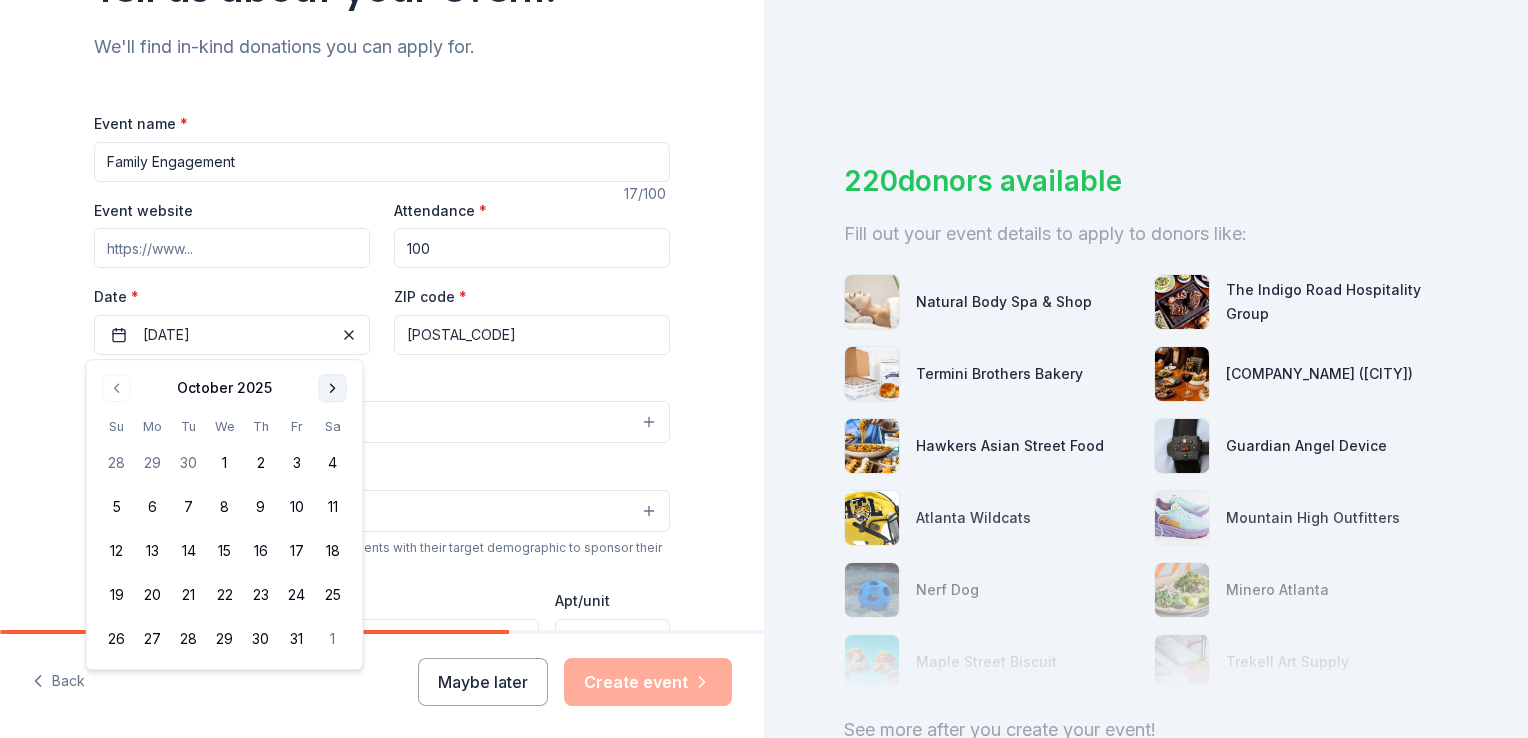 click at bounding box center (333, 388) 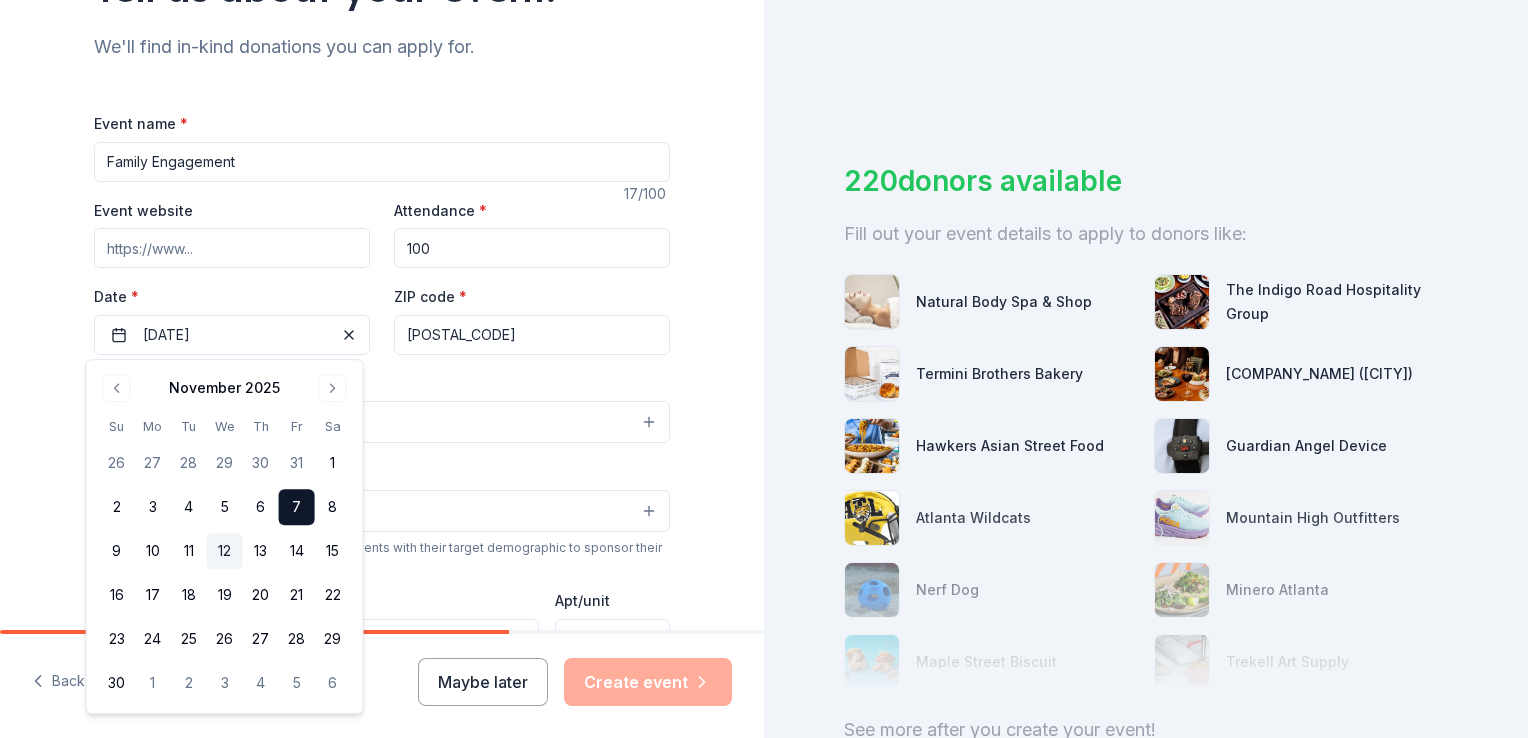 click on "12" at bounding box center (225, 551) 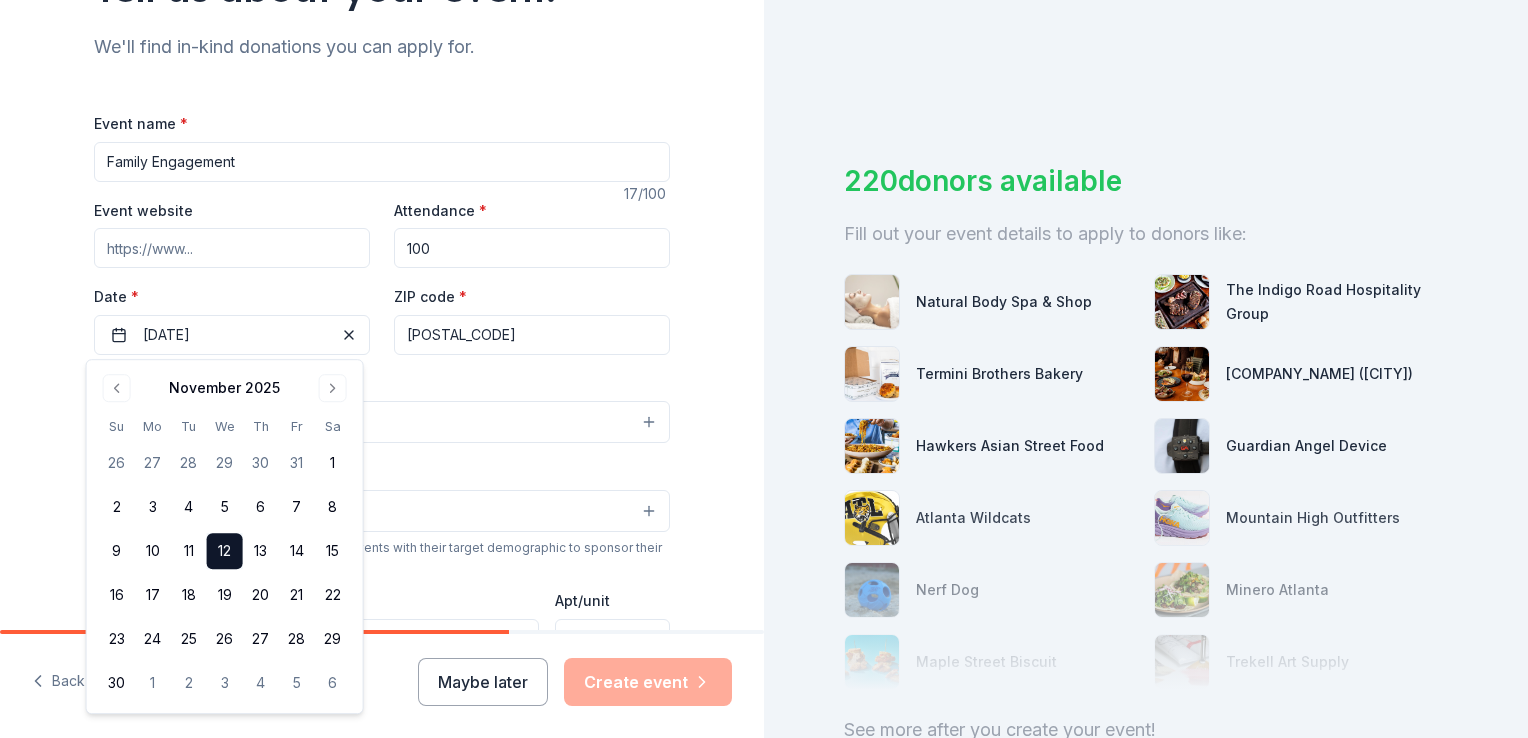 click on "Event type * Select" at bounding box center [382, 407] 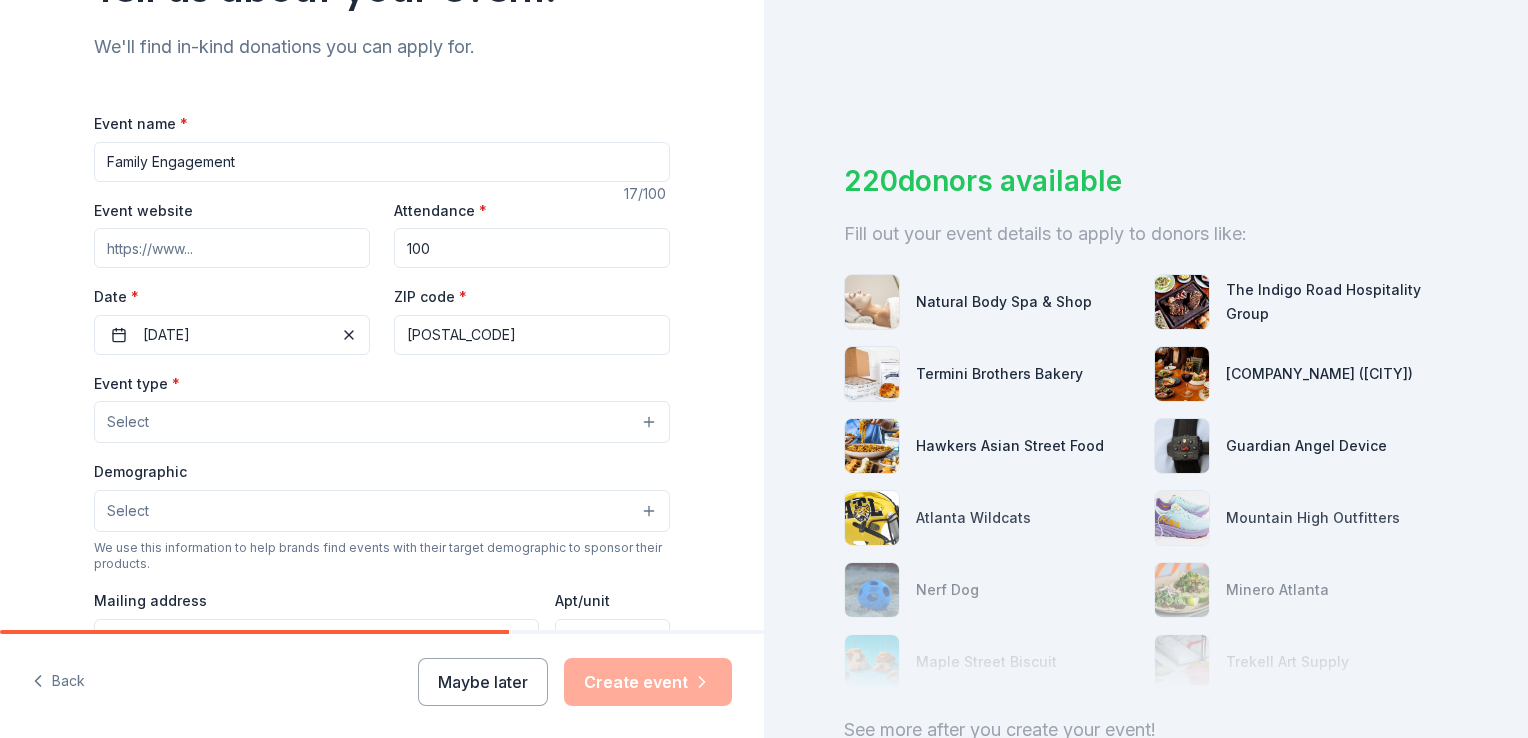 click on "Select" at bounding box center (382, 422) 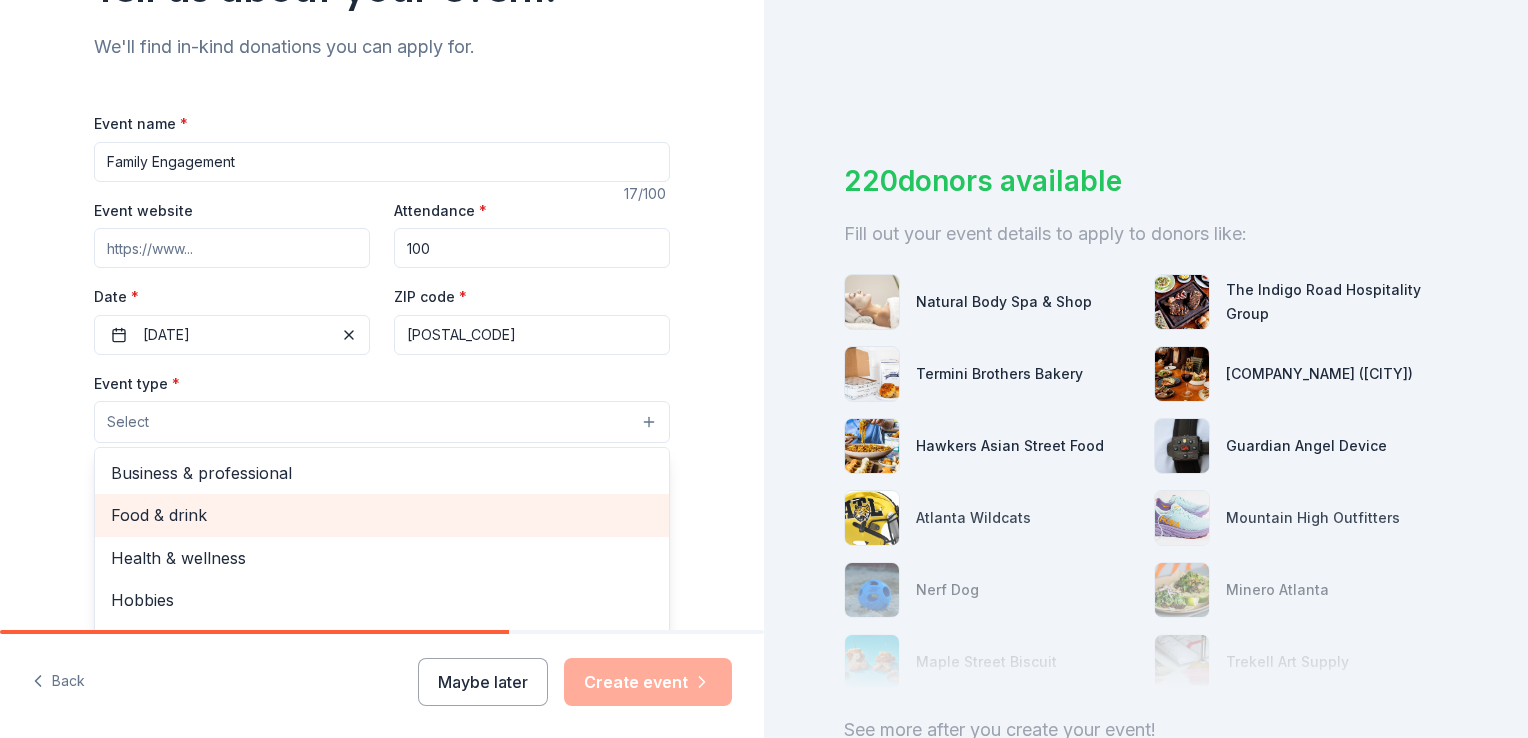 scroll, scrollTop: 66, scrollLeft: 0, axis: vertical 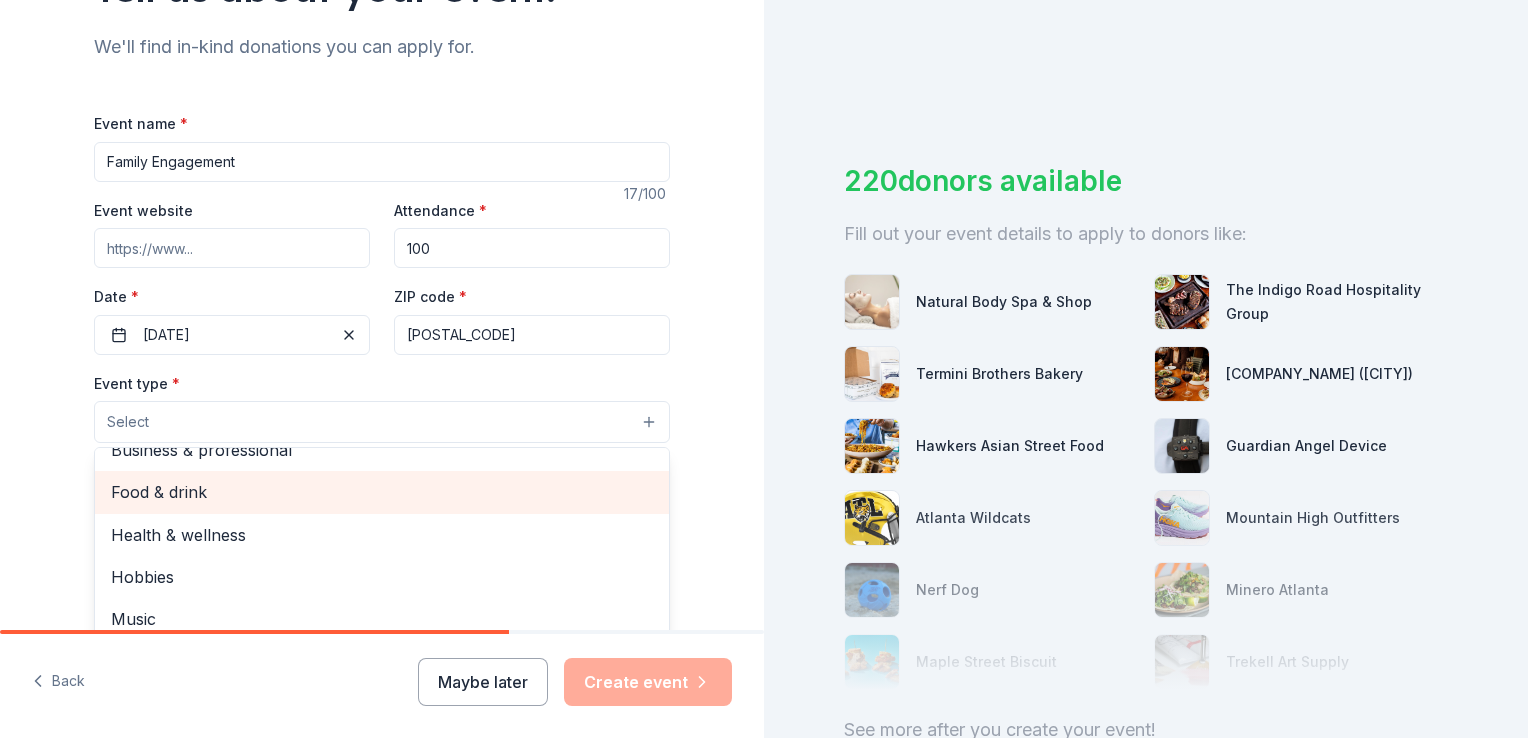 click on "Food & drink" at bounding box center [382, 492] 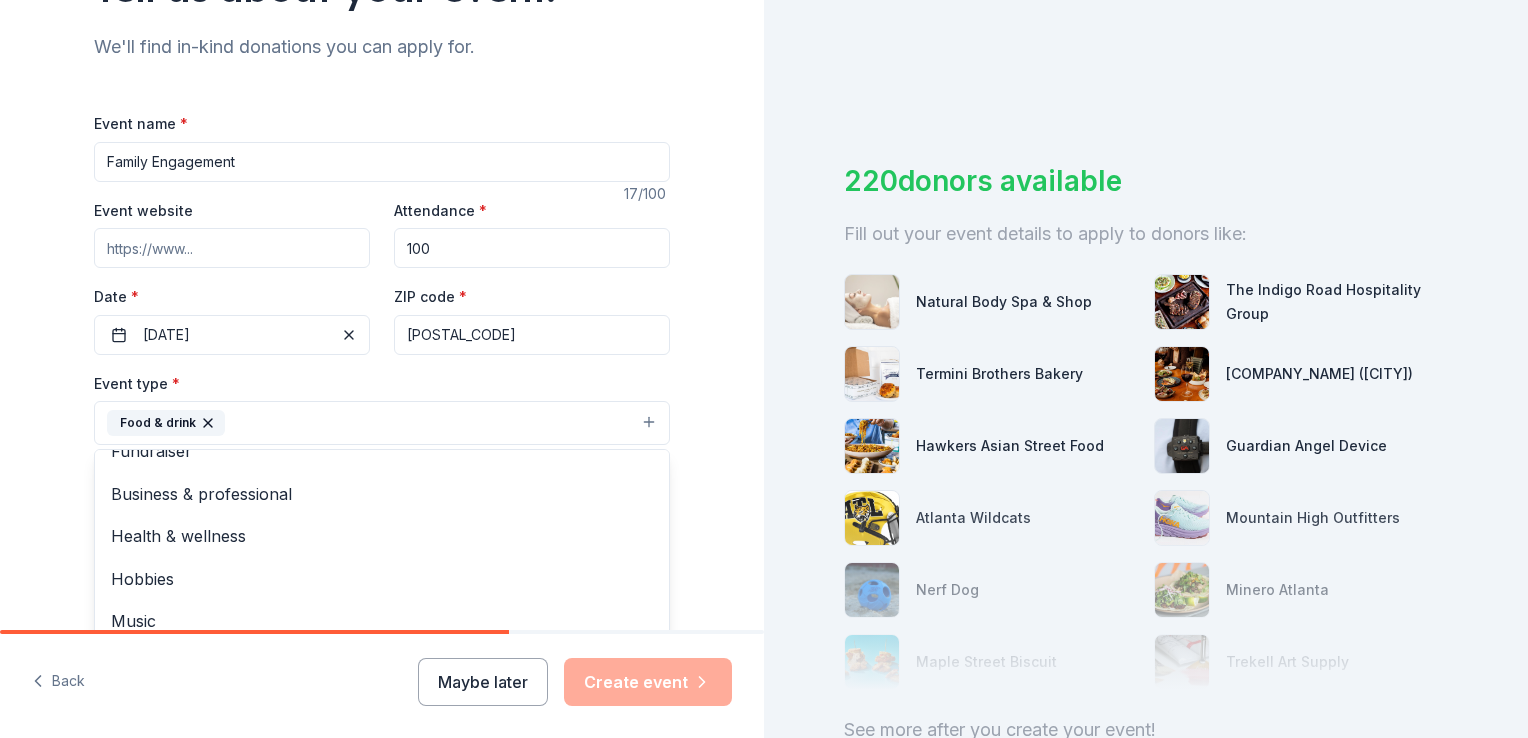 click on "Tell us about your event. We'll find in-kind donations you can apply for. Event name * Family Engagement 17 /100 Event website Attendance * 100 Date * 11/12/2025 ZIP code * [POSTAL_CODE] Event type * Food & drink Fundraiser Business & professional Health & wellness Hobbies Music Performing & visual arts Demographic Select We use this information to help brands find events with their target demographic to sponsor their products. Mailing address Apt/unit Description What are you looking for? * Auction & raffle Meals Snacks Desserts Alcohol Beverages Send me reminders Email me reminders of donor application deadlines Recurring event" at bounding box center [382, 466] 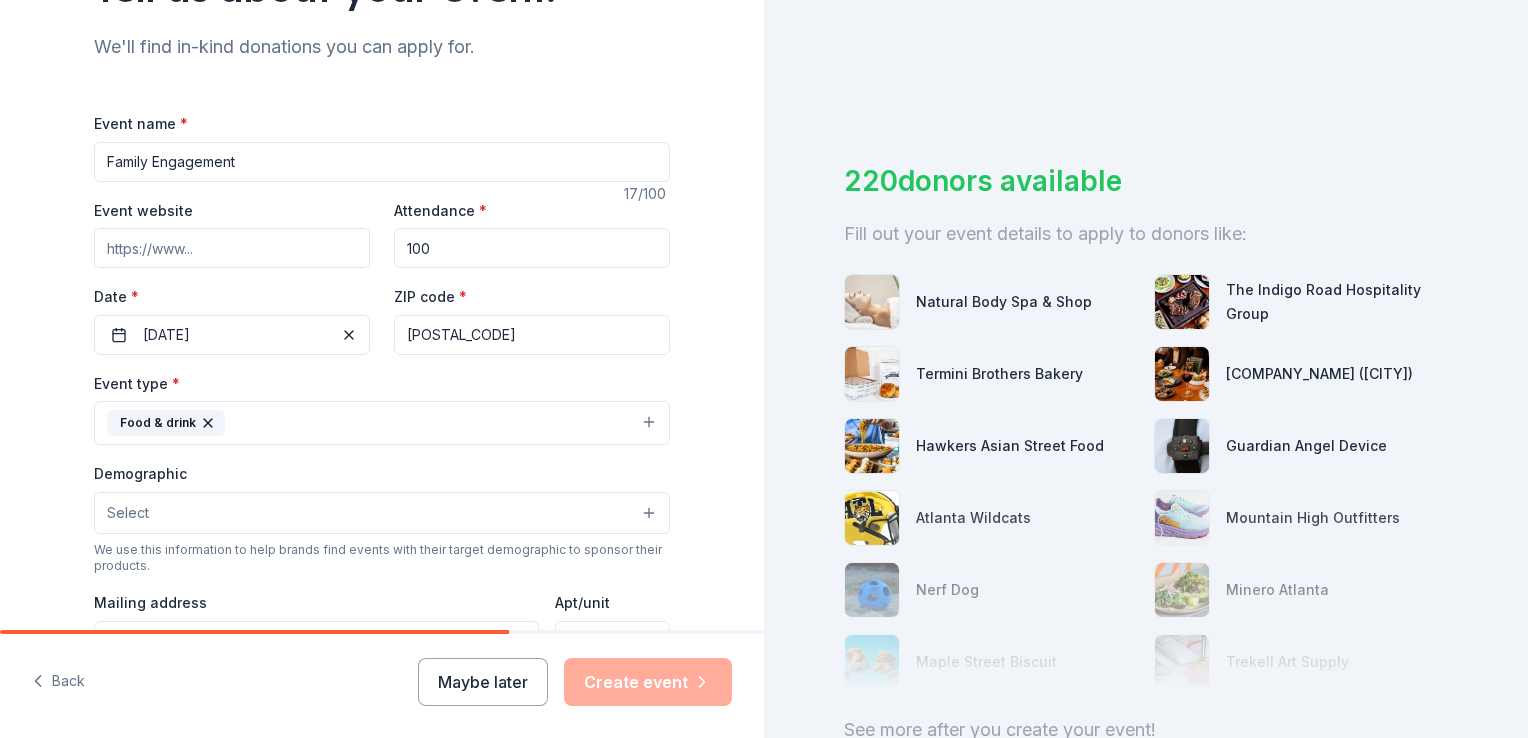 click on "Select" at bounding box center (382, 513) 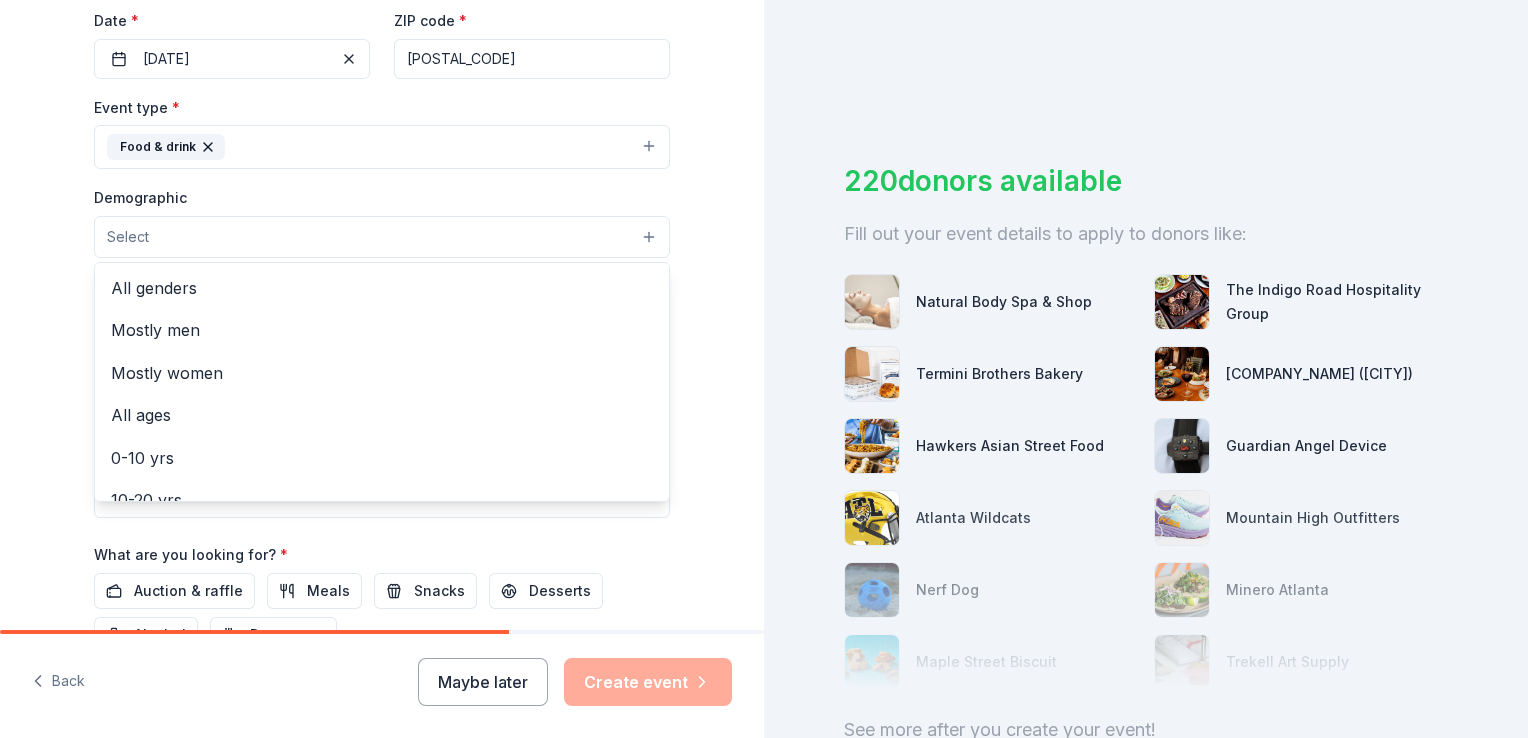 scroll, scrollTop: 480, scrollLeft: 0, axis: vertical 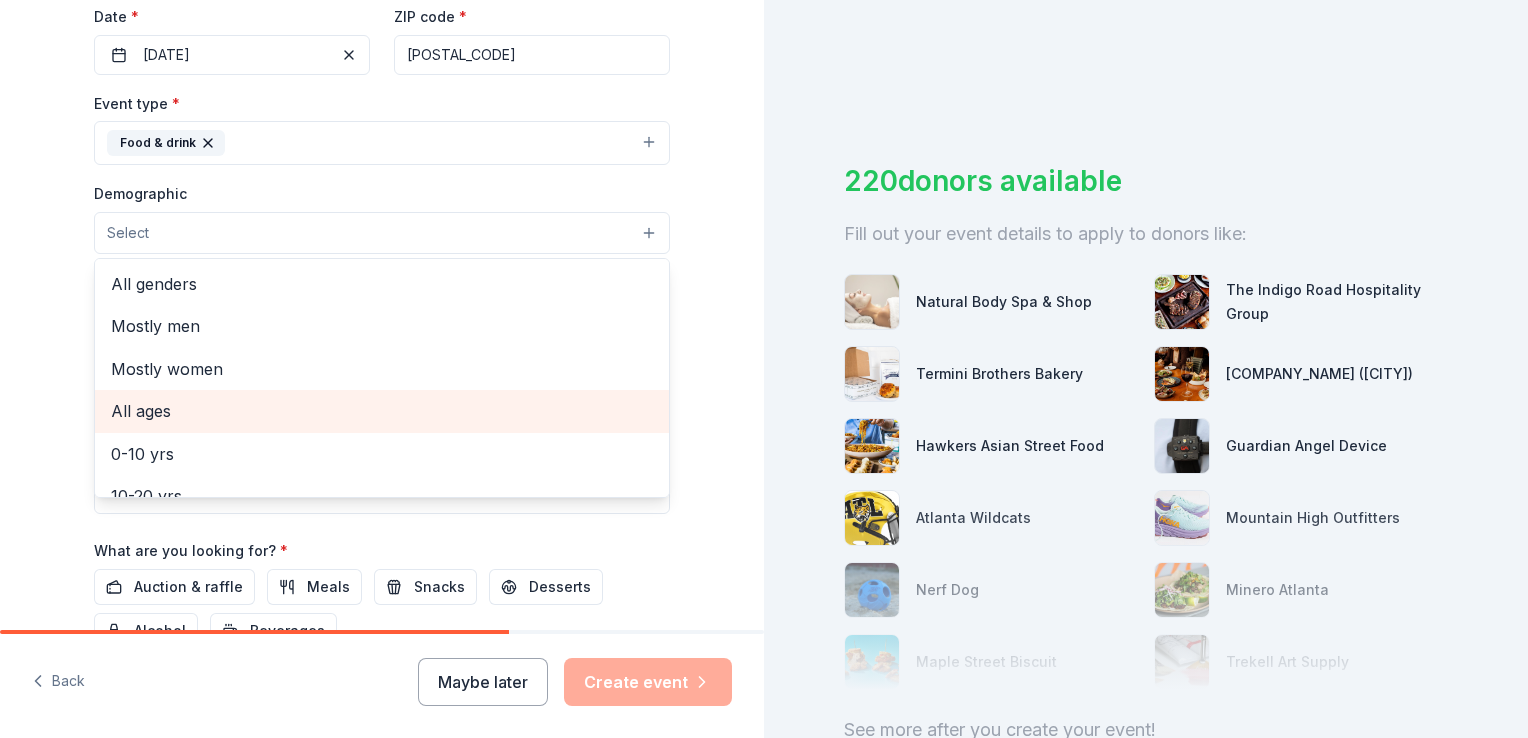 click on "All ages" at bounding box center (382, 411) 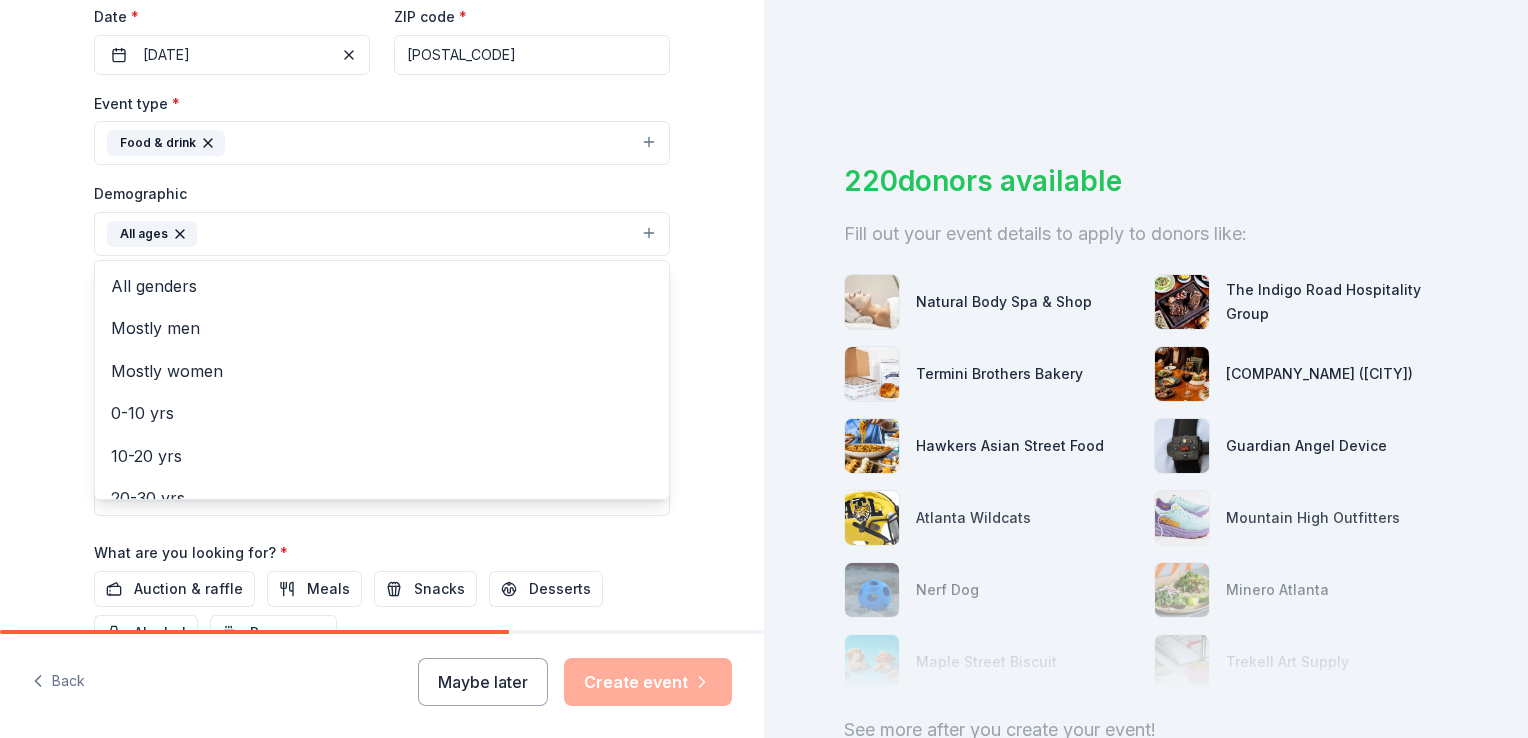click on "Tell us about your event. We'll find in-kind donations you can apply for. Event name * Family Engagement 17 /100 Event website Attendance * 100 Date * 11/12/2025 ZIP code * [POSTAL_CODE] Event type * Food & drink Demographic All ages All genders Mostly men Mostly women 0-10 yrs 10-20 yrs 20-30 yrs 30-40 yrs 40-50 yrs 50-60 yrs 60-70 yrs 70-80 yrs 80+ yrs We use this information to help brands find events with their target demographic to sponsor their products. Mailing address Apt/unit Description What are you looking for? * Auction & raffle Meals Snacks Desserts Alcohol Beverages Send me reminders Email me reminders of donor application deadlines Recurring event" at bounding box center (382, 187) 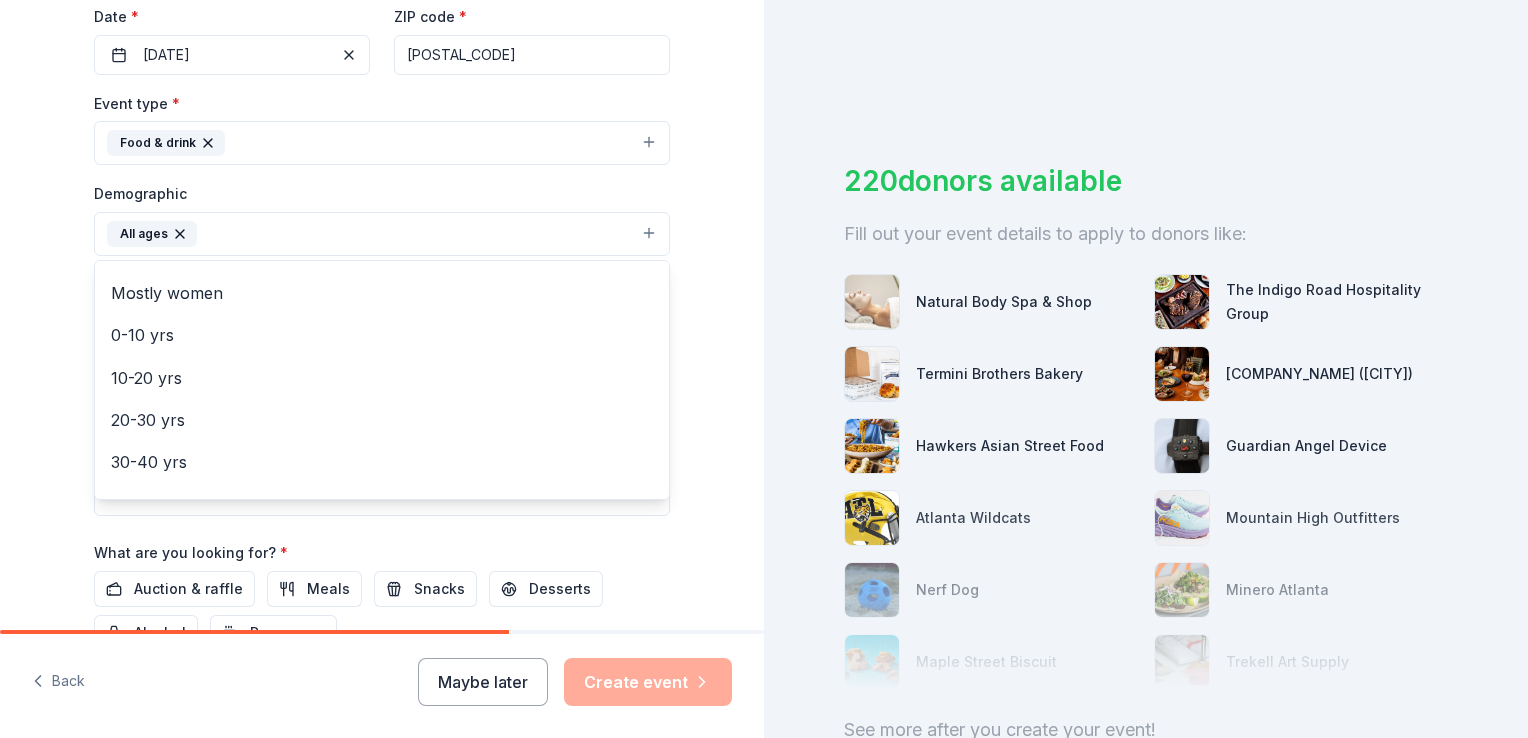 scroll, scrollTop: 0, scrollLeft: 0, axis: both 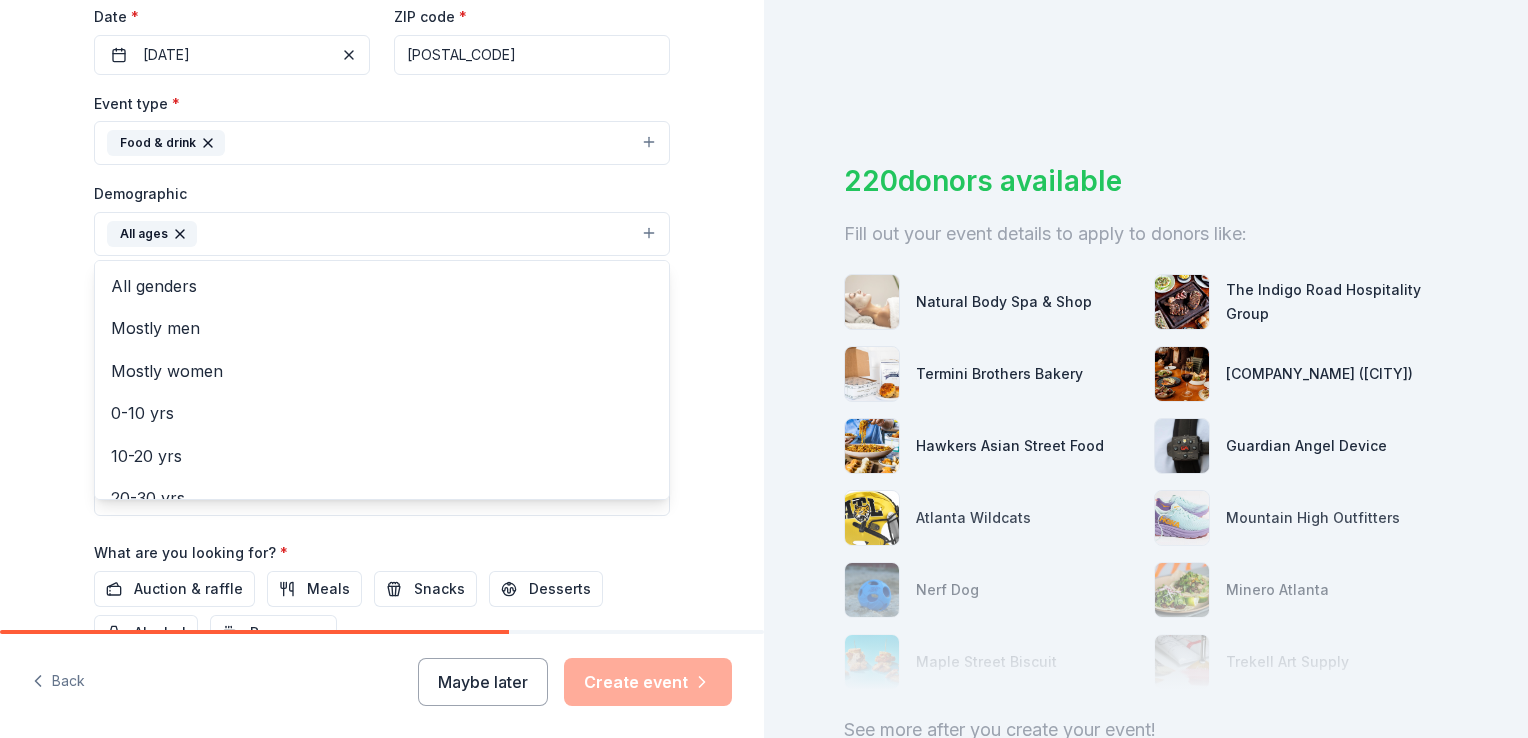 click on "Tell us about your event. We'll find in-kind donations you can apply for. Event name * Family Engagement 17 /100 Event website Attendance * 100 Date * 11/12/2025 ZIP code * [POSTAL_CODE] Event type * Food & drink Demographic All ages All genders Mostly men Mostly women 0-10 yrs 10-20 yrs 20-30 yrs 30-40 yrs 40-50 yrs 50-60 yrs 60-70 yrs 70-80 yrs 80+ yrs We use this information to help brands find events with their target demographic to sponsor their products. Mailing address Apt/unit Description What are you looking for? * Auction & raffle Meals Snacks Desserts Alcohol Beverages Send me reminders Email me reminders of donor application deadlines Recurring event" at bounding box center [382, 187] 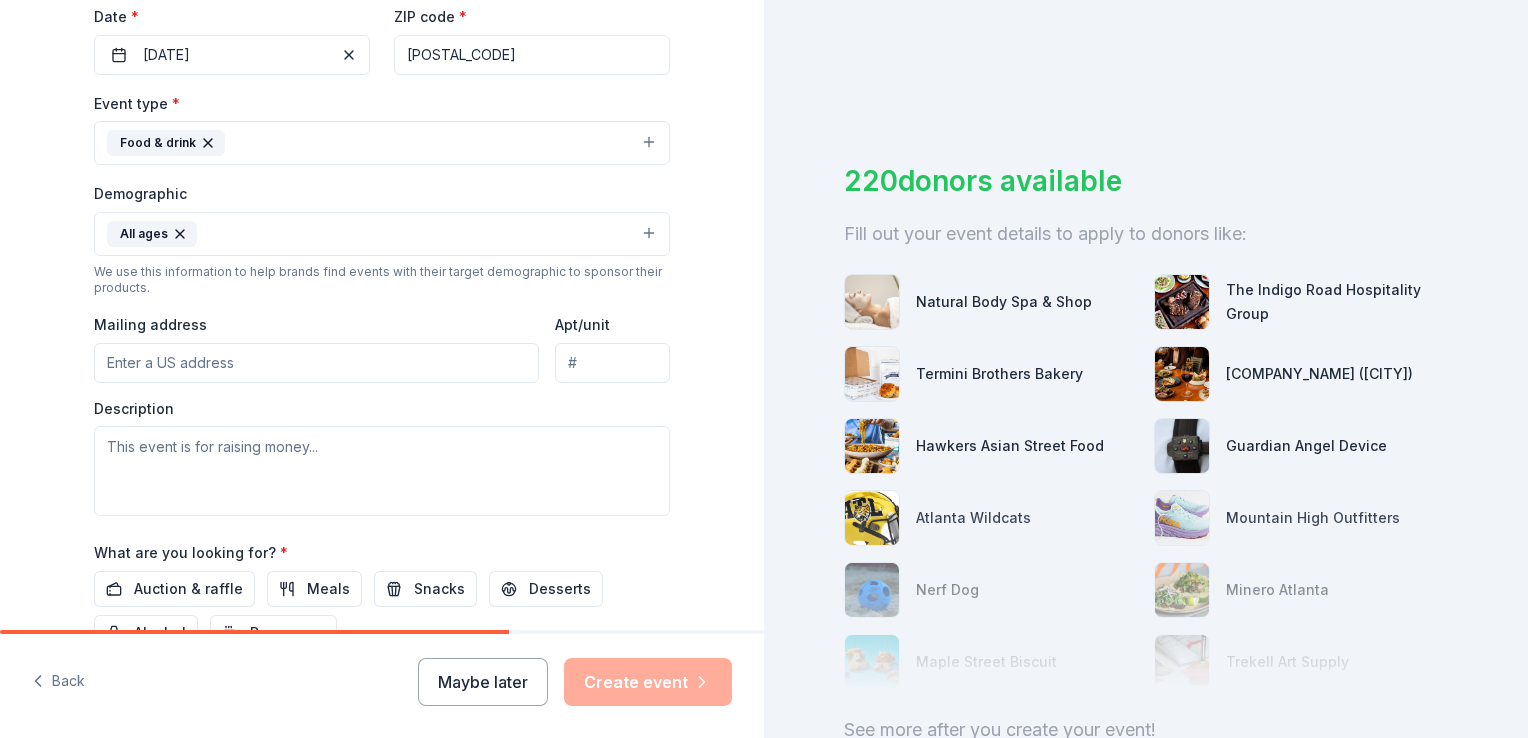 click on "Mailing address" at bounding box center [316, 363] 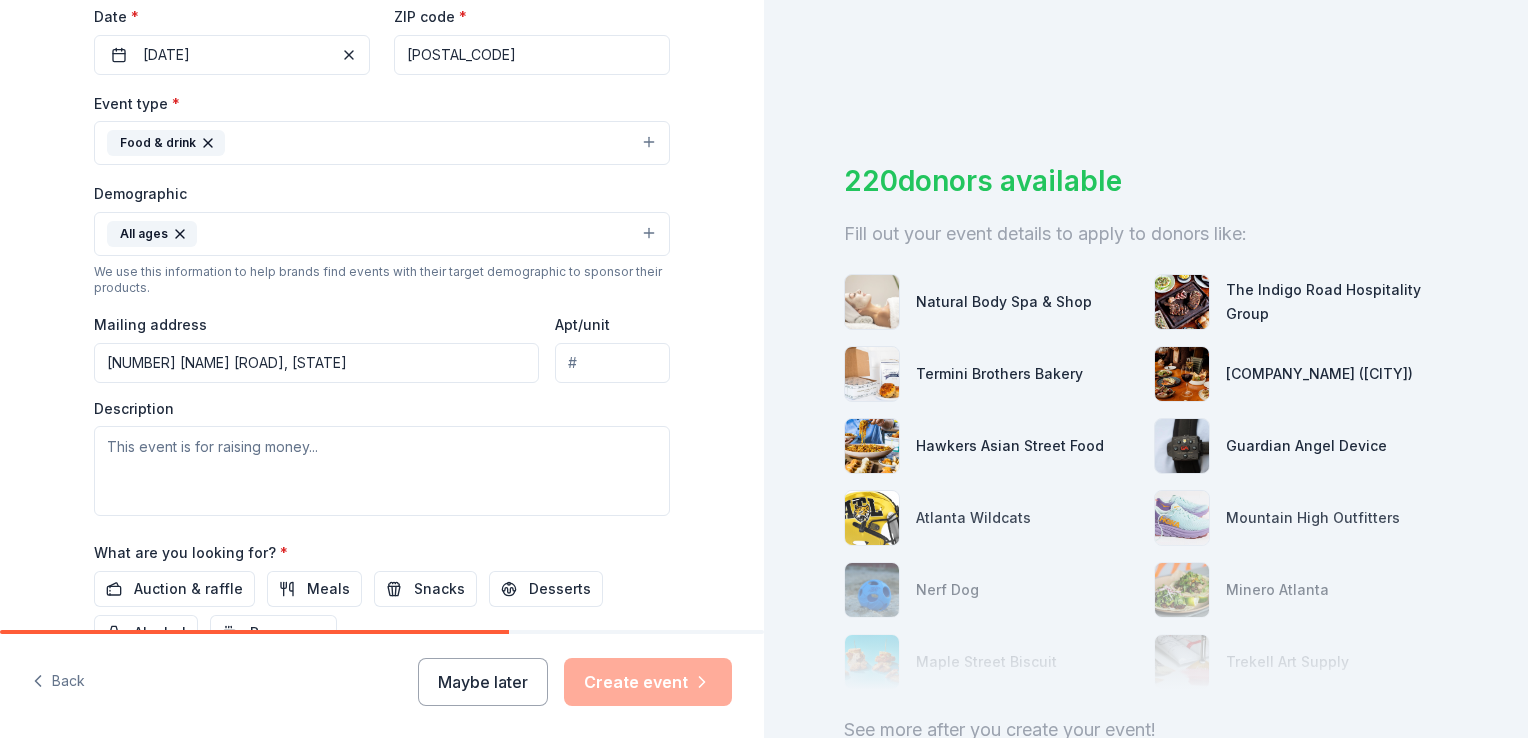click on "Tell us about your event. We'll find in-kind donations you can apply for. Event name * Family Engagement 17 /100 Event website Attendance * 100 Date * 11/12/2025 ZIP code * [ZIP] Event type * Food & drink Demographic All ages We use this information to help brands find events with their target demographic to sponsor their products. Mailing address [NUMBER] [STREET], [CITY] Description What are you looking for? * Auction & raffle Meals Snacks Desserts Alcohol Beverages Send me reminders Email me reminders of donor application deadlines Recurring event" at bounding box center (382, 187) 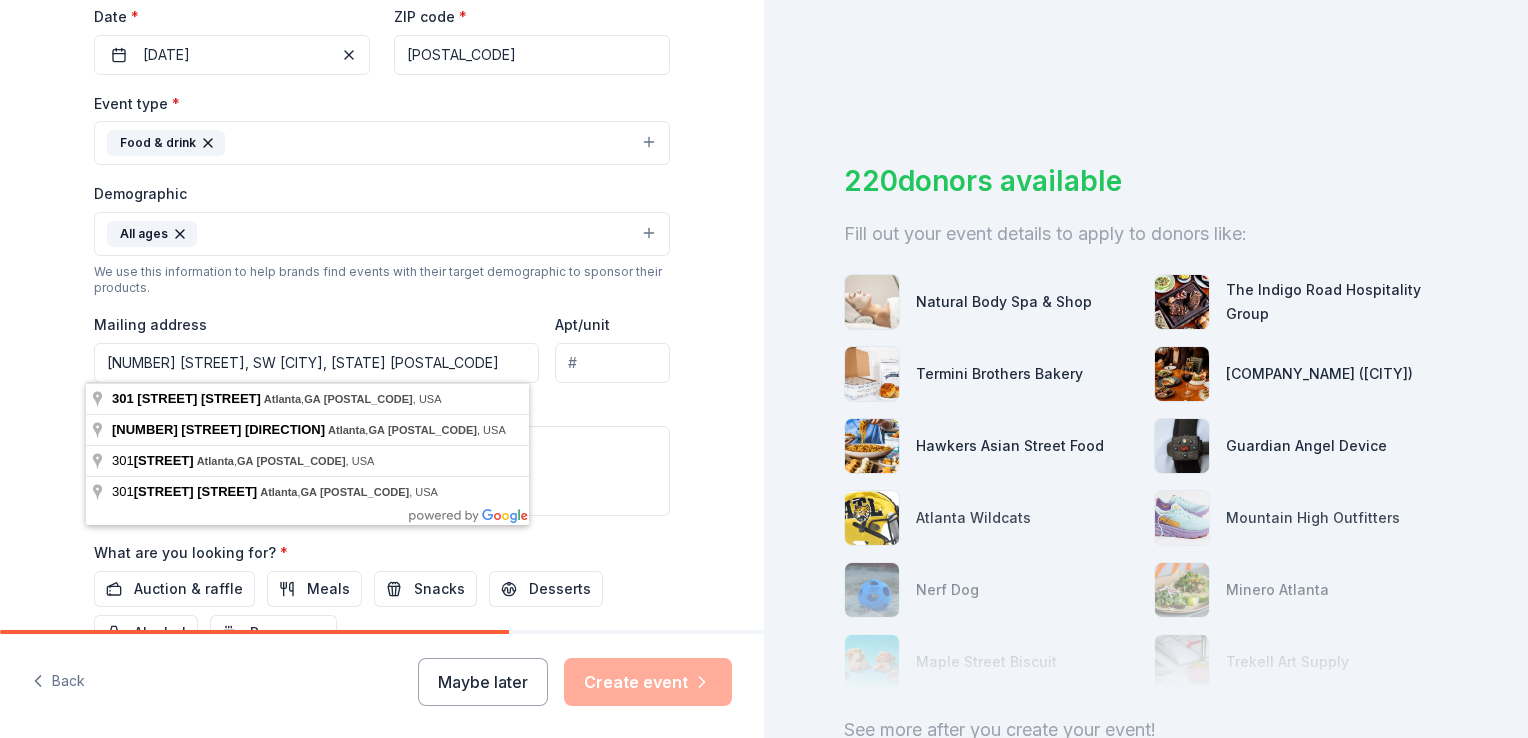 type on "[NUMBER] [STREET], SW [CITY], [STATE] [POSTAL_CODE]" 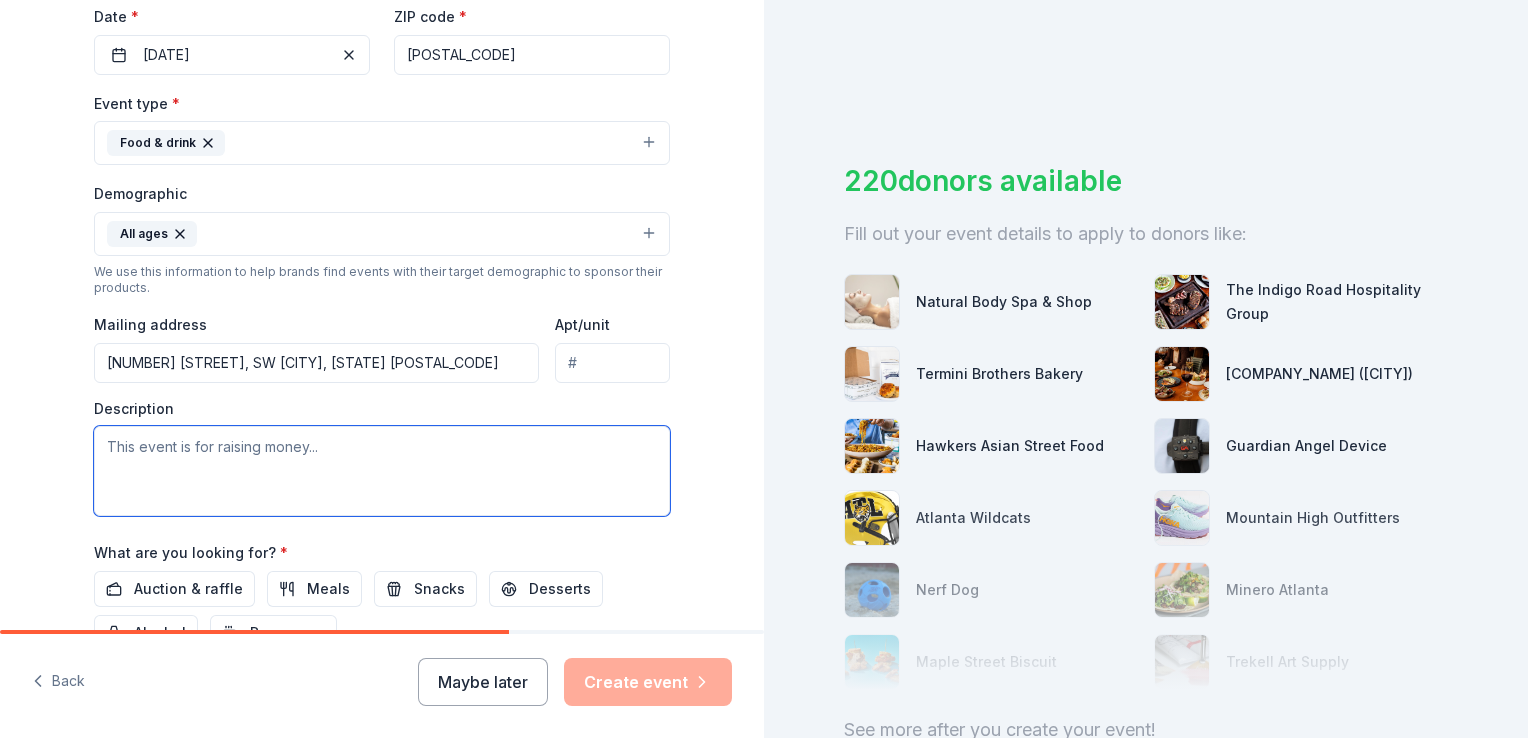 click at bounding box center [382, 471] 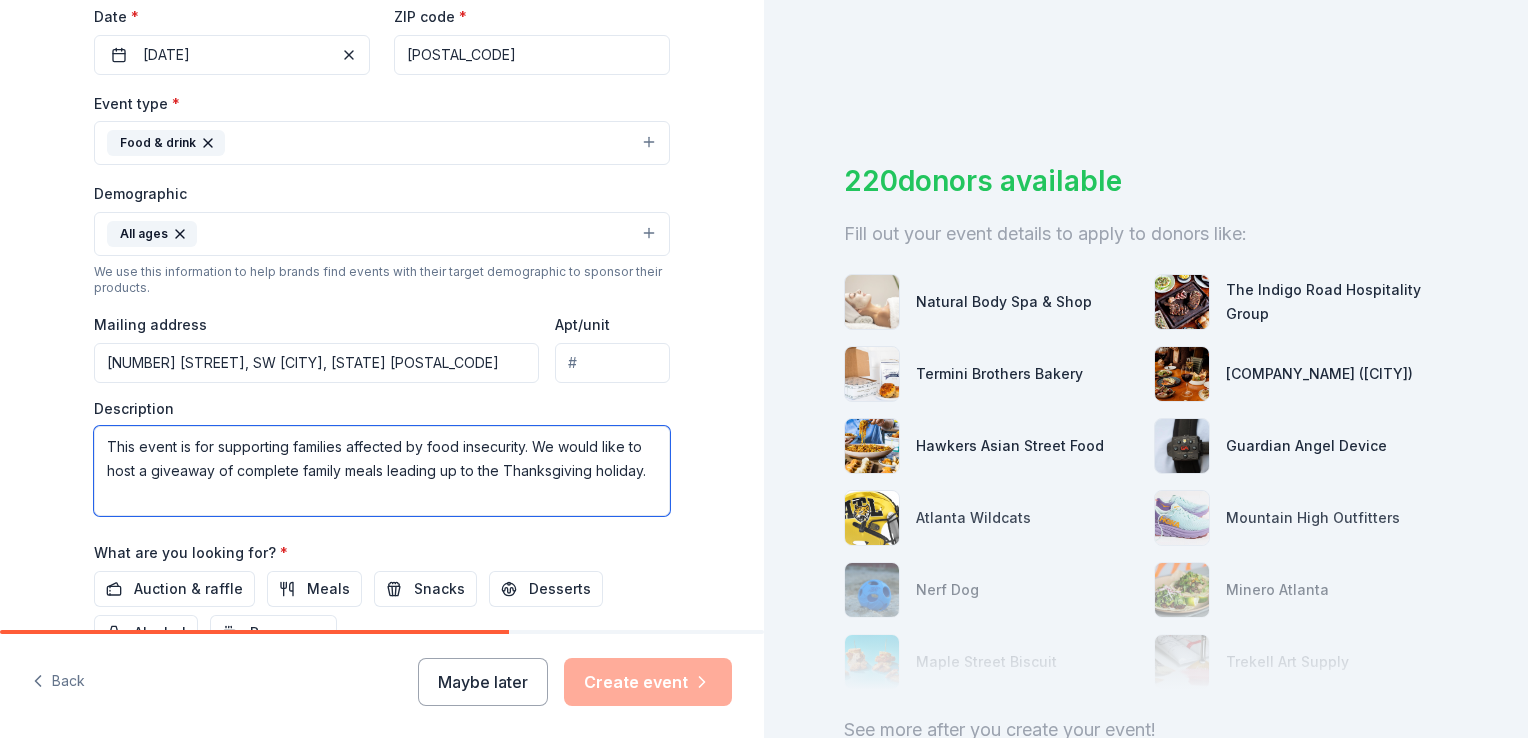 click on "This event is for supporting families affected by food insecurity. We would like to host a giveaway of complete family meals leading up to the Thanksgiving holiday." at bounding box center [382, 471] 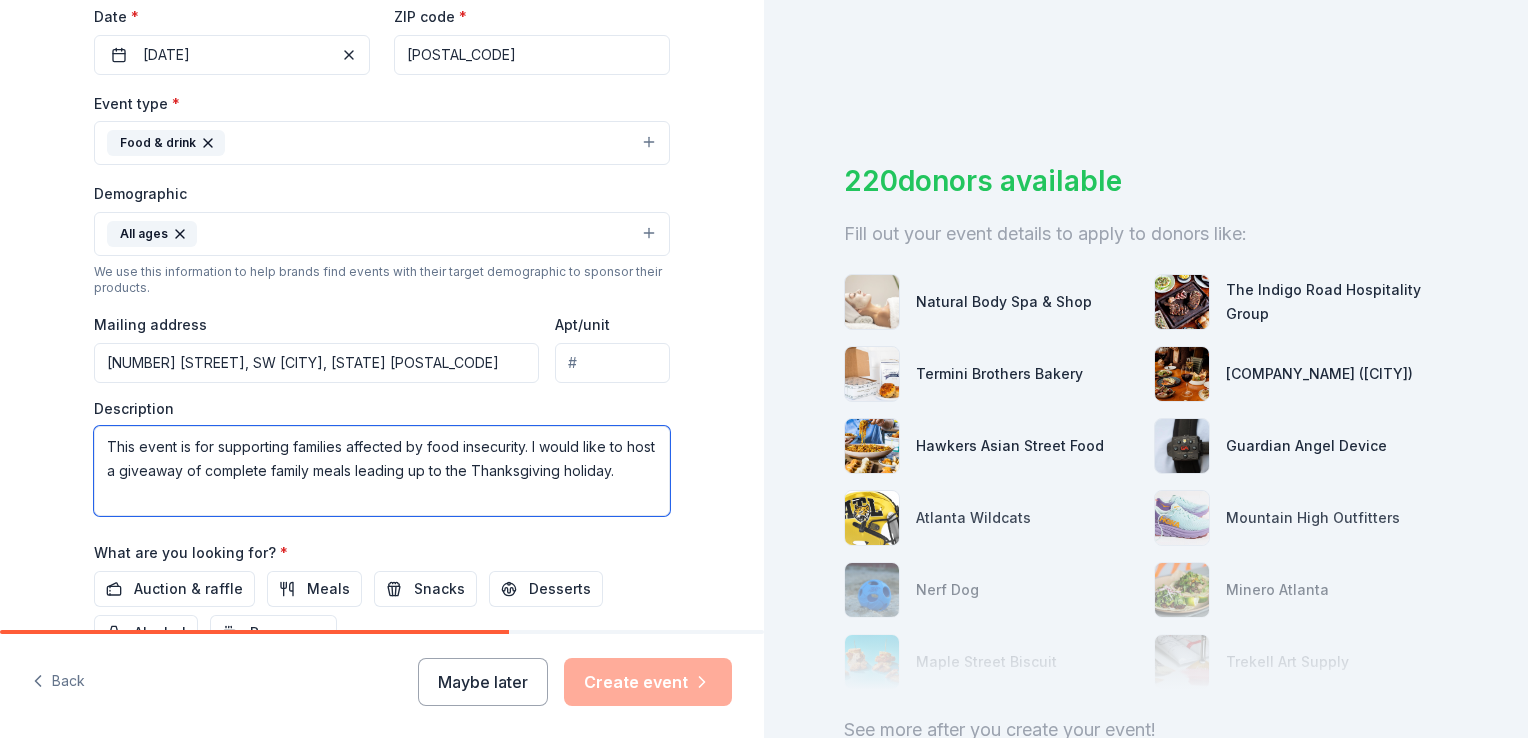 click on "This event is for supporting families affected by food insecurity. I would like to host a giveaway of complete family meals leading up to the Thanksgiving holiday." at bounding box center (382, 471) 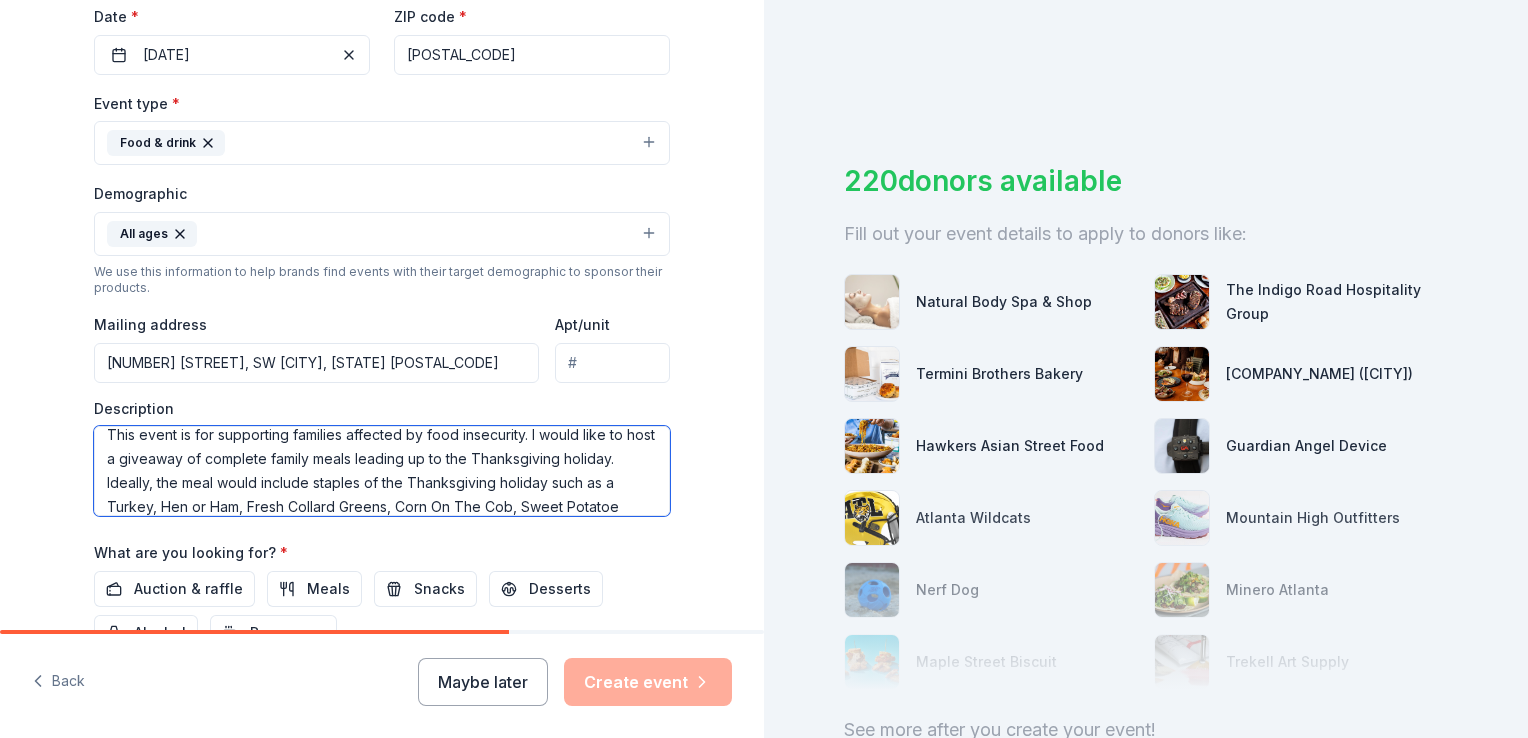 scroll, scrollTop: 36, scrollLeft: 0, axis: vertical 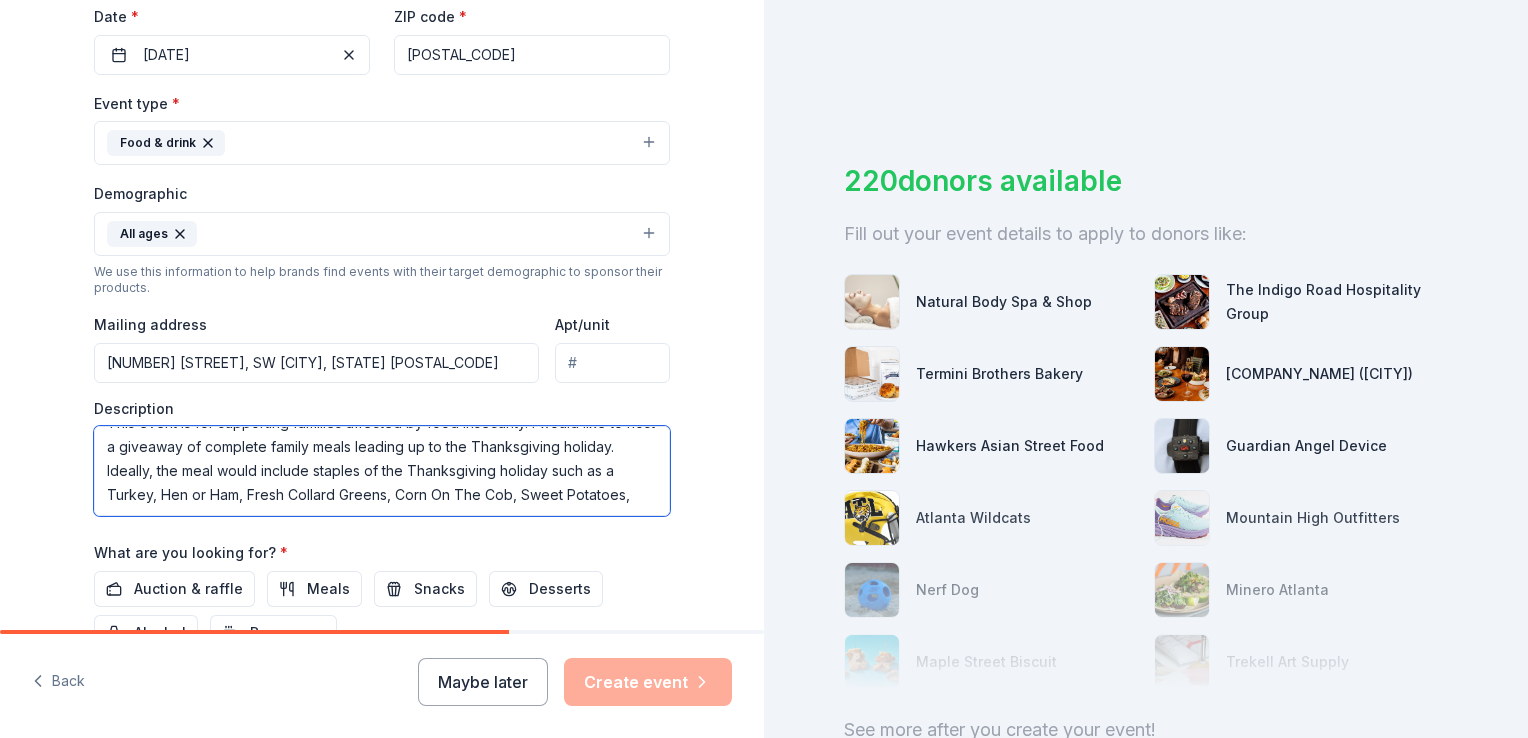 drag, startPoint x: 292, startPoint y: 474, endPoint x: 535, endPoint y: 474, distance: 243 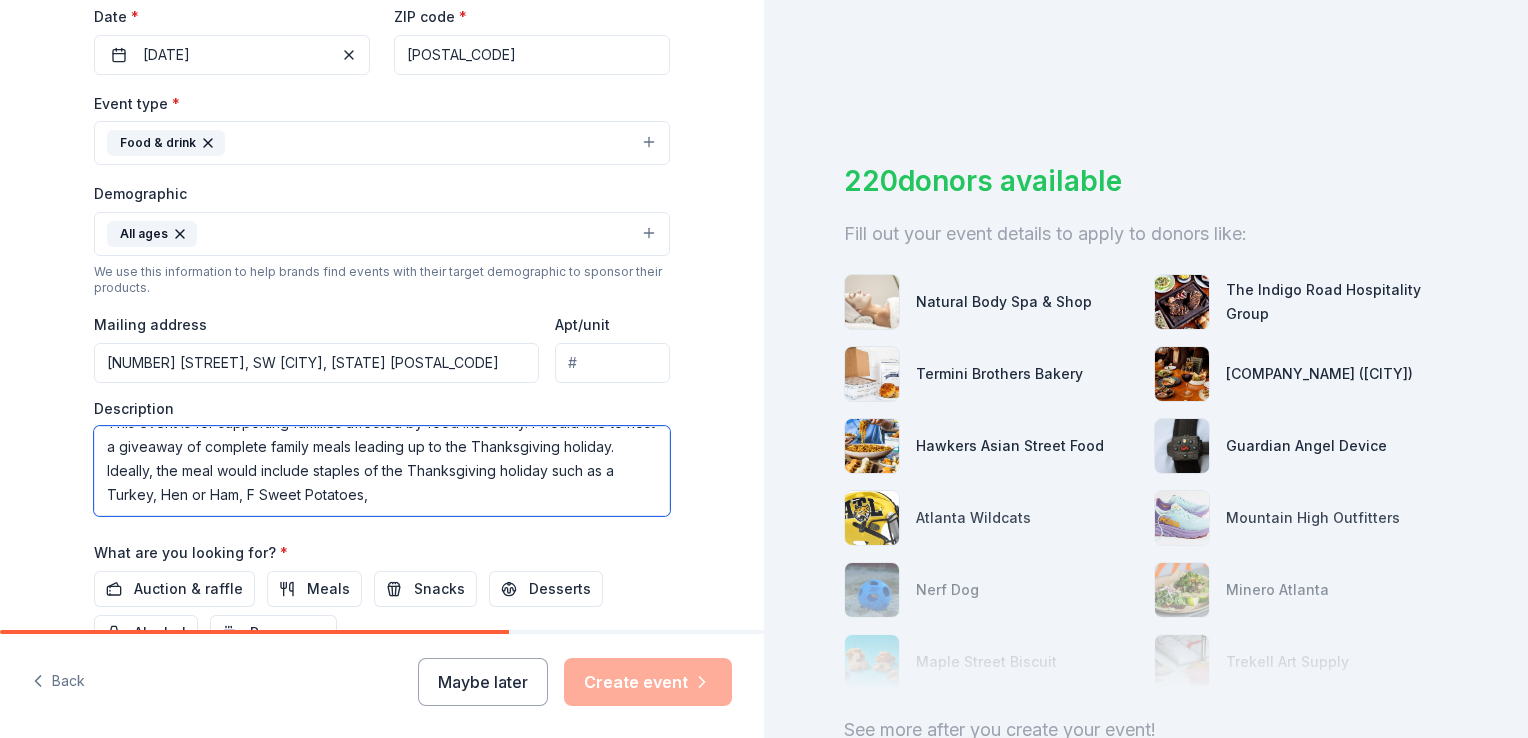 scroll, scrollTop: 24, scrollLeft: 0, axis: vertical 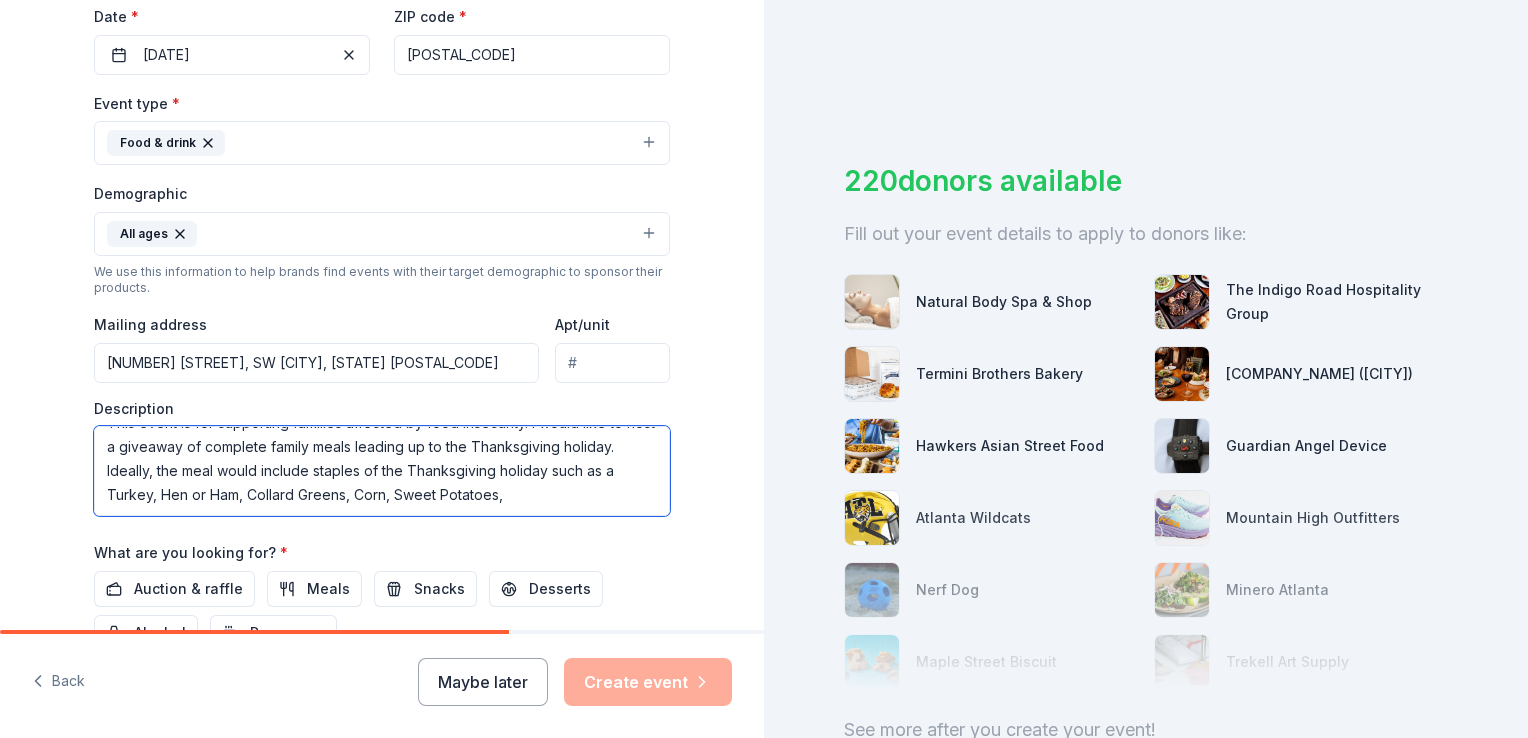 click on "This event is for supporting families affected by food insecurity. I would like to host a giveaway of complete family meals leading up to the Thanksgiving holiday. Ideally, the meal would include staples of the Thanksgiving holiday such as a Turkey, Hen or Ham, Collard Greens, Corn, Sweet Potatoes," at bounding box center (382, 471) 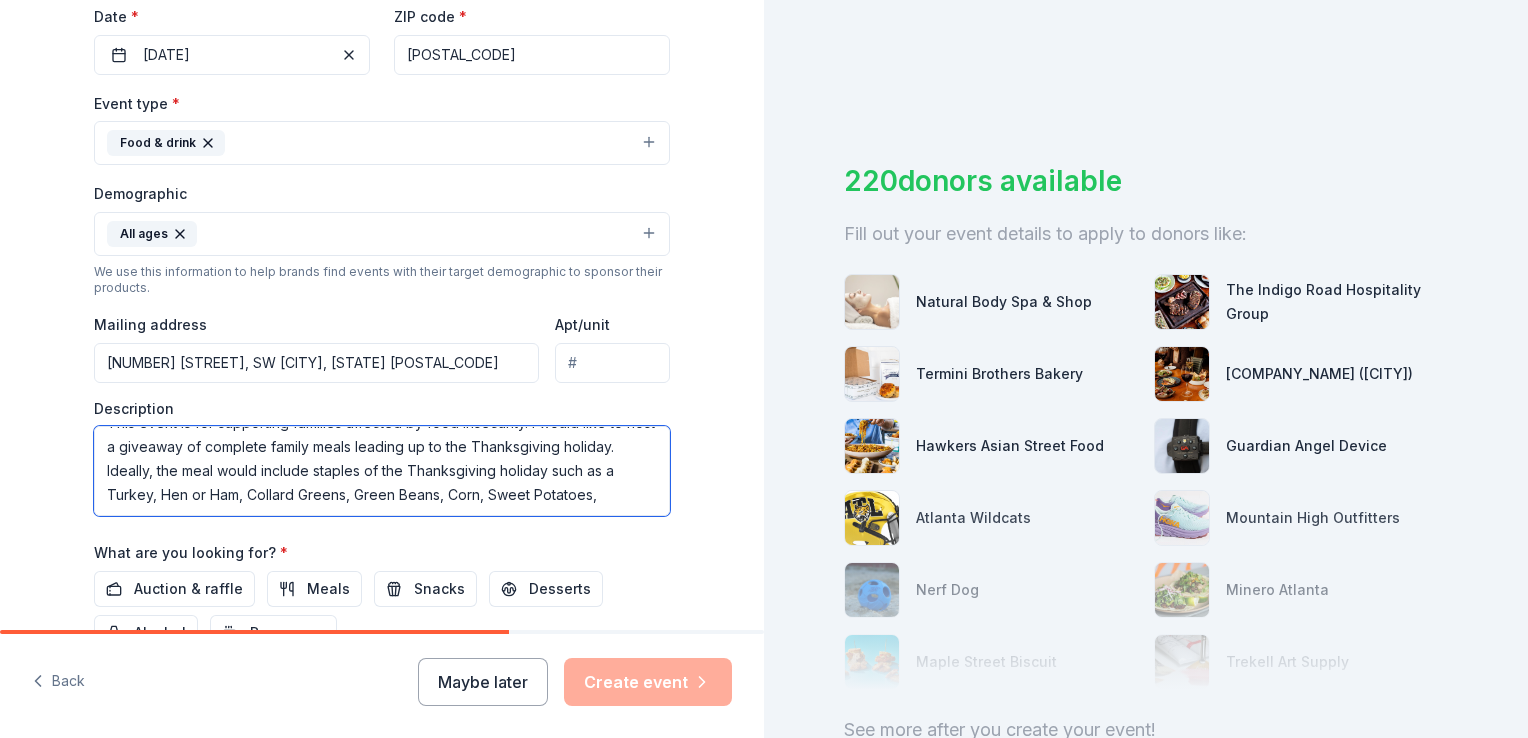 click on "This event is for supporting families affected by food insecurity. I would like to host a giveaway of complete family meals leading up to the Thanksgiving holiday. Ideally, the meal would include staples of the Thanksgiving holiday such as a Turkey, Hen or Ham, Collard Greens, Green Beans, Corn, Sweet Potatoes," at bounding box center [382, 471] 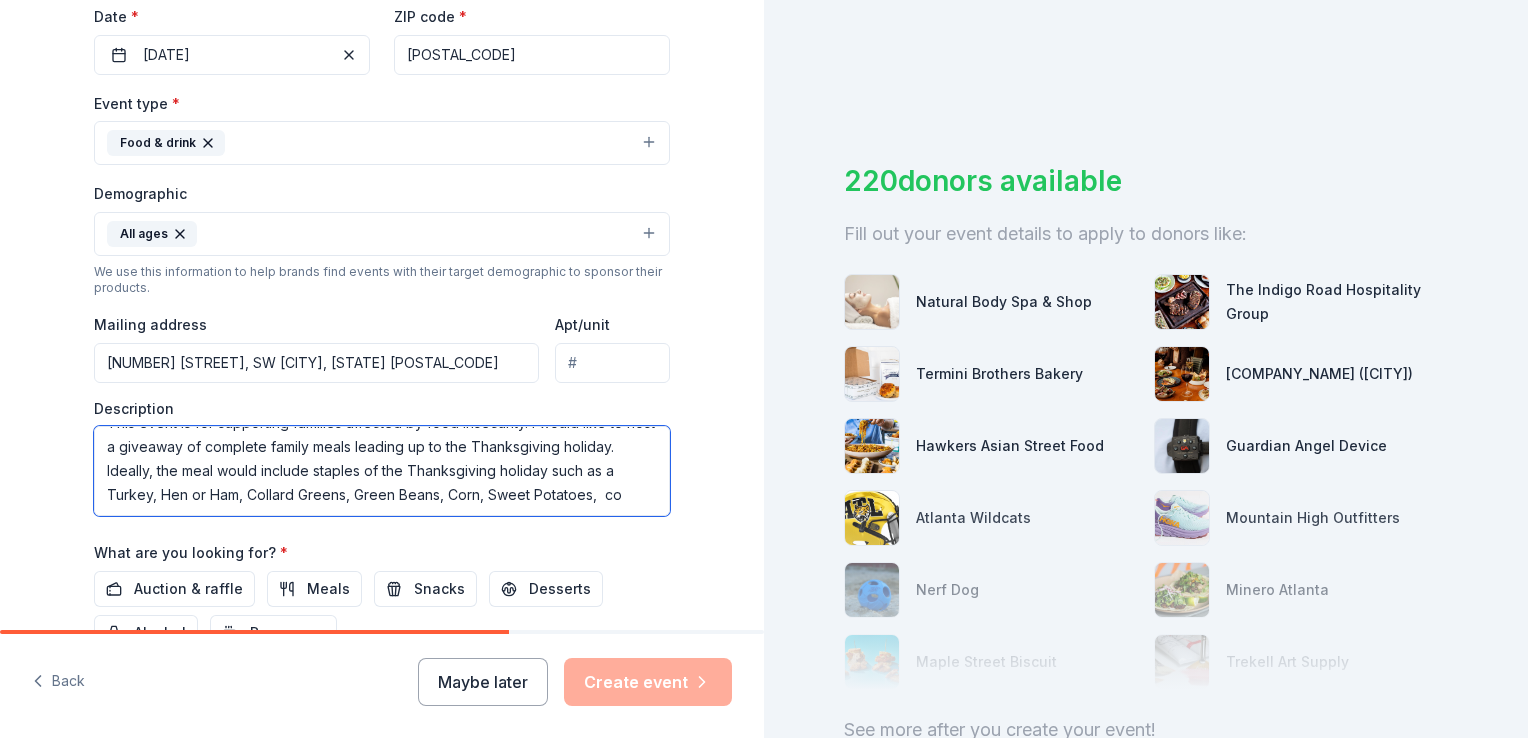 scroll, scrollTop: 36, scrollLeft: 0, axis: vertical 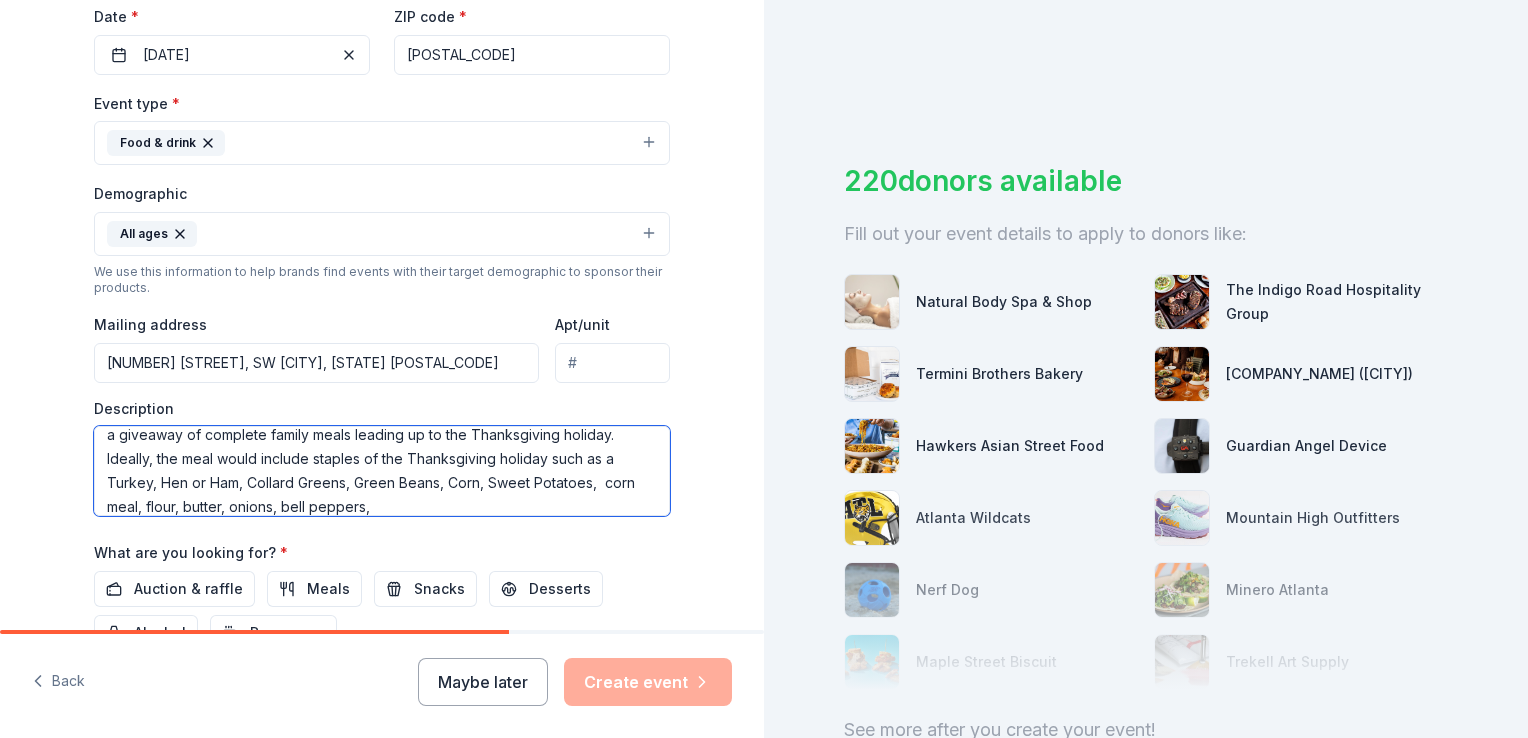click on "This event is for supporting families affected by food insecurity. I would like to host a giveaway of complete family meals leading up to the Thanksgiving holiday. Ideally, the meal would include staples of the Thanksgiving holiday such as a Turkey, Hen or Ham, Collard Greens, Green Beans, Corn, Sweet Potatoes,  corn meal, flour, butter, onions, bell peppers," at bounding box center (382, 471) 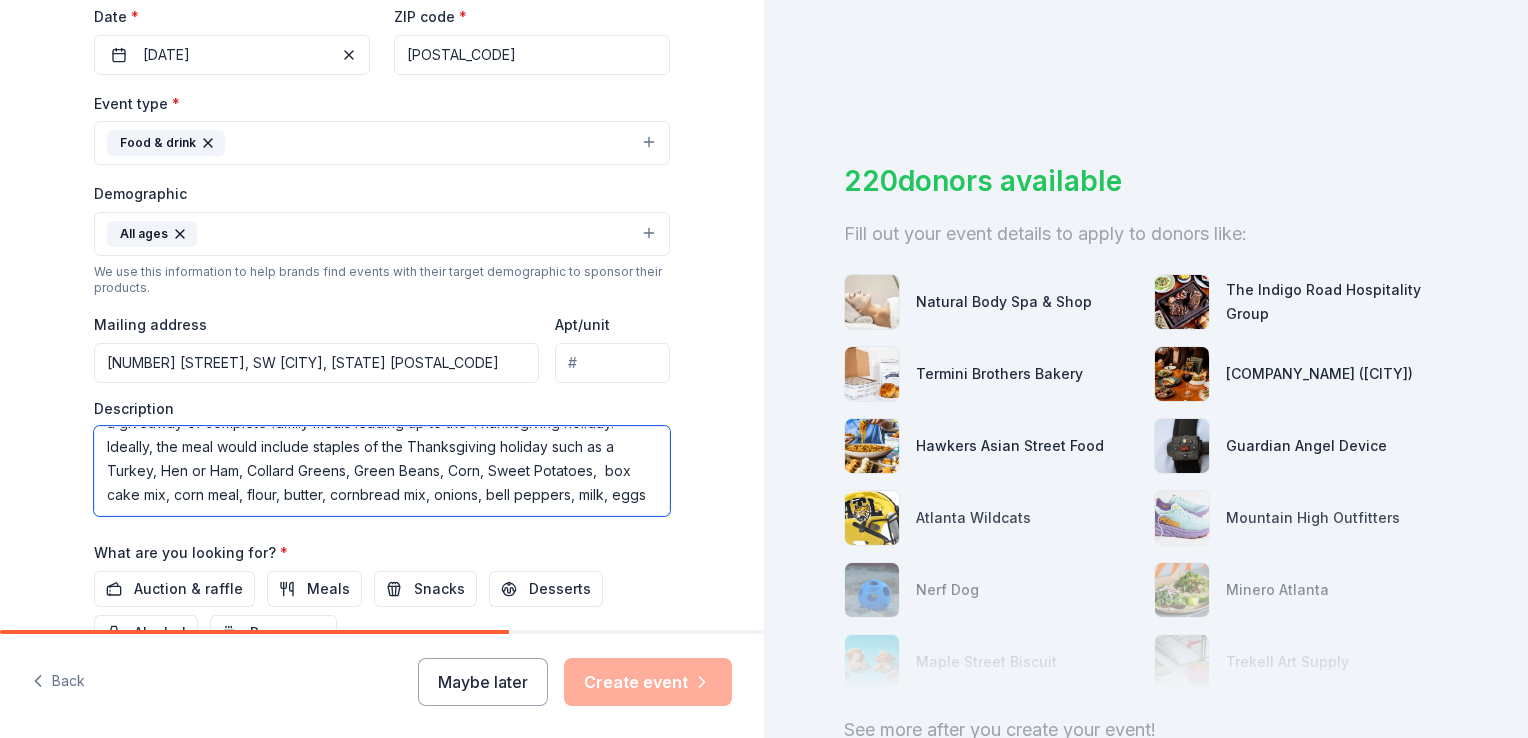 scroll, scrollTop: 72, scrollLeft: 0, axis: vertical 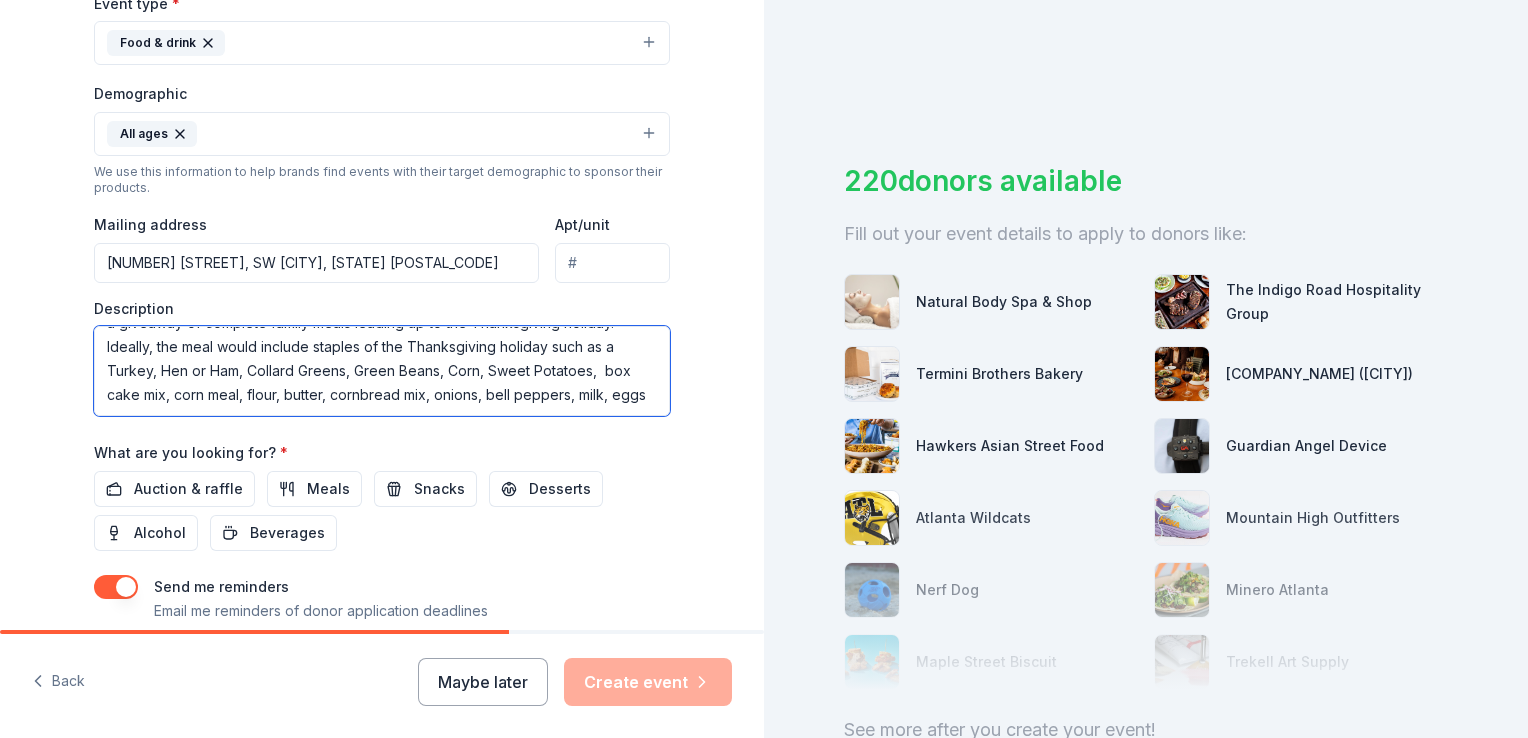 click on "This event is for supporting families affected by food insecurity. I would like to host a giveaway of complete family meals leading up to the Thanksgiving holiday. Ideally, the meal would include staples of the Thanksgiving holiday such as a Turkey, Hen or Ham, Collard Greens, Green Beans, Corn, Sweet Potatoes,  box cake mix, corn meal, flour, butter, cornbread mix, onions, bell peppers, milk, eggs" at bounding box center [382, 371] 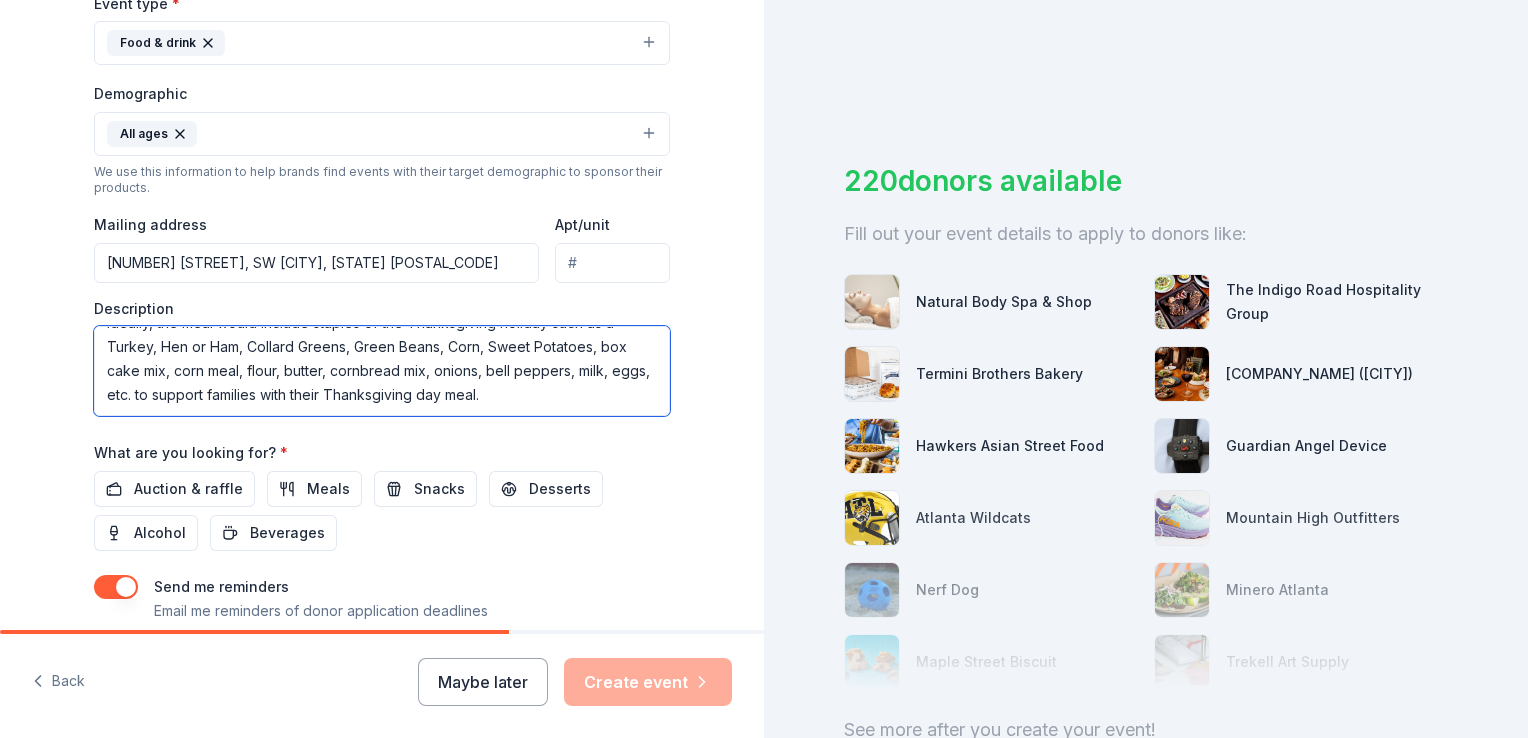 click on "This event is for supporting families affected by food insecurity. I would like to host a giveaway of complete family meals leading up to the Thanksgiving holiday. Ideally, the meal would include staples of the Thanksgiving holiday such as a Turkey, Hen or Ham, Collard Greens, Green Beans, Corn, Sweet Potatoes, box cake mix, corn meal, flour, butter, cornbread mix, onions, bell peppers, milk, eggs, etc. to support families with their Thanksgiving day meal." at bounding box center (382, 371) 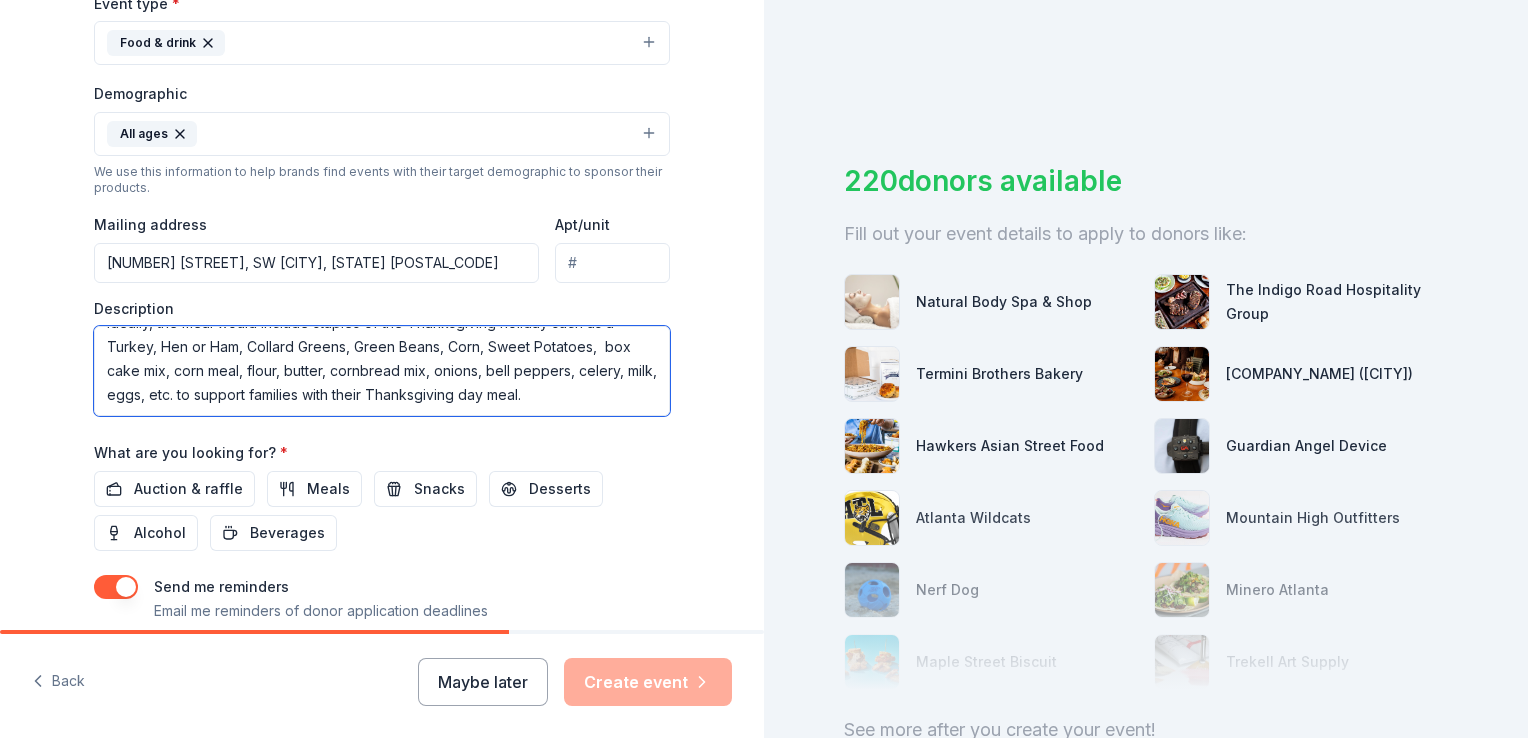 click on "This event is for supporting families affected by food insecurity. I would like to host a giveaway of complete family meals leading up to the Thanksgiving holiday. Ideally, the meal would include staples of the Thanksgiving holiday such as a Turkey, Hen or Ham, Collard Greens, Green Beans, Corn, Sweet Potatoes,  box cake mix, corn meal, flour, butter, cornbread mix, onions, bell peppers, celery, milk, eggs, etc. to support families with their Thanksgiving day meal." at bounding box center (382, 371) 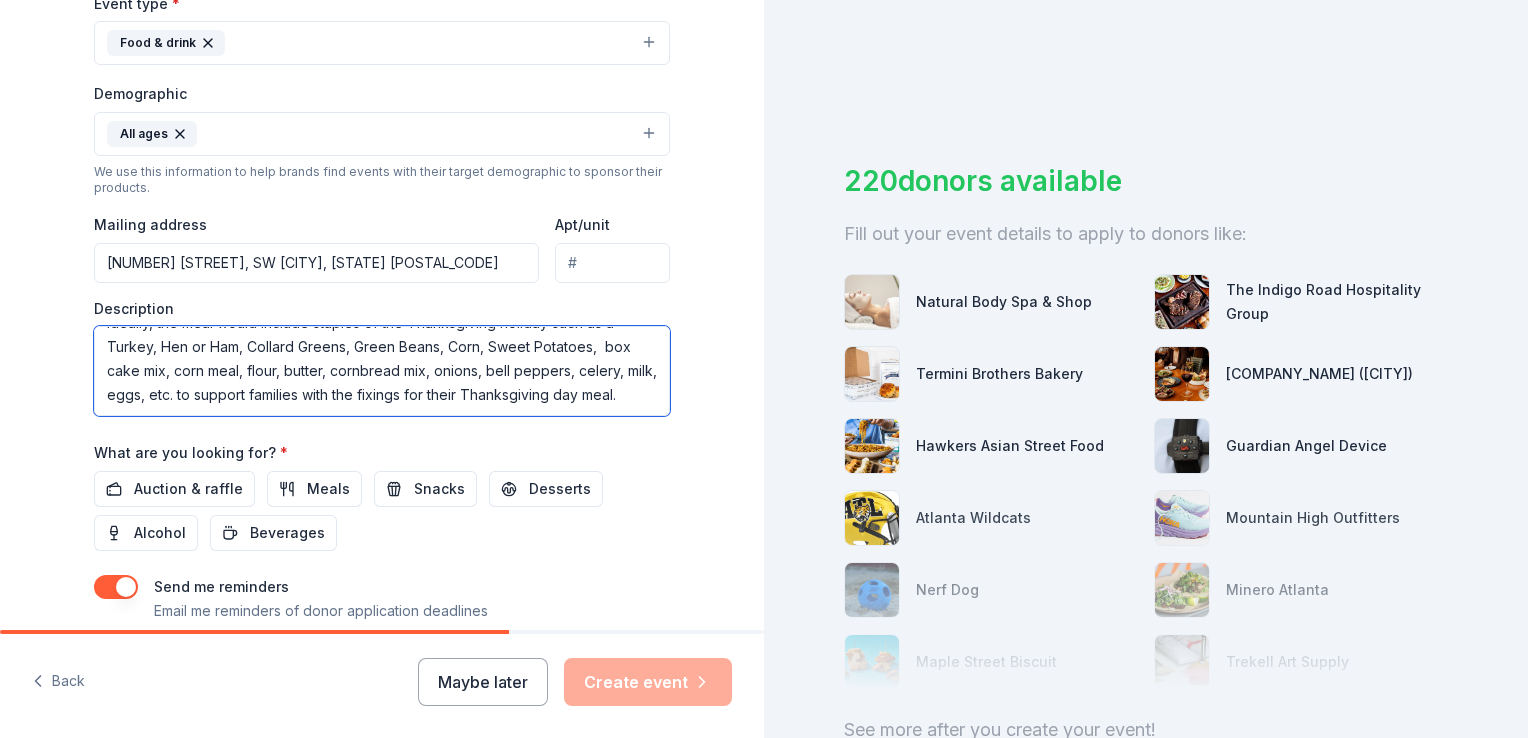 scroll, scrollTop: 96, scrollLeft: 0, axis: vertical 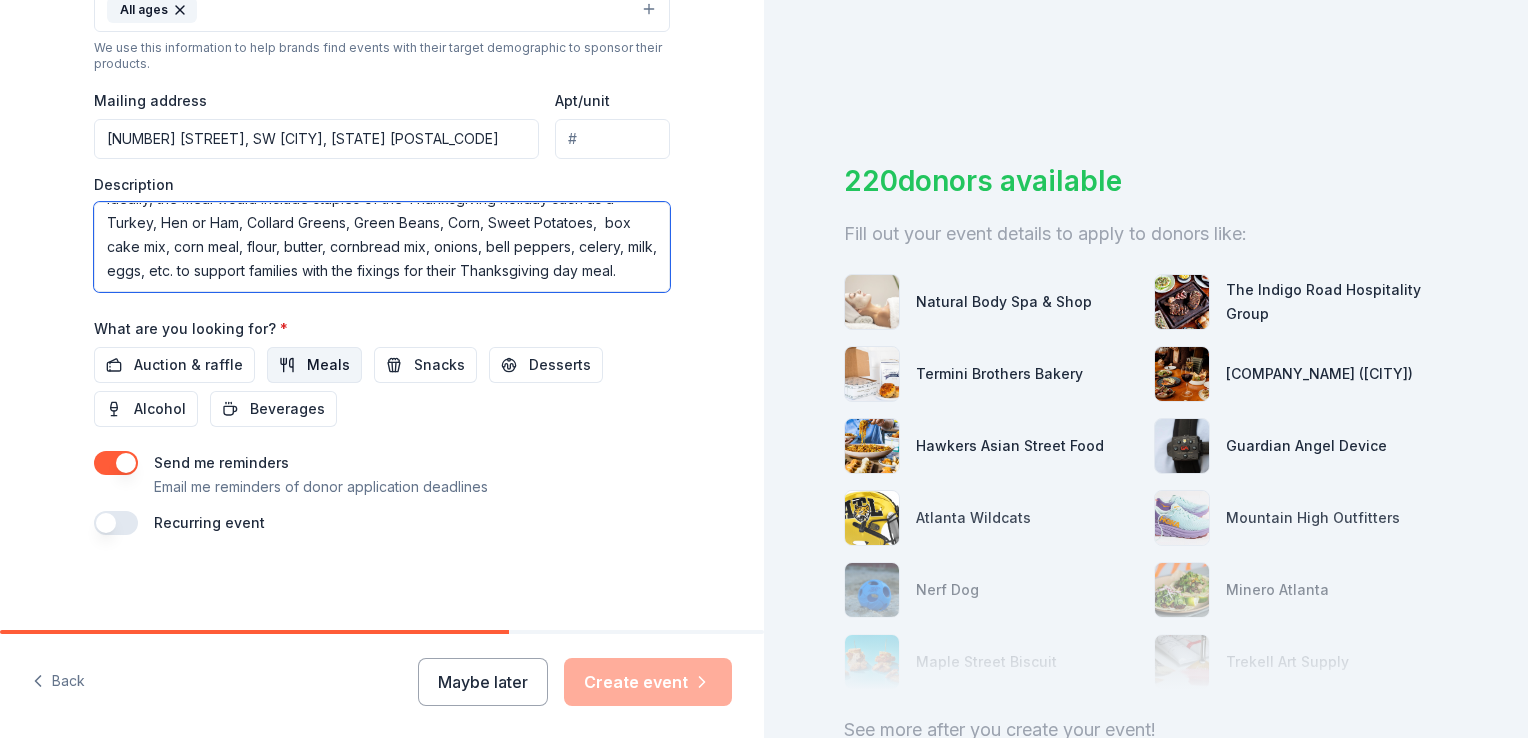 type on "This event is for supporting families affected by food insecurity. I would like to host a giveaway of complete family meals leading up to the Thanksgiving holiday. Ideally, the meal would include staples of the Thanksgiving holiday such as a Turkey, Hen or Ham, Collard Greens, Green Beans, Corn, Sweet Potatoes,  box cake mix, corn meal, flour, butter, cornbread mix, onions, bell peppers, celery, milk, eggs, etc. to support families with the fixings for their Thanksgiving day meal." 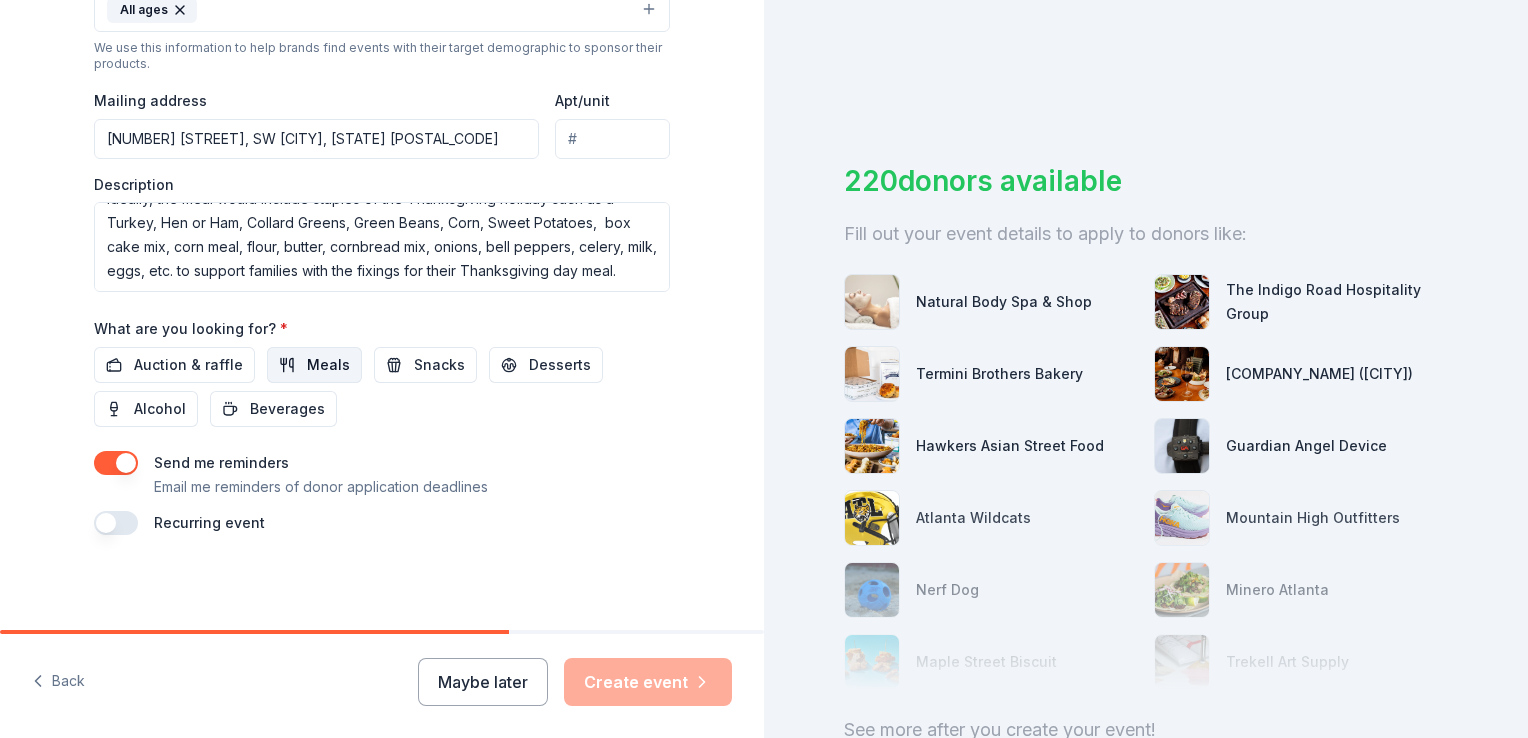 click on "Meals" at bounding box center (328, 365) 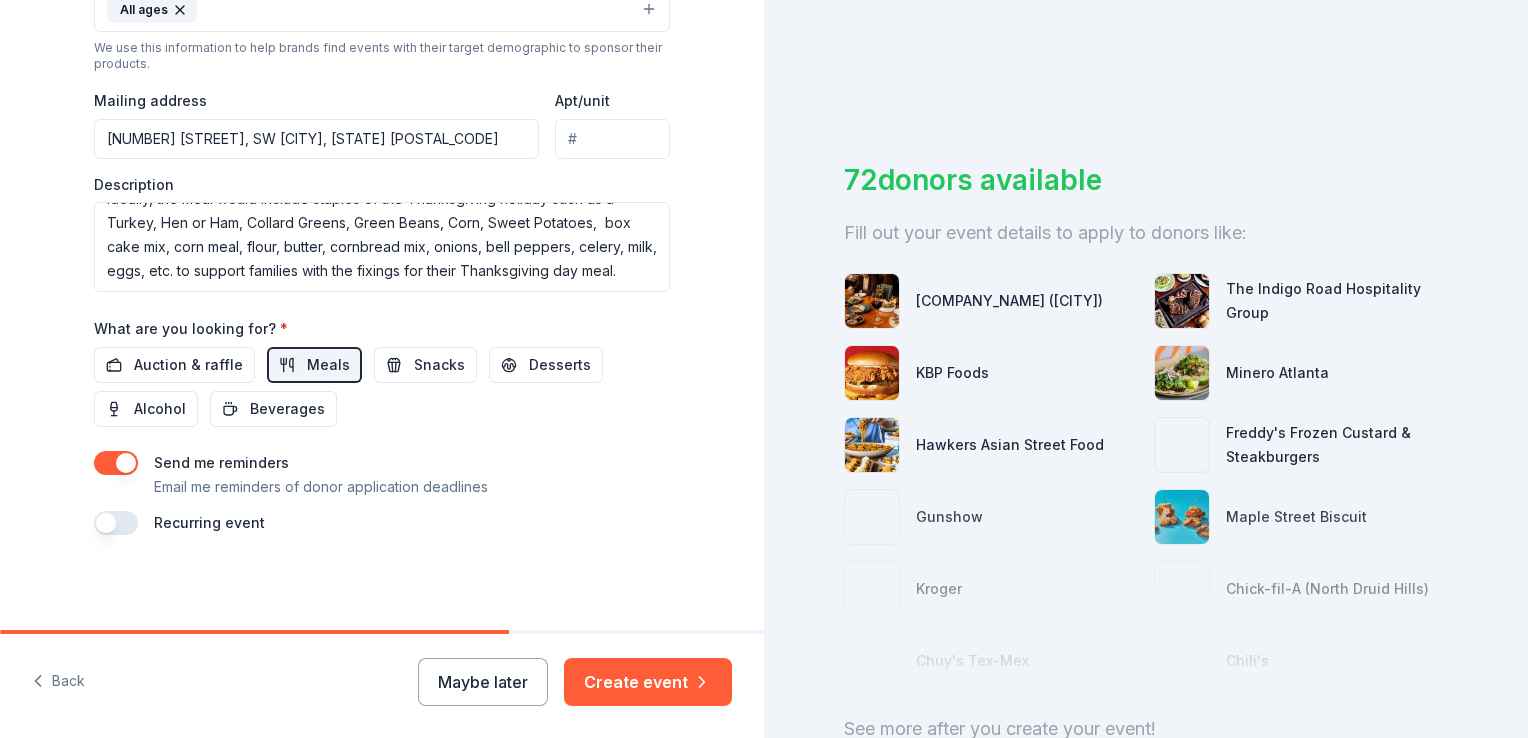 scroll, scrollTop: 0, scrollLeft: 0, axis: both 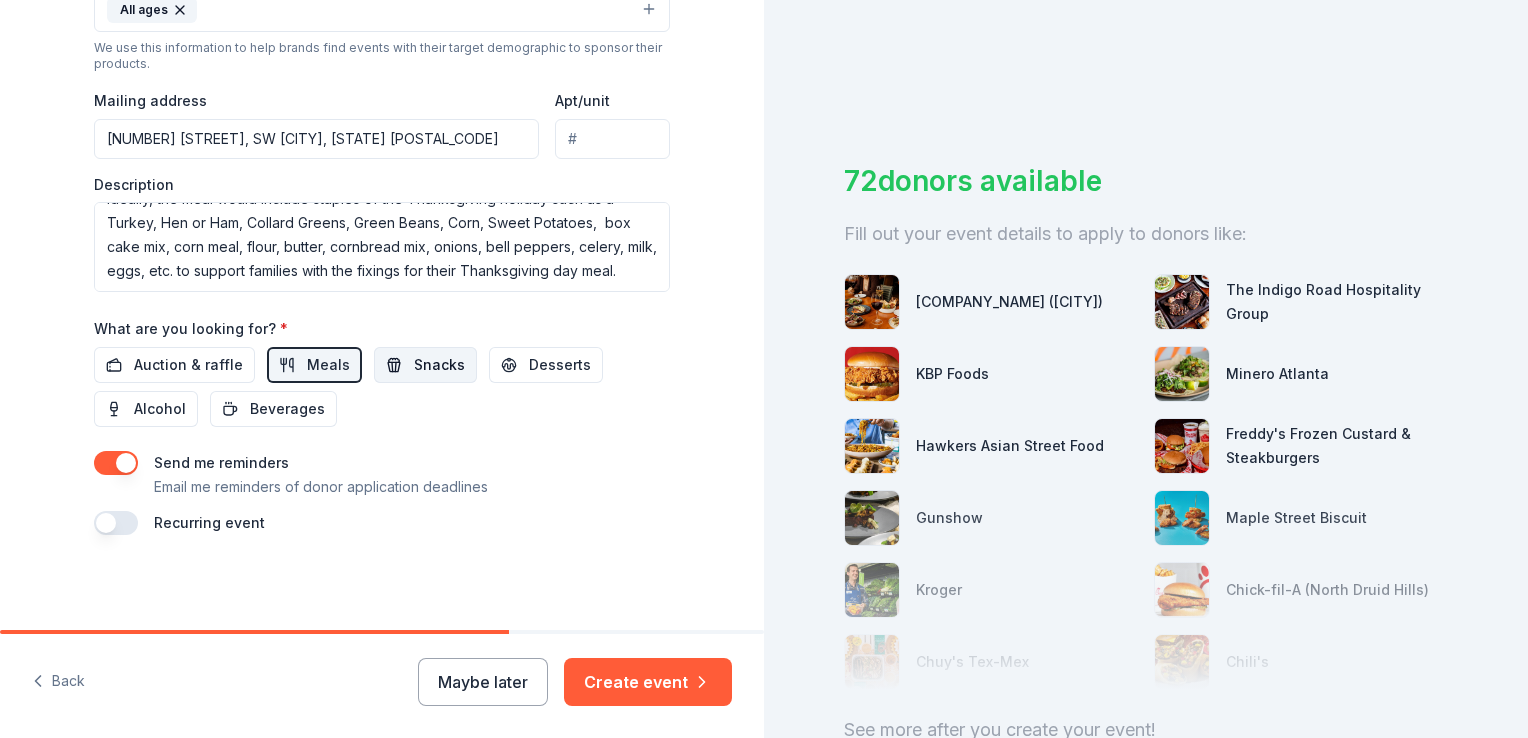 click on "Snacks" at bounding box center (425, 365) 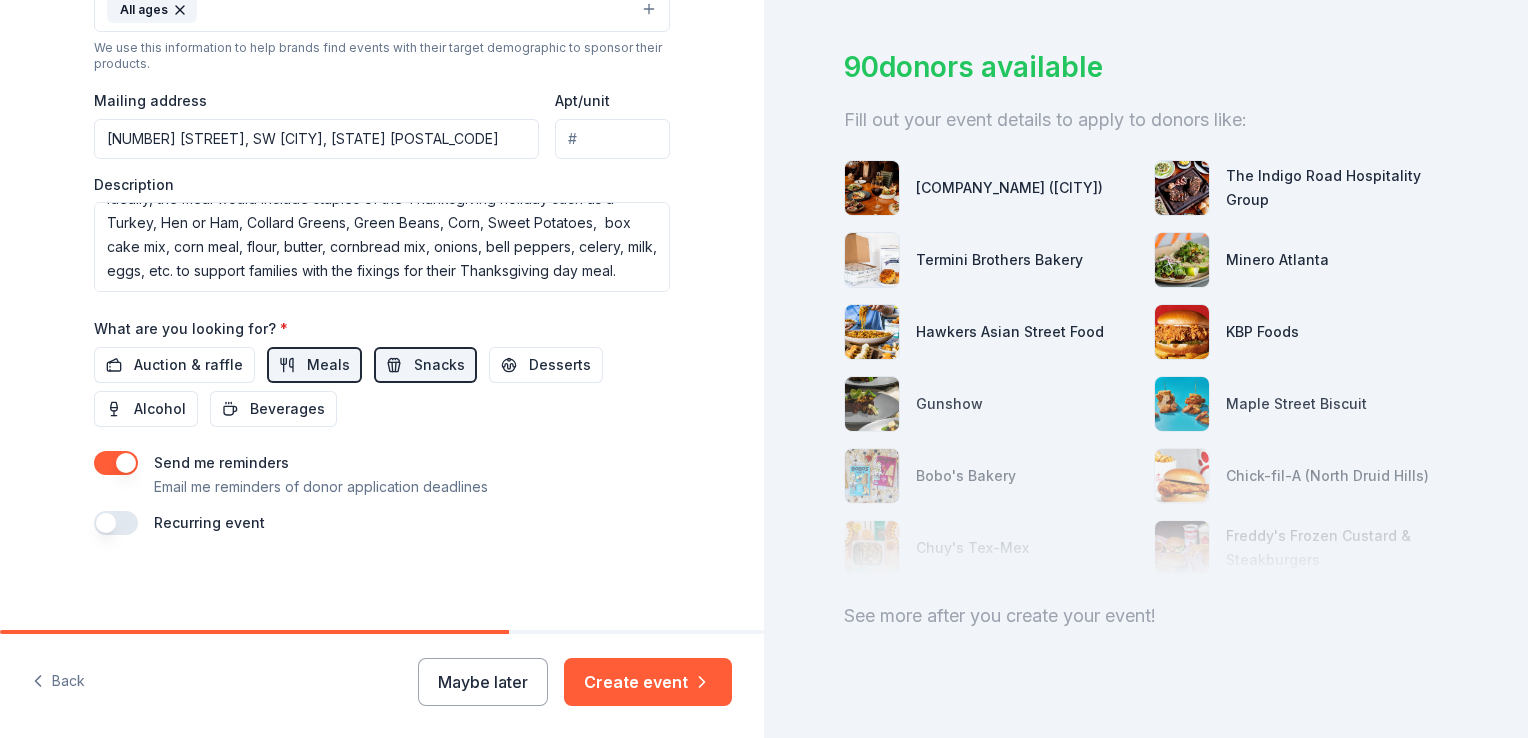 scroll, scrollTop: 151, scrollLeft: 0, axis: vertical 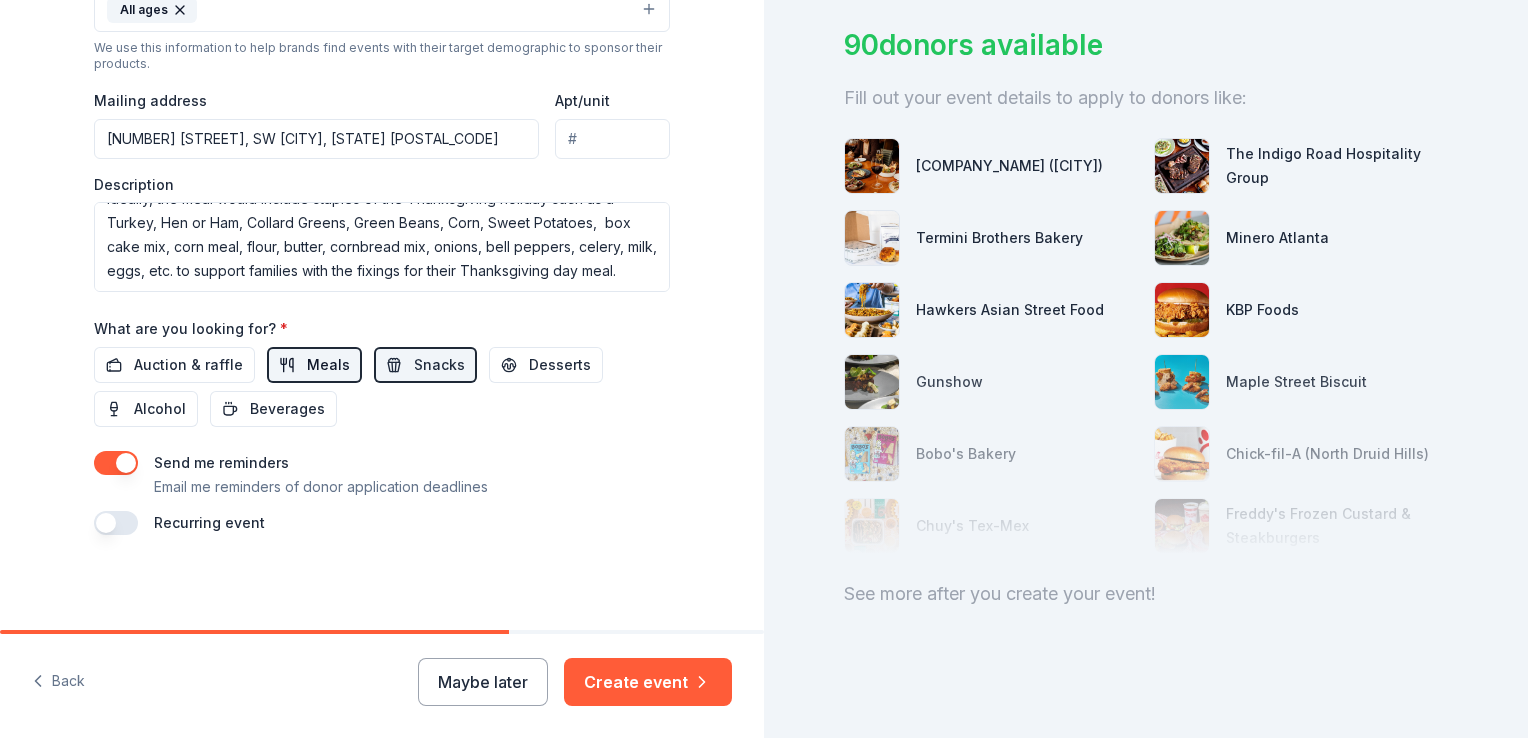 click on "Meals" at bounding box center [328, 365] 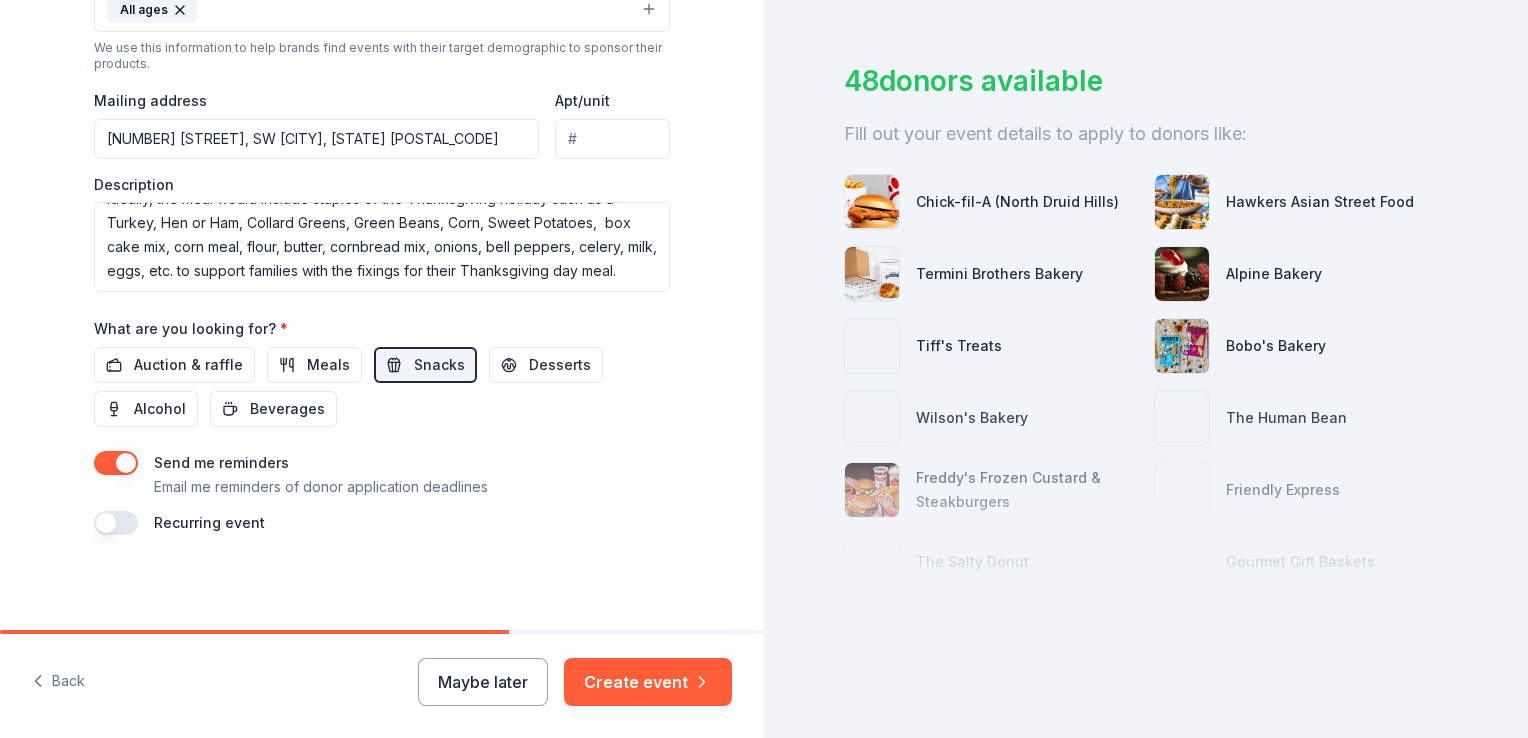 scroll, scrollTop: 119, scrollLeft: 0, axis: vertical 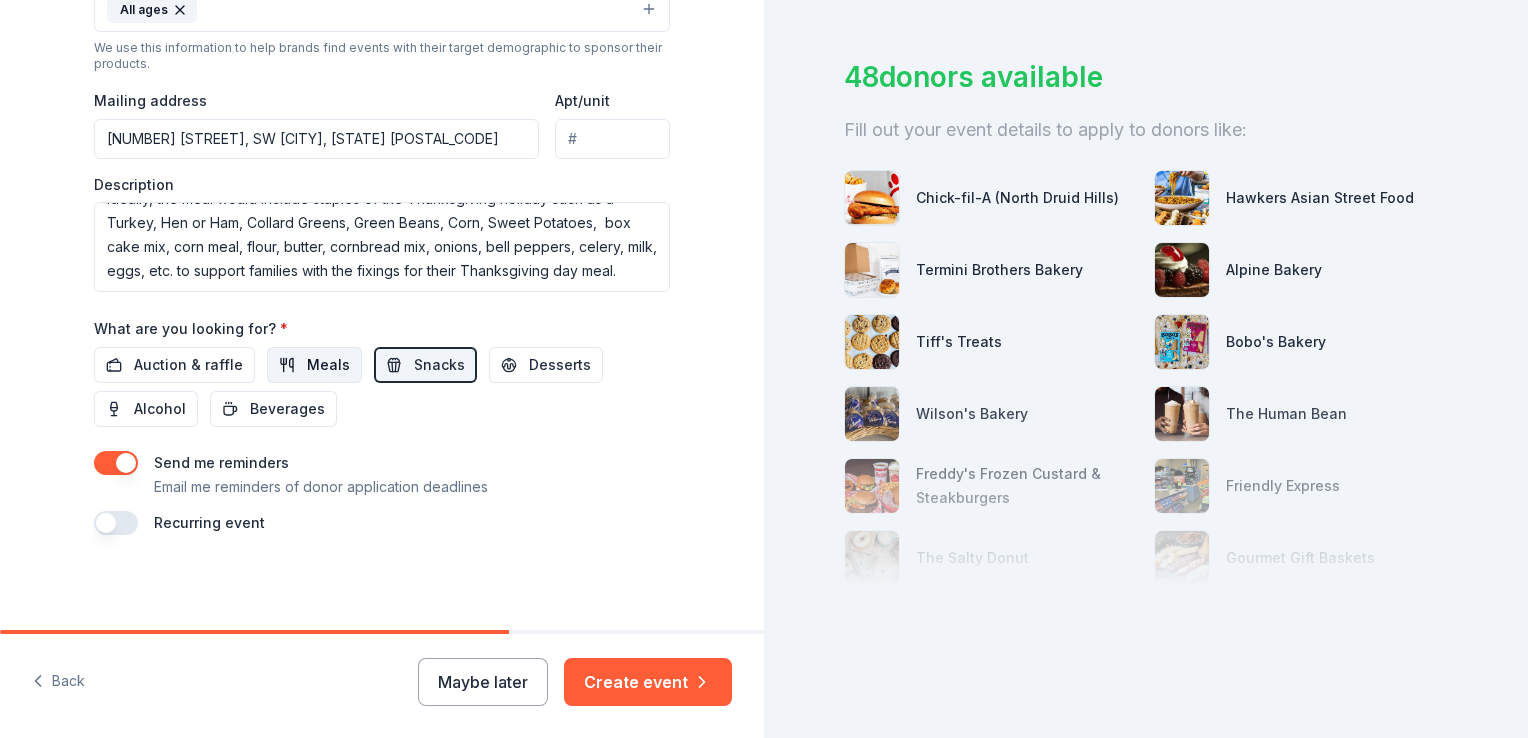 click on "Meals" at bounding box center (328, 365) 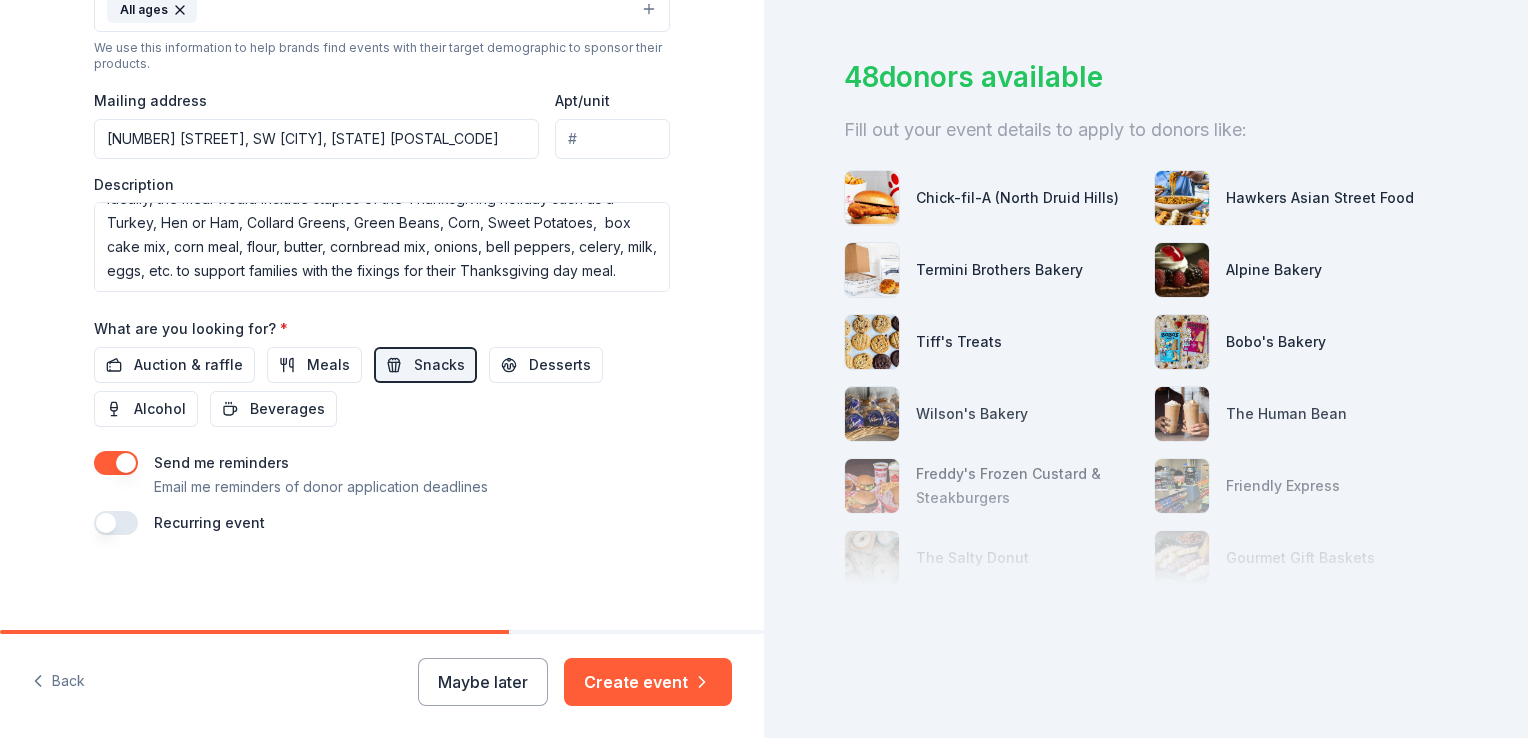 scroll, scrollTop: 0, scrollLeft: 0, axis: both 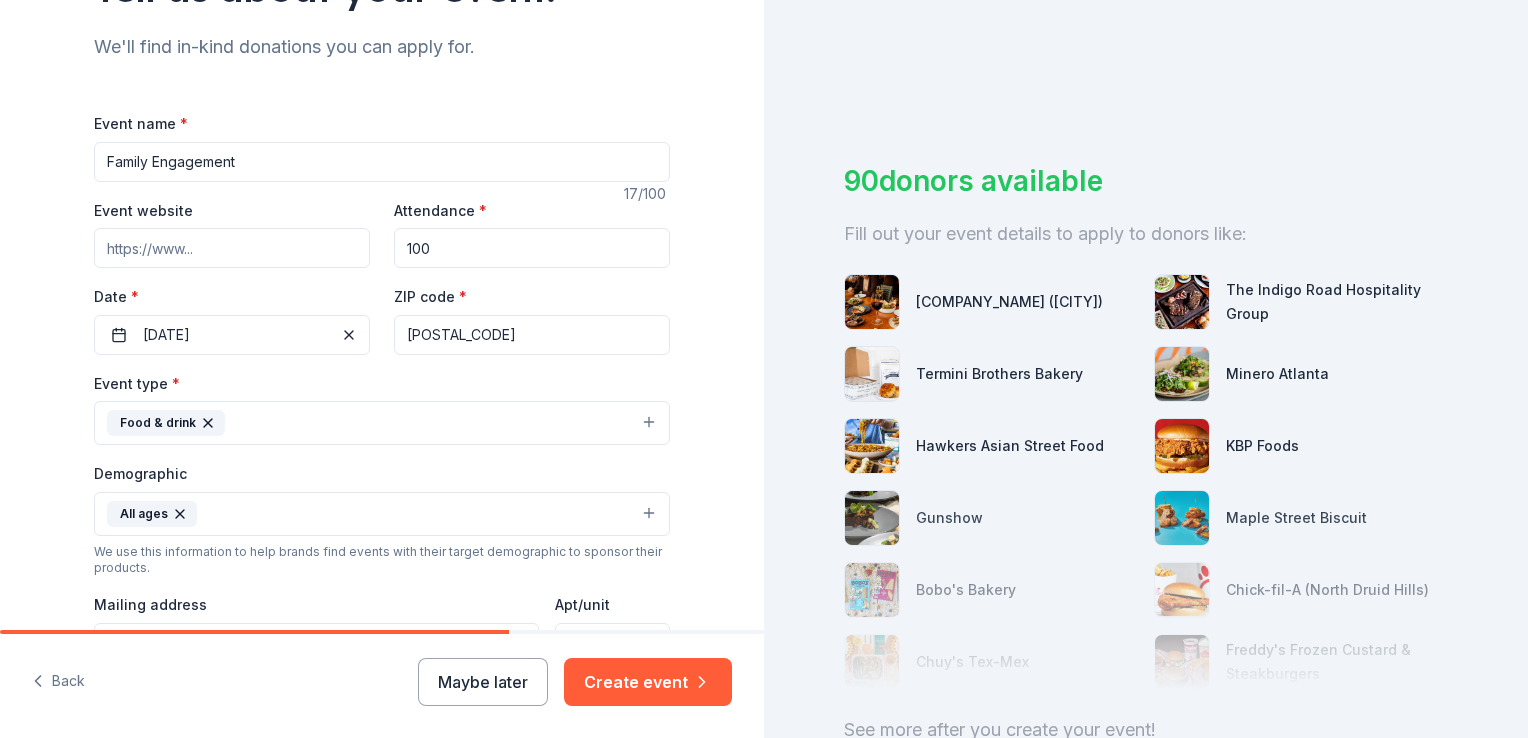 drag, startPoint x: 238, startPoint y: 165, endPoint x: 96, endPoint y: 165, distance: 142 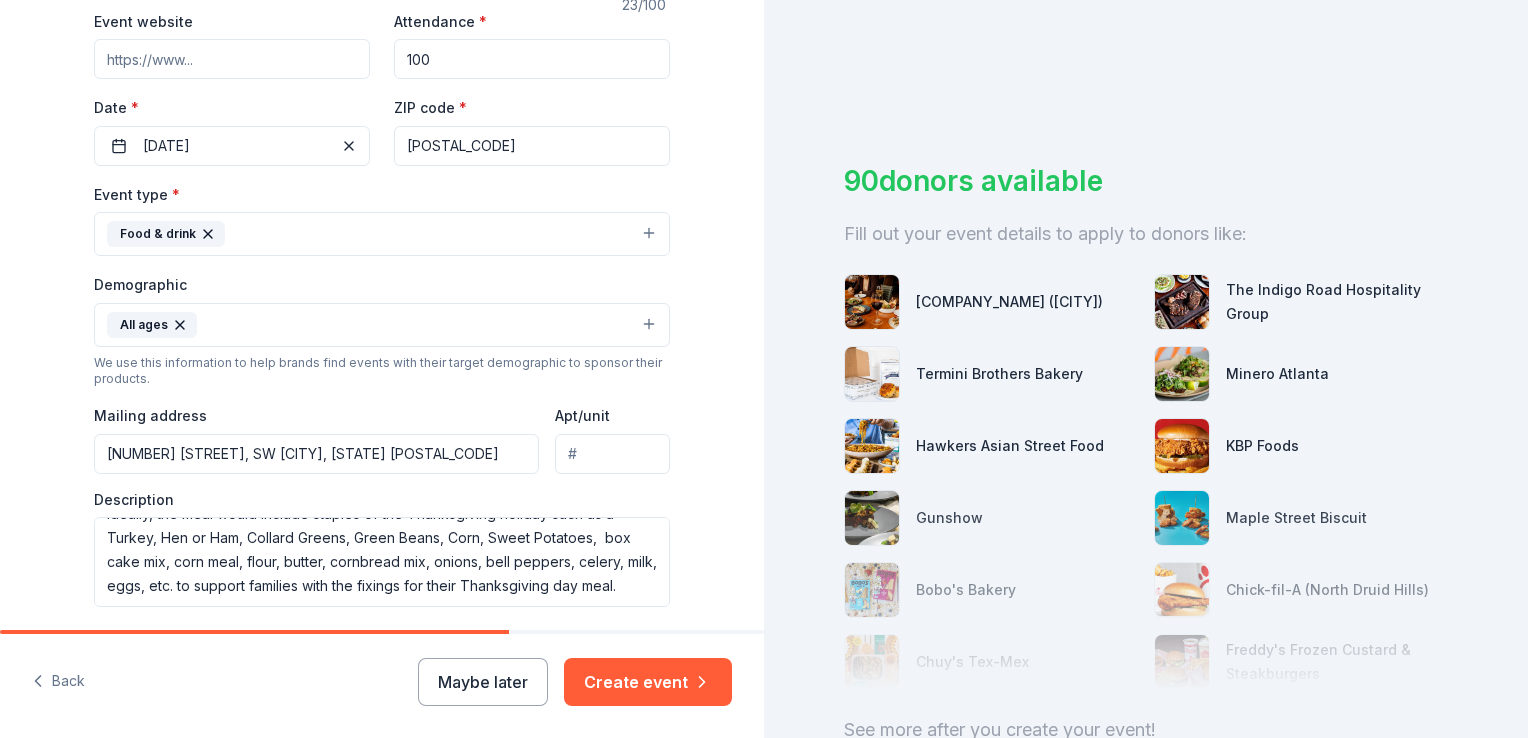 scroll, scrollTop: 400, scrollLeft: 0, axis: vertical 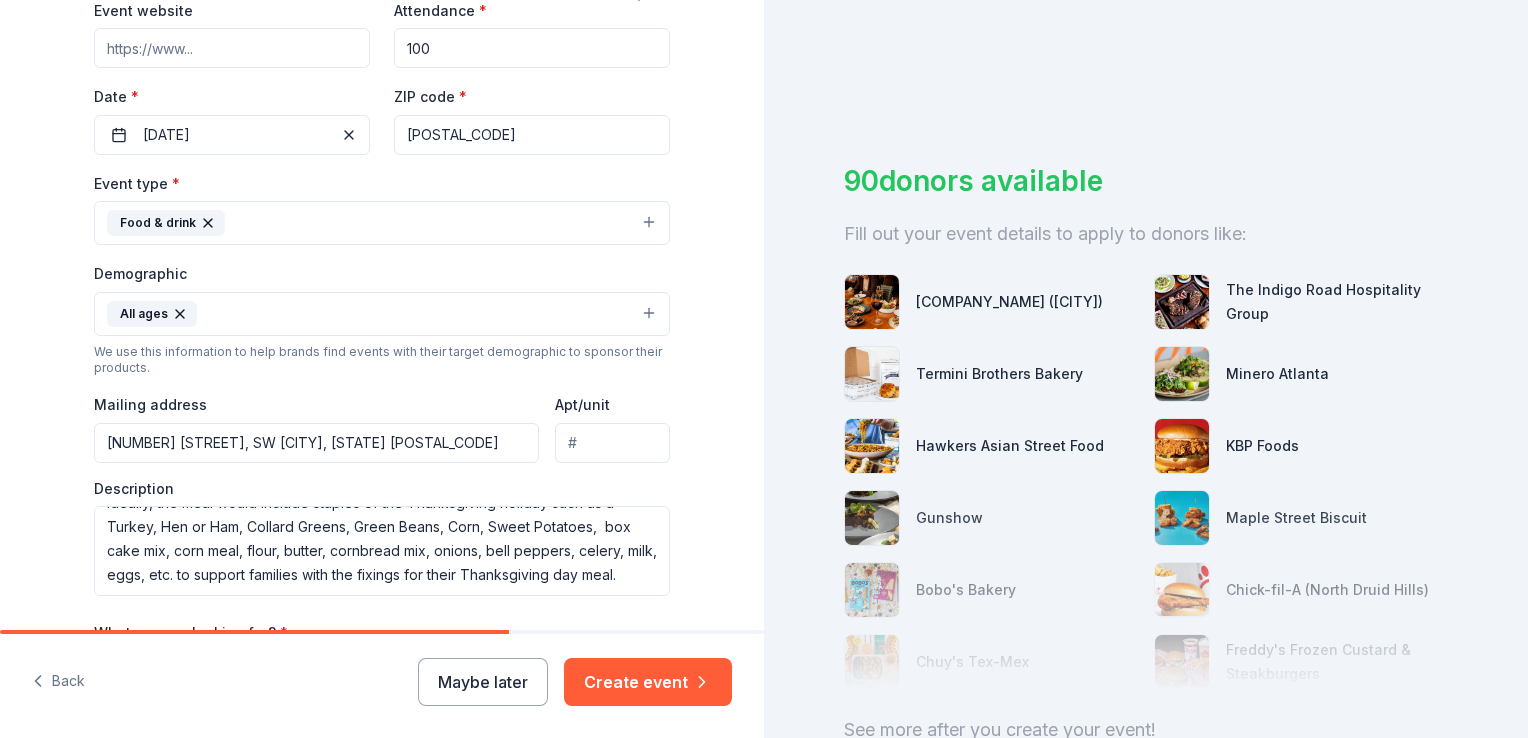 type on "Attendance Celebrations" 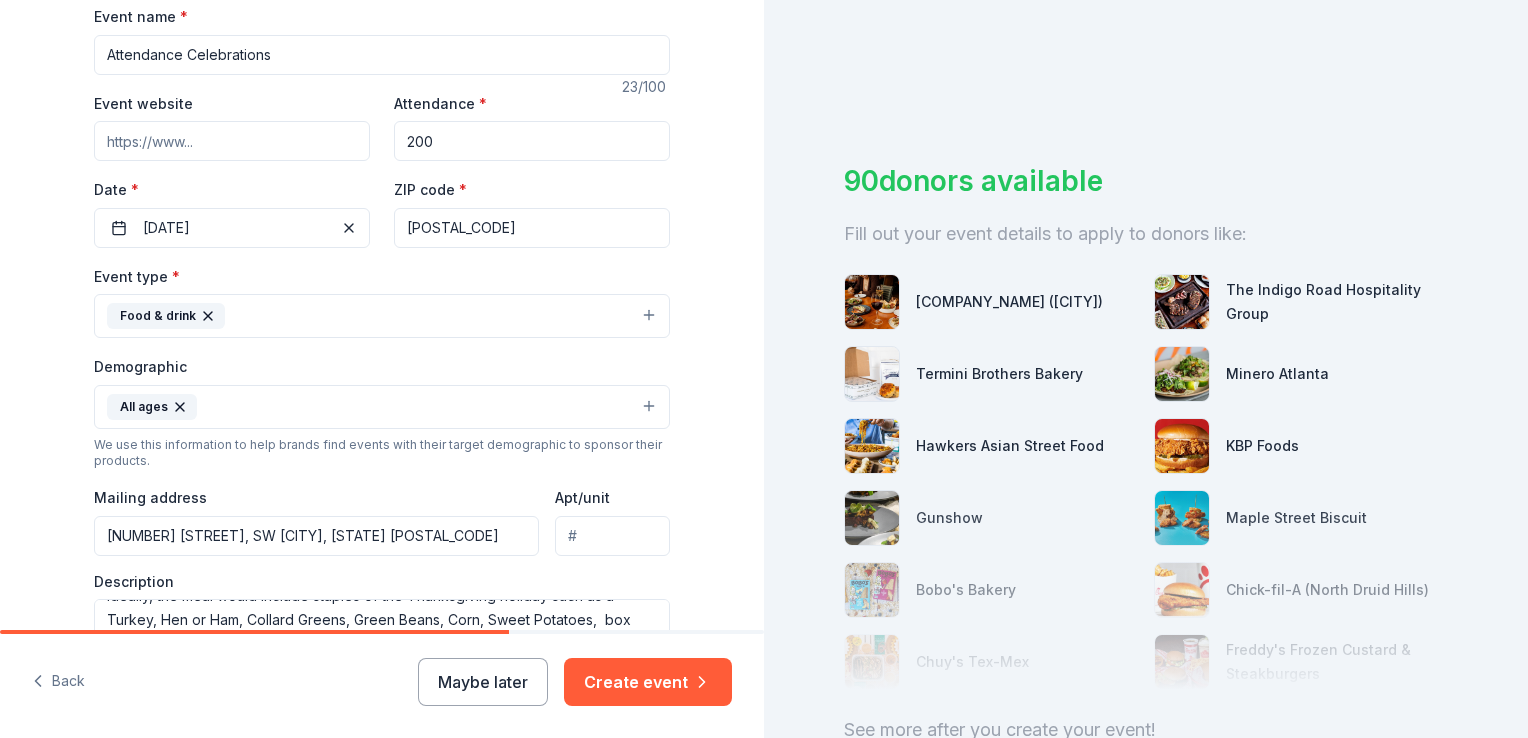 scroll, scrollTop: 200, scrollLeft: 0, axis: vertical 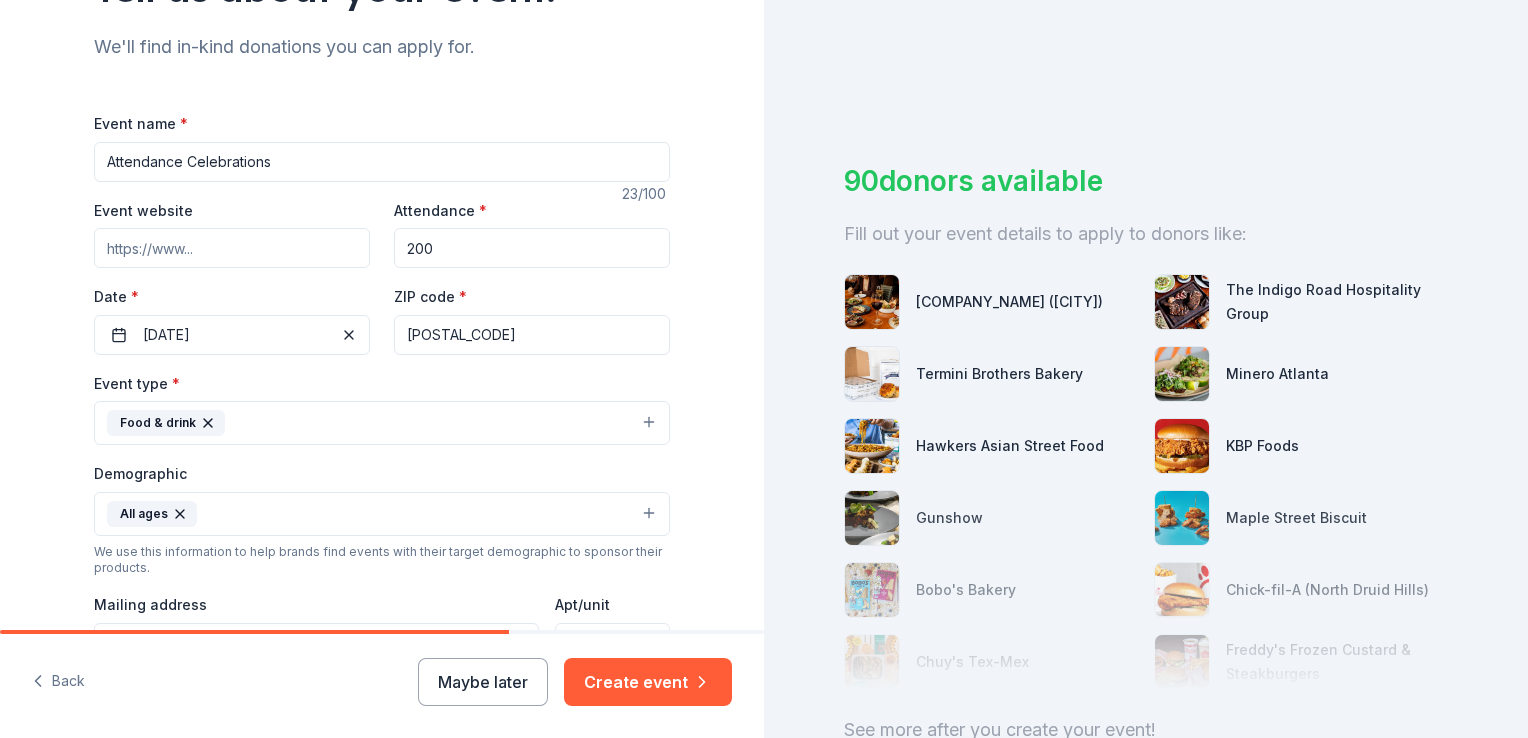 type on "200" 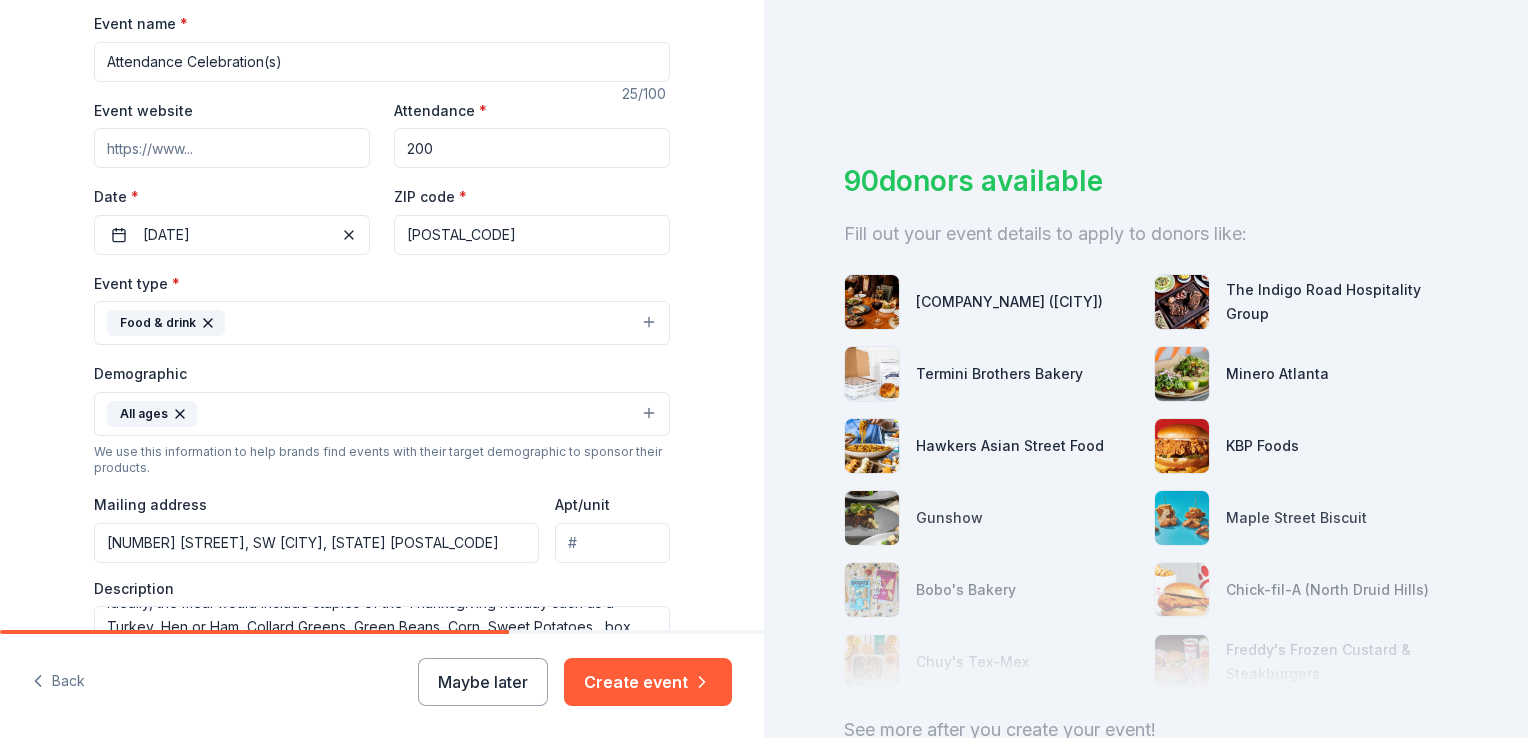 scroll, scrollTop: 400, scrollLeft: 0, axis: vertical 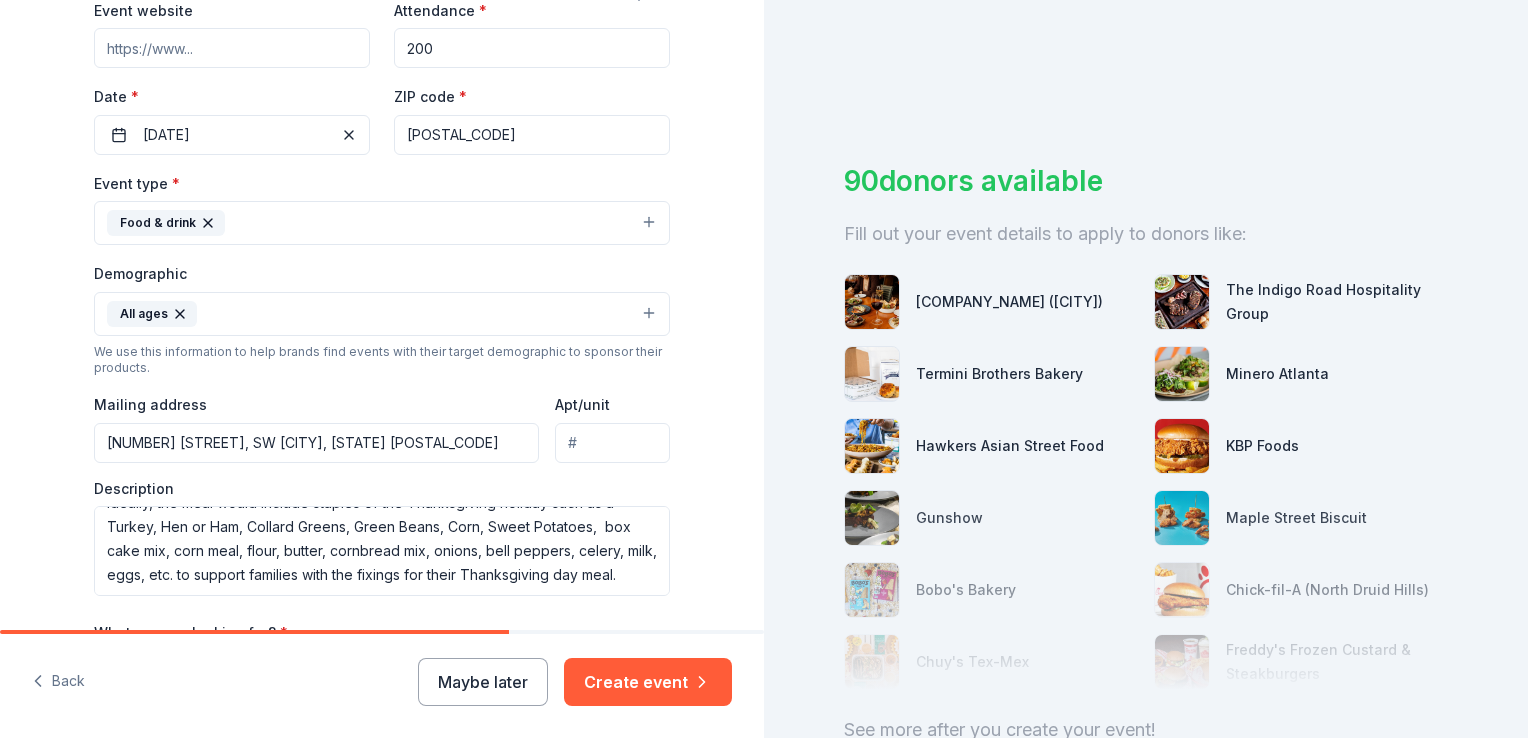 type on "Attendance Celebration(s)" 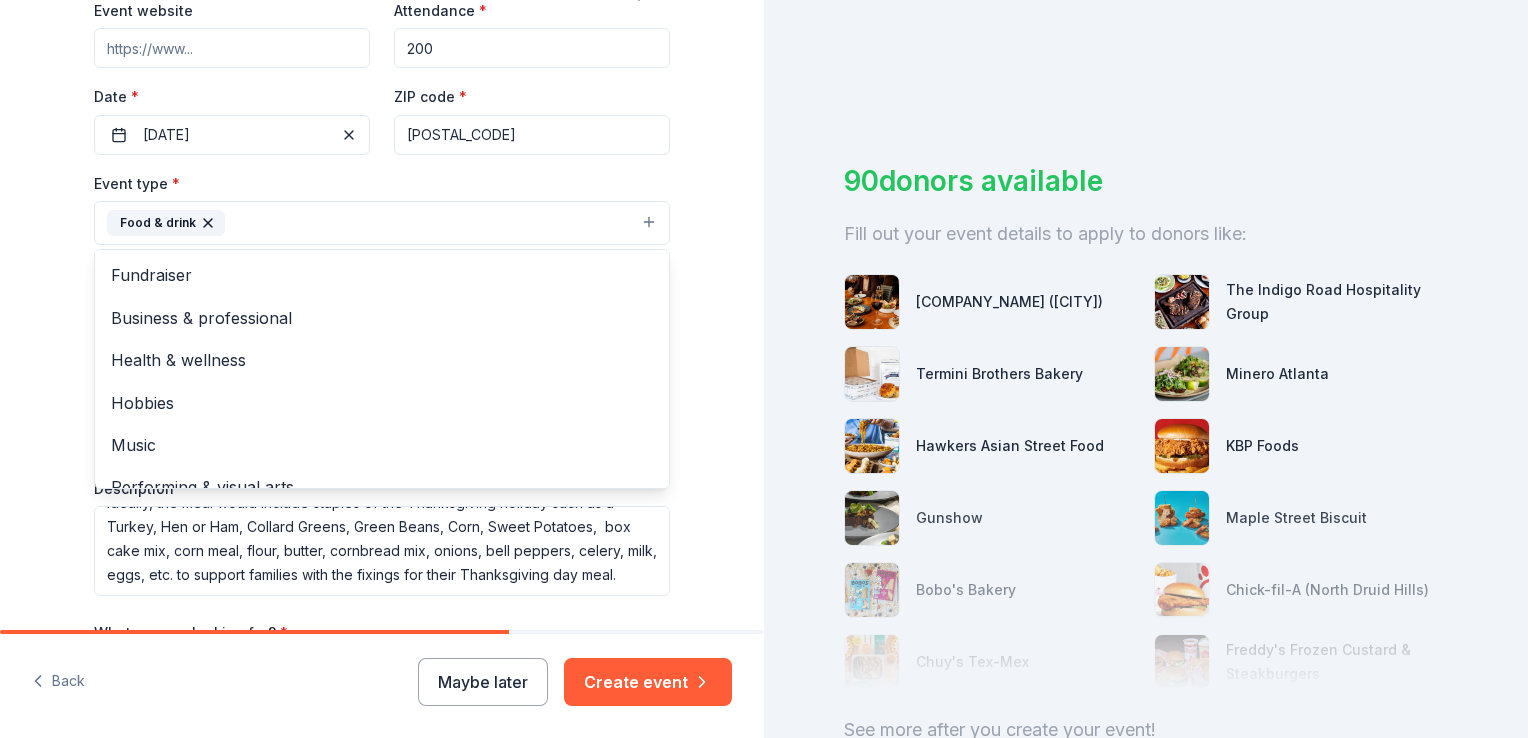 click on "Food & drink" at bounding box center (382, 223) 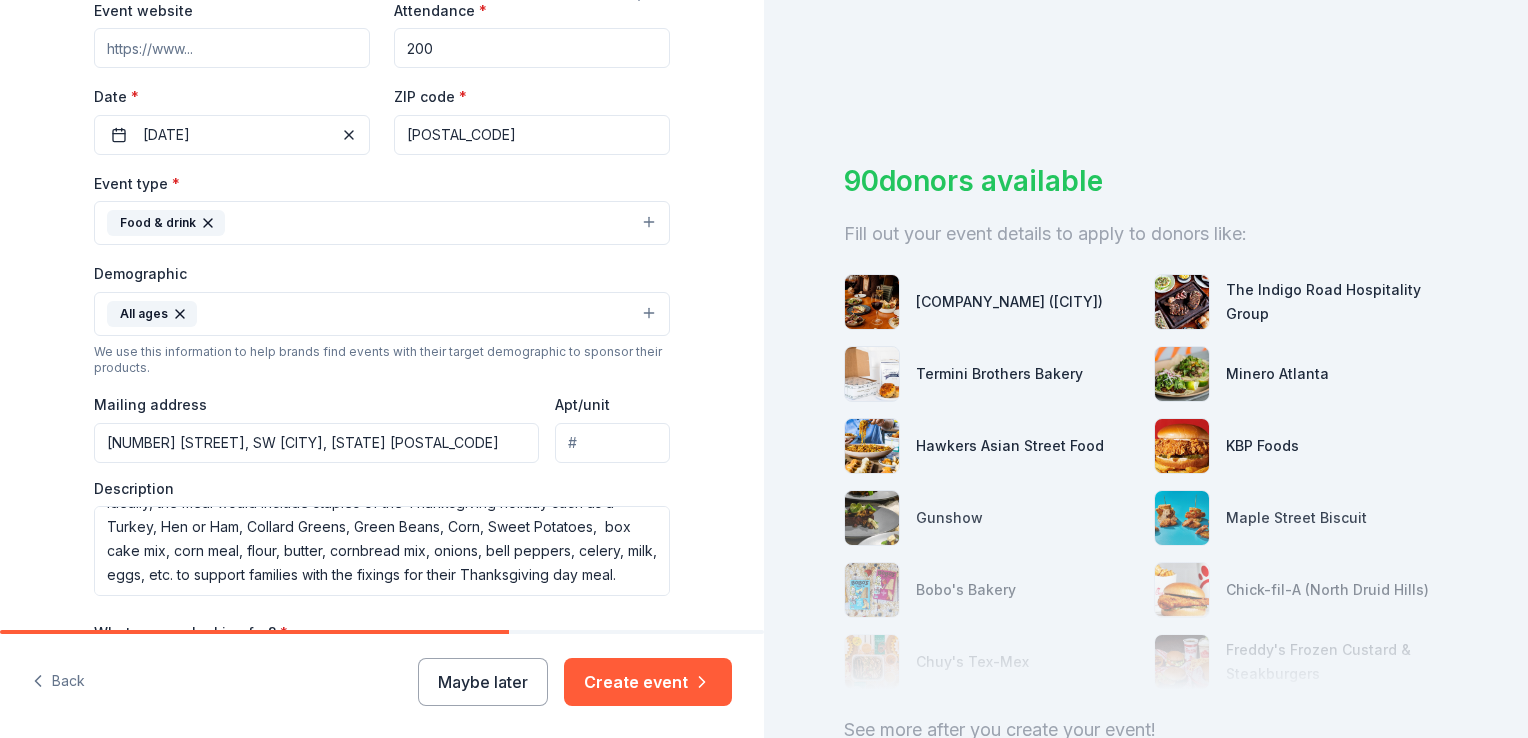 click on "Food & drink" at bounding box center [382, 223] 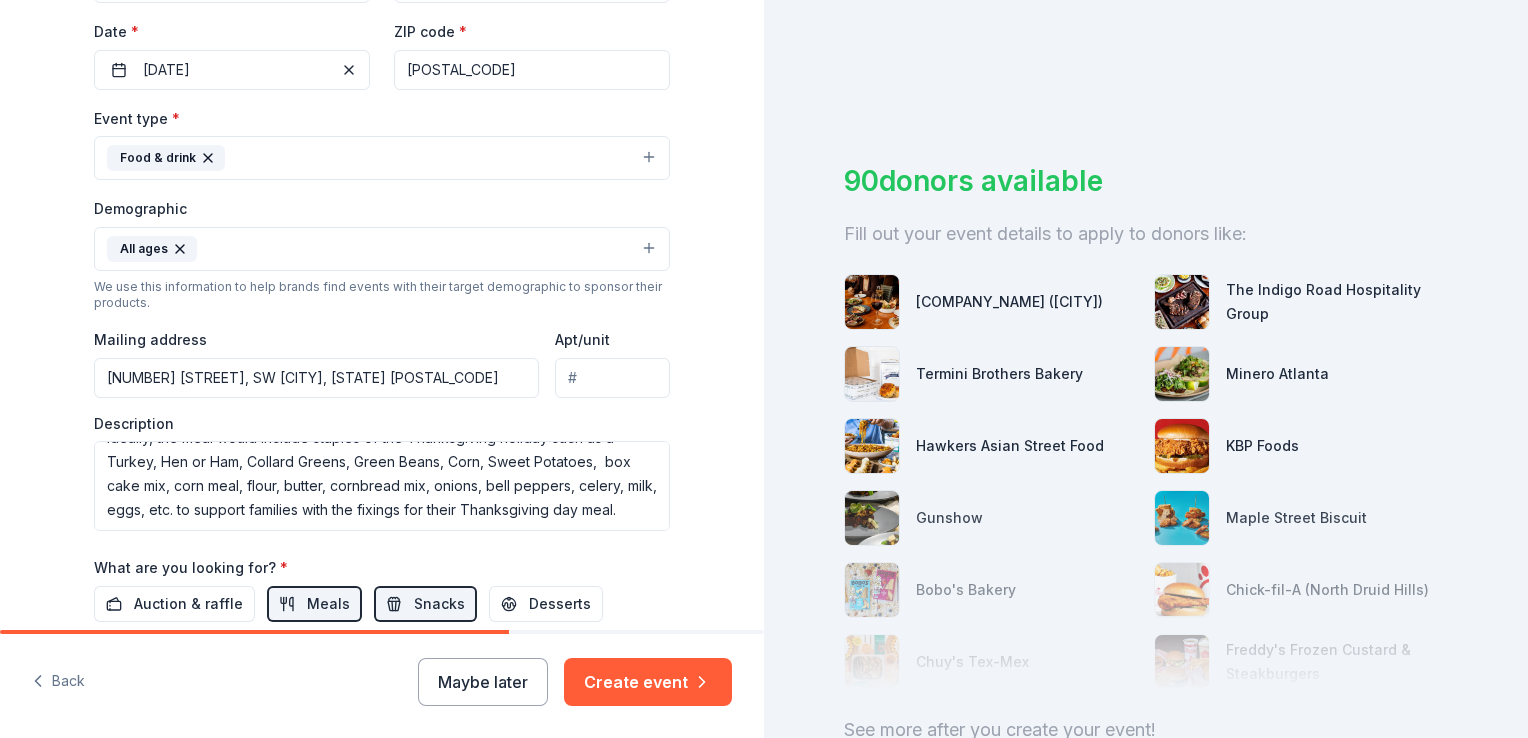 scroll, scrollTop: 500, scrollLeft: 0, axis: vertical 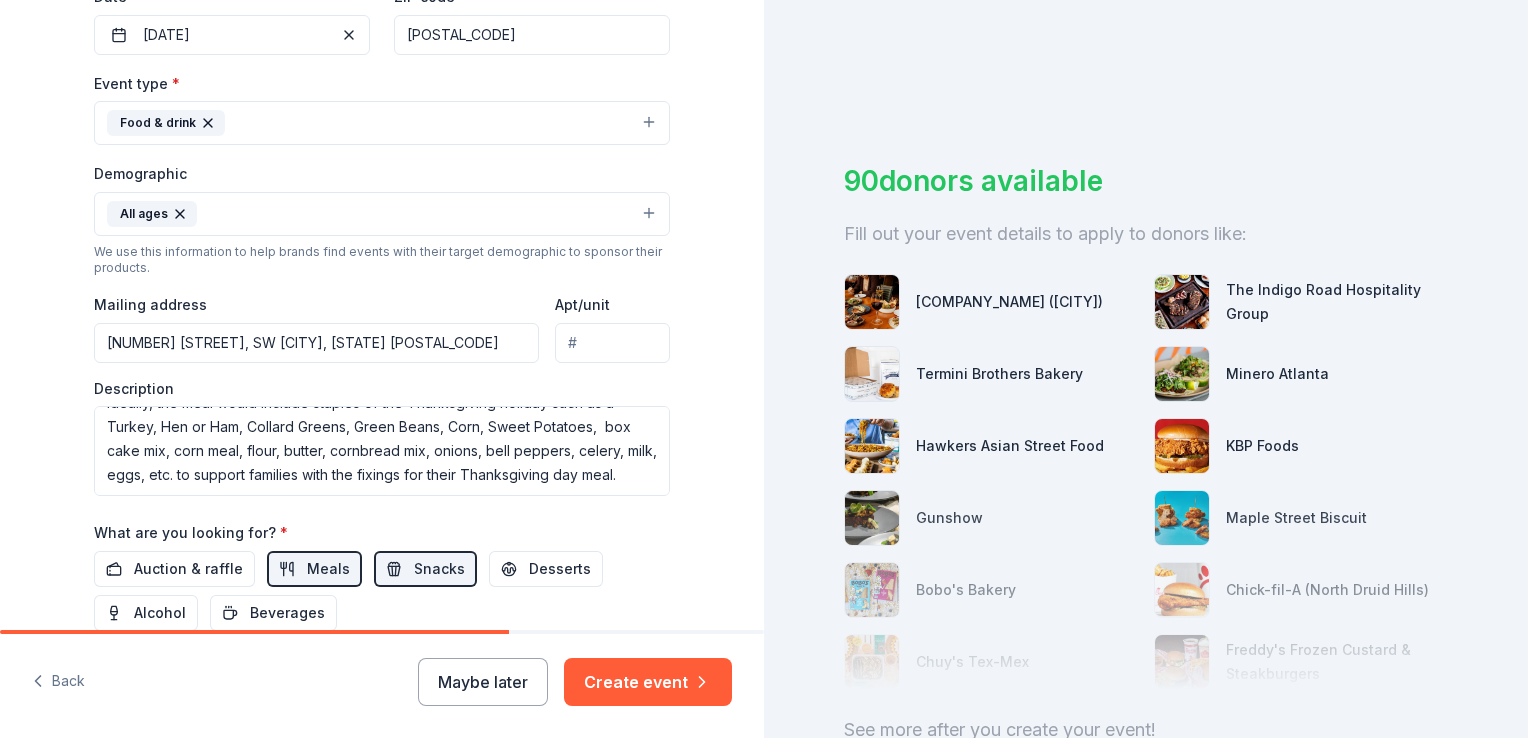 click on "All ages" at bounding box center (382, 214) 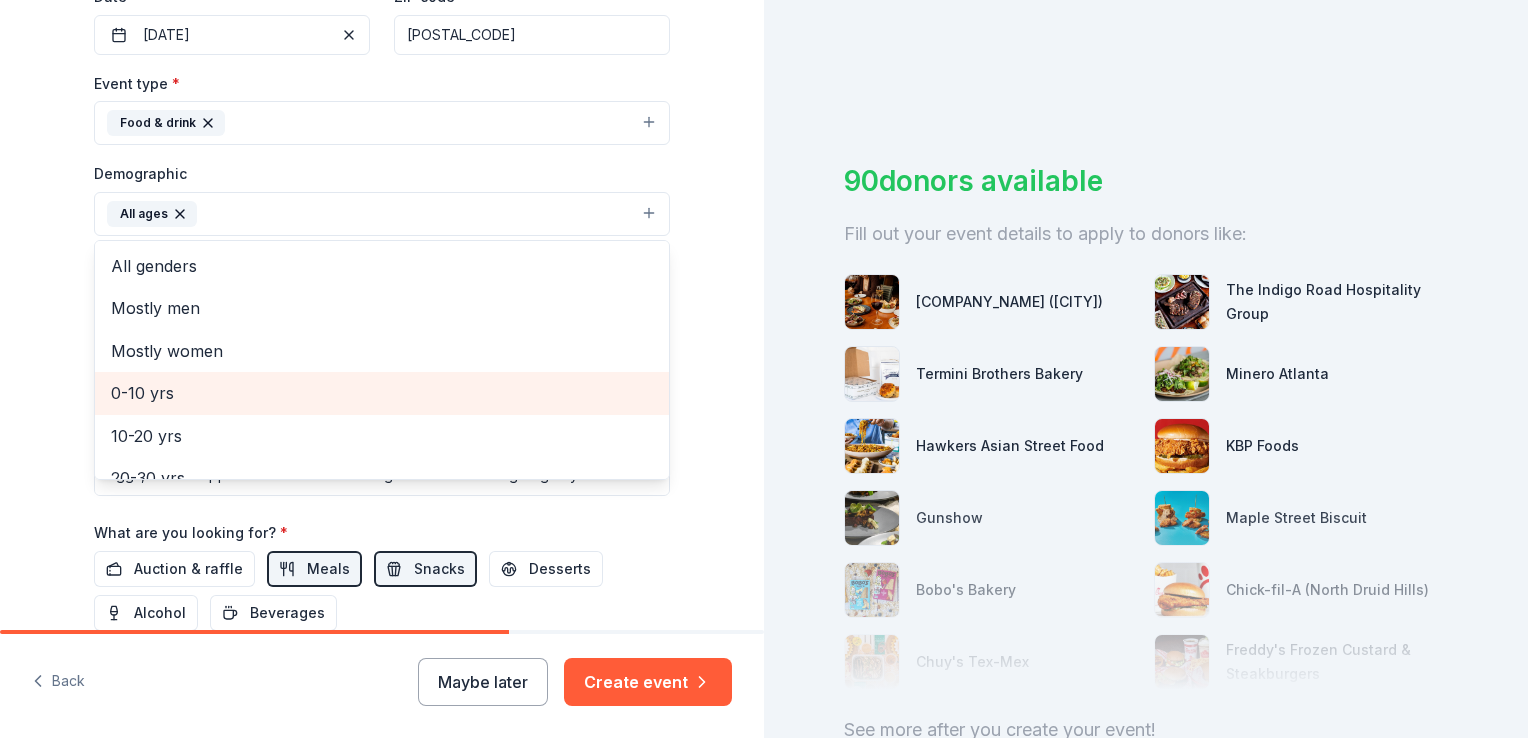 click on "0-10 yrs" at bounding box center [382, 393] 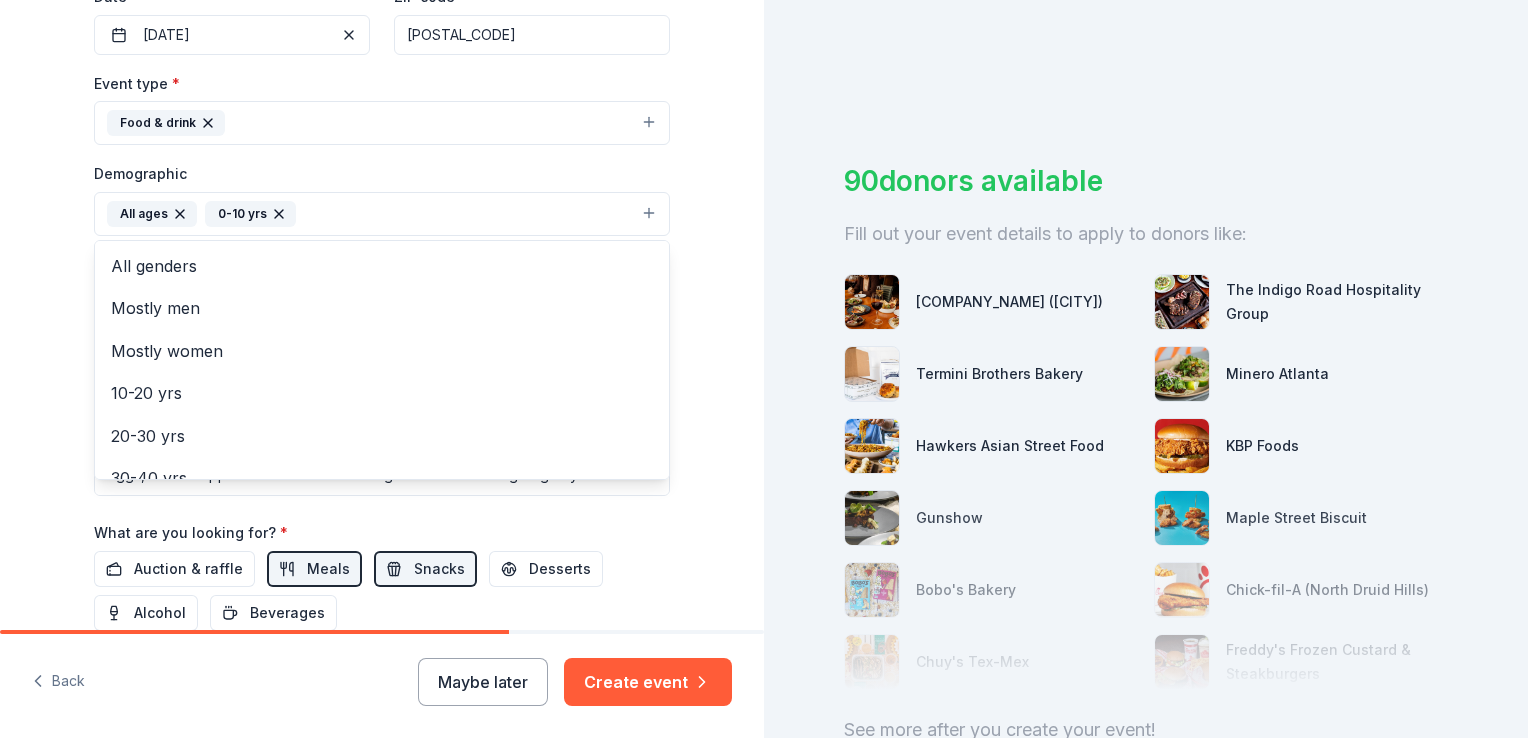 click 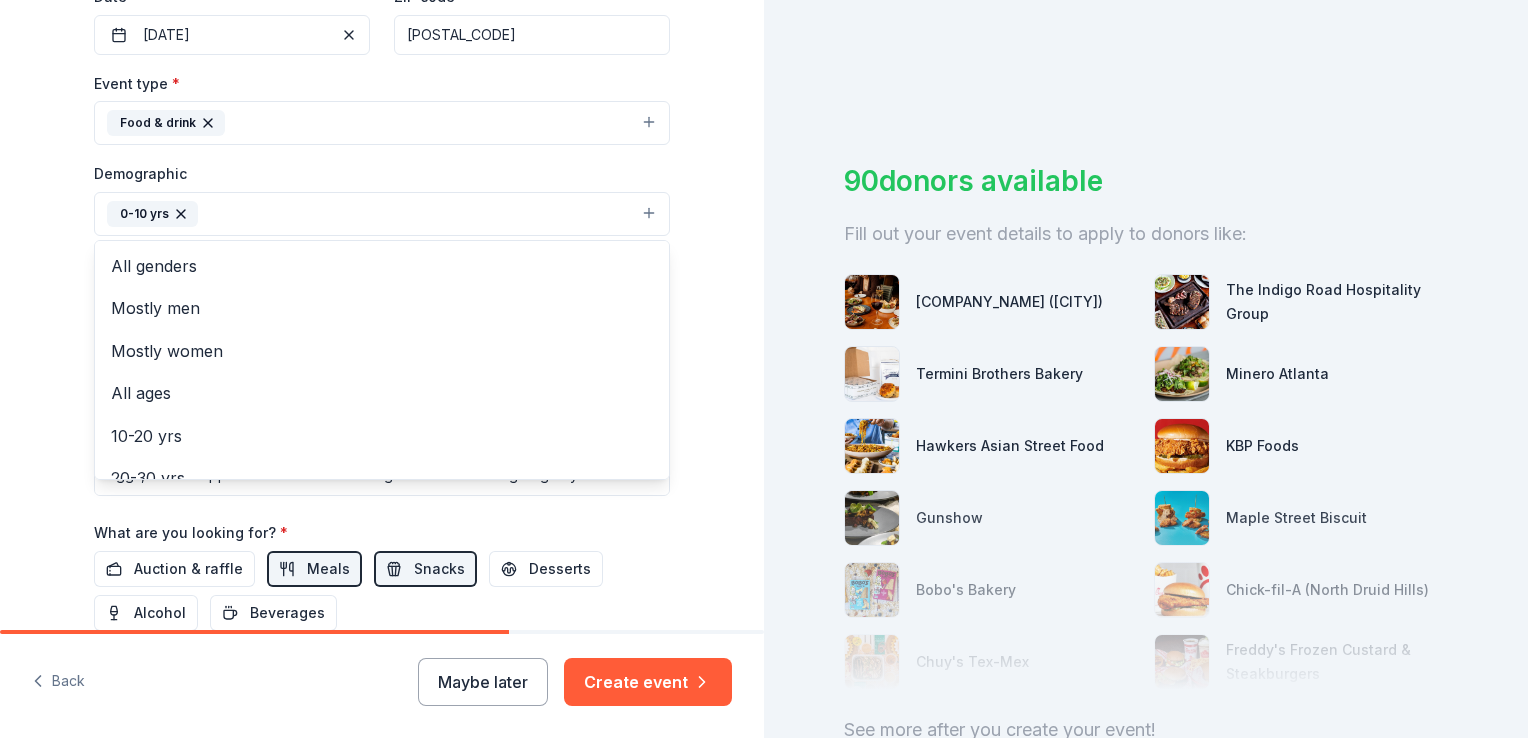 click on "0-10 yrs" at bounding box center [382, 214] 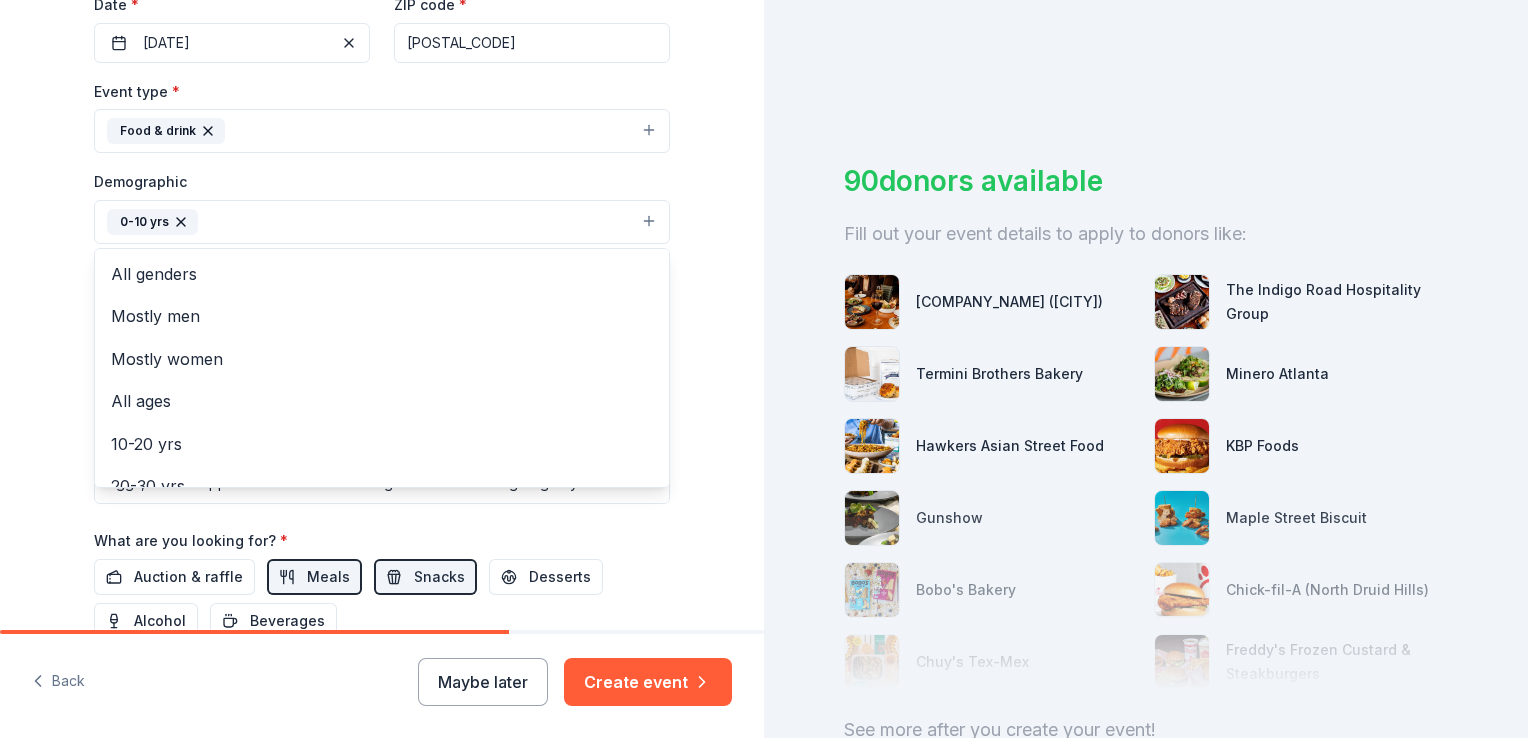 scroll, scrollTop: 600, scrollLeft: 0, axis: vertical 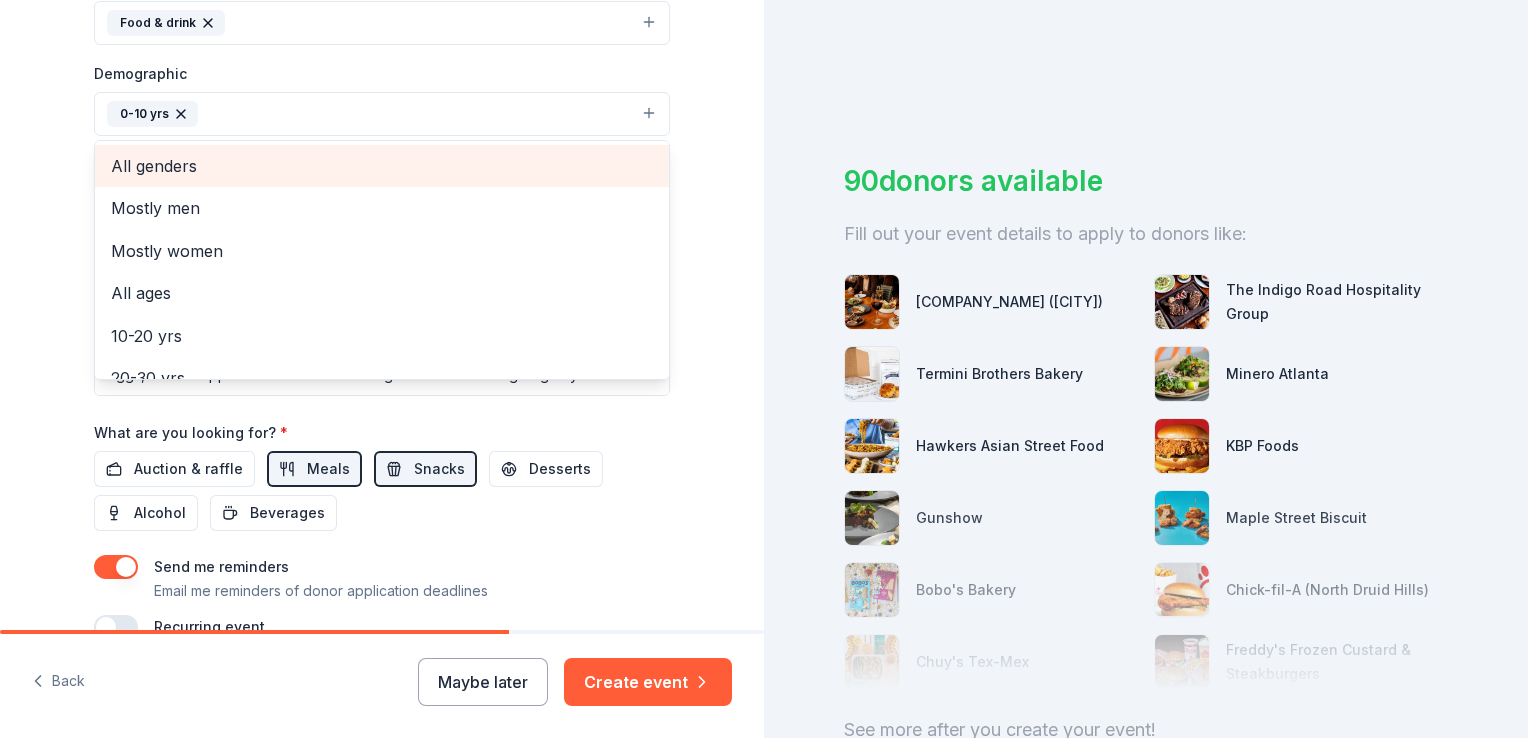 click on "All genders" at bounding box center (382, 166) 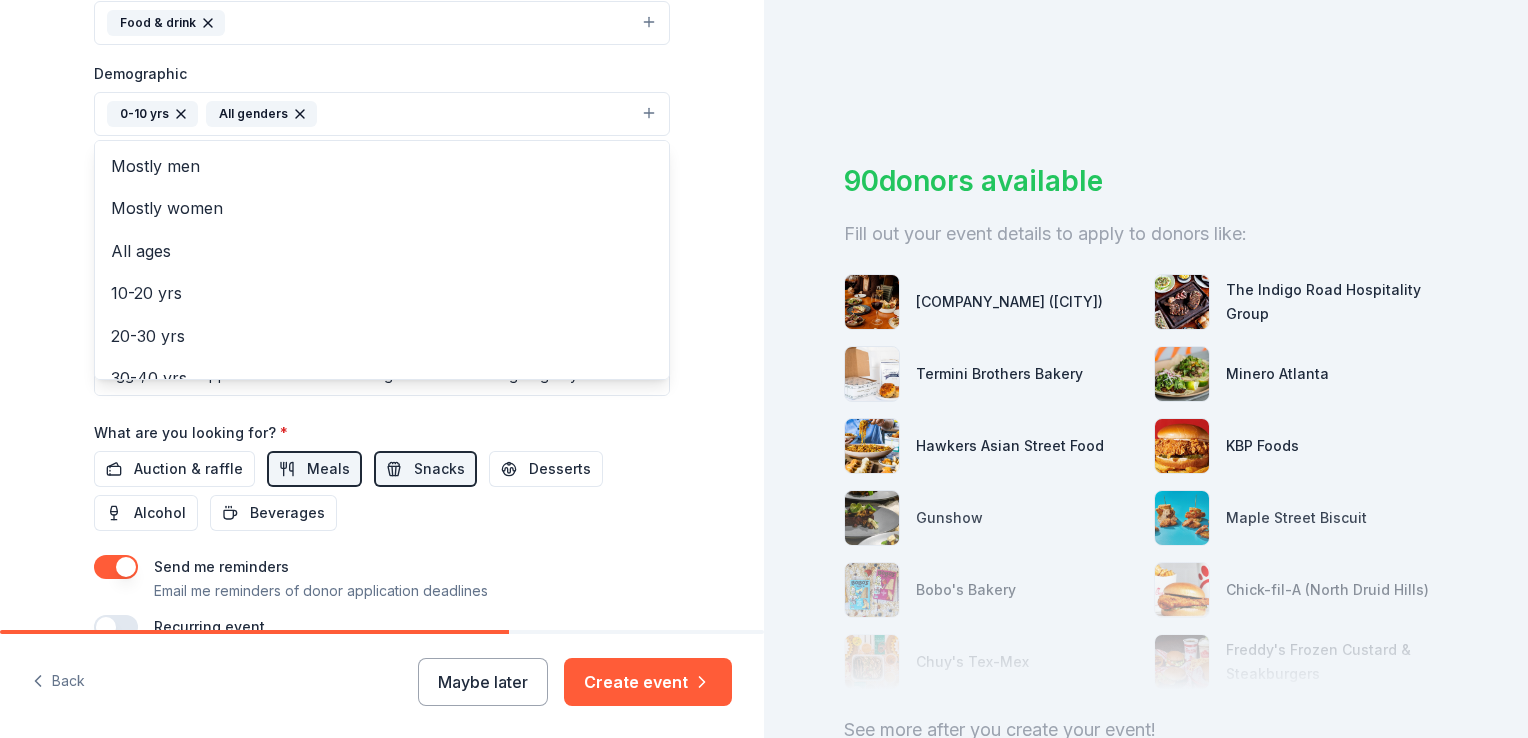click on "This event is for supporting student efforts toward maintaining good and/or improved attendance. Celebration recognizes students where they are. Some may have no absences, ome may be making improvements
Event name * Attendance Celebration(s) 25 /100 Event website Attendance * 200 Date * 11/12/2025 ZIP code * [ZIP] Event type * Food & drink Demographic 0-10 yrs All genders Mostly men Mostly women All ages 10-20 yrs 20-30 yrs 30-40 yrs 40-50 yrs 50-60 yrs 60-70 yrs 70-80 yrs 80+ yrs We use this information to help brands find events with their target demographic to sponsor their products. Mailing address [NUMBER] [STREET], SW [CITY], [STATE] [ZIP] Apt/unit Description What are you looking for? * Auction & raffle Meals Snacks Desserts Alcohol Beverages Send me reminders Email me reminders of donor application deadlines Recurring event" at bounding box center (382, 67) 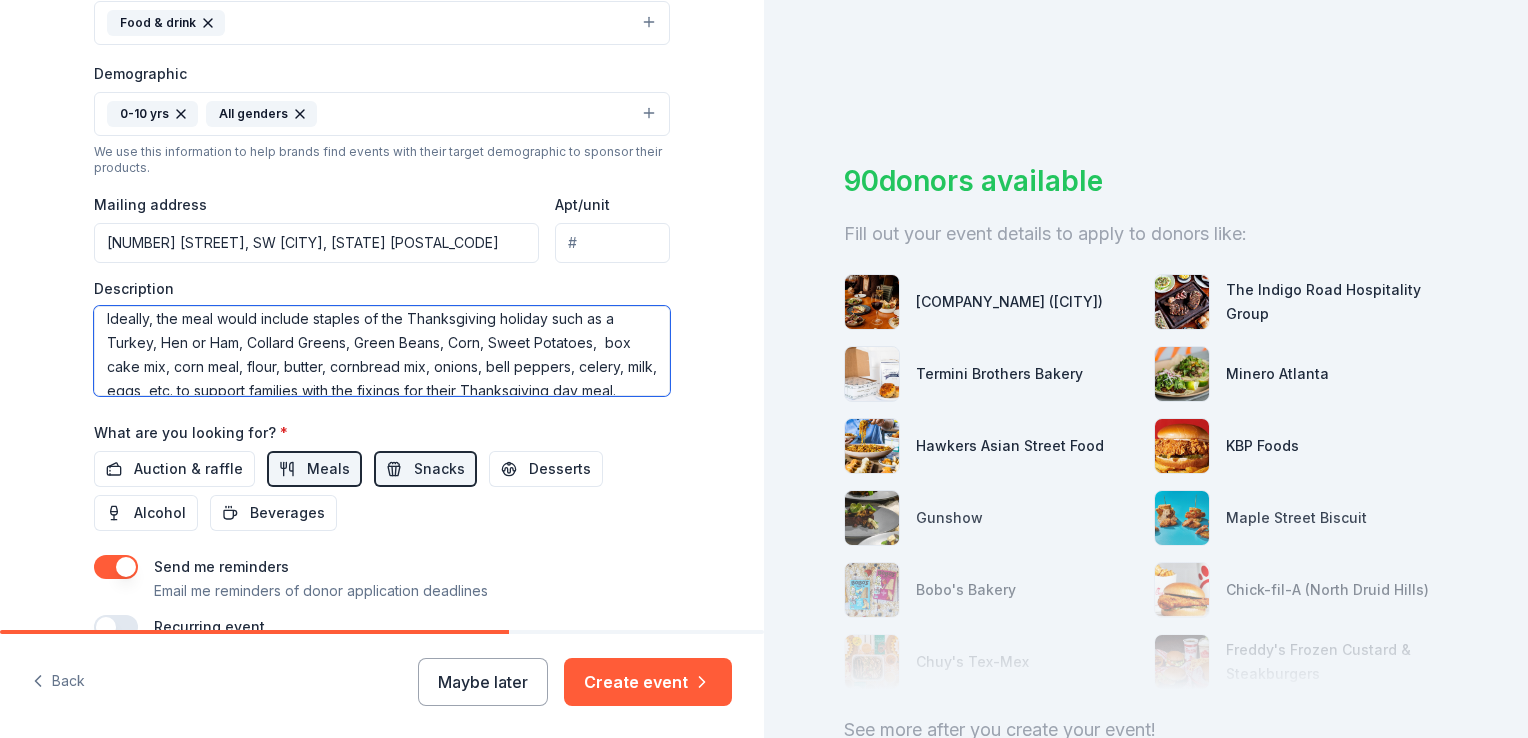 scroll, scrollTop: 0, scrollLeft: 0, axis: both 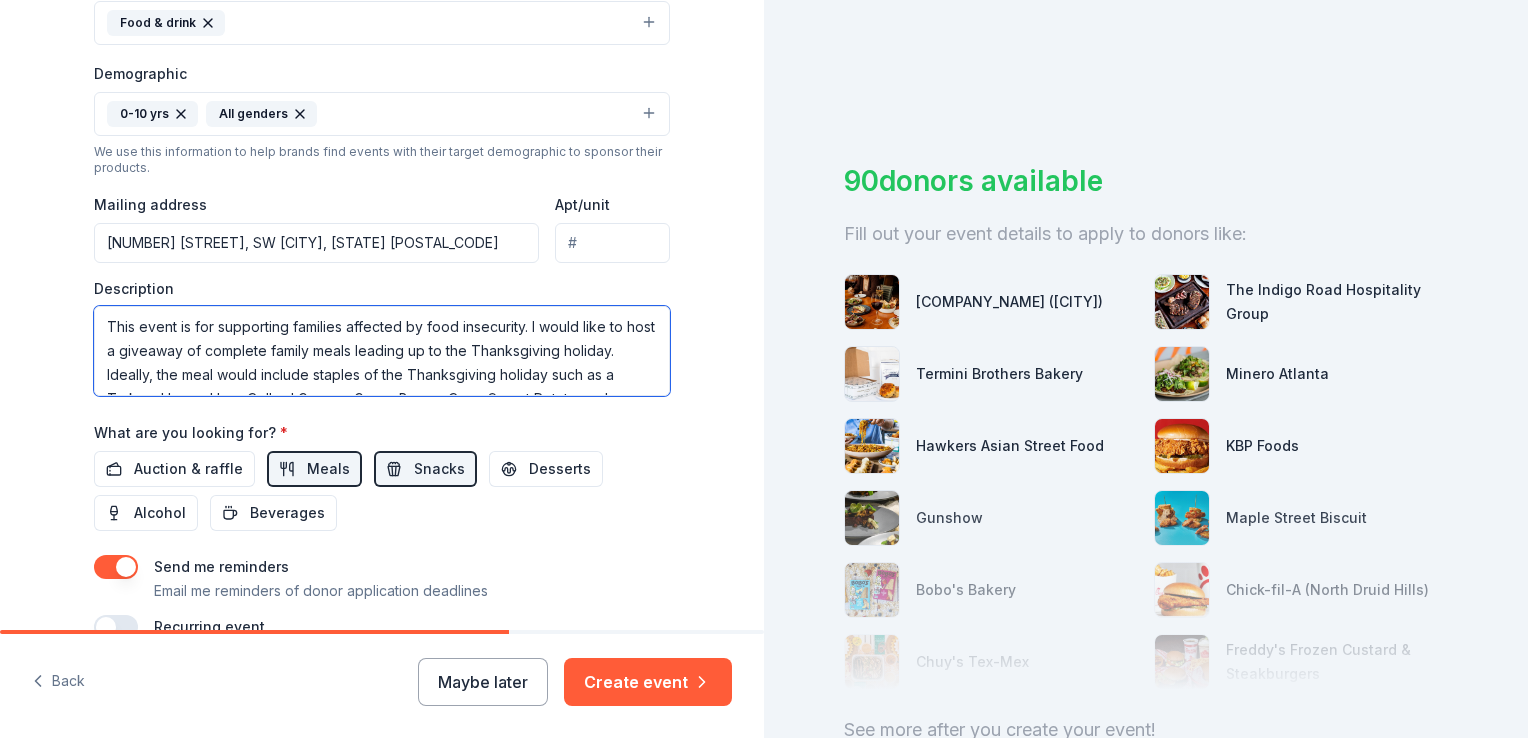 drag, startPoint x: 180, startPoint y: 385, endPoint x: 83, endPoint y: 310, distance: 122.61321 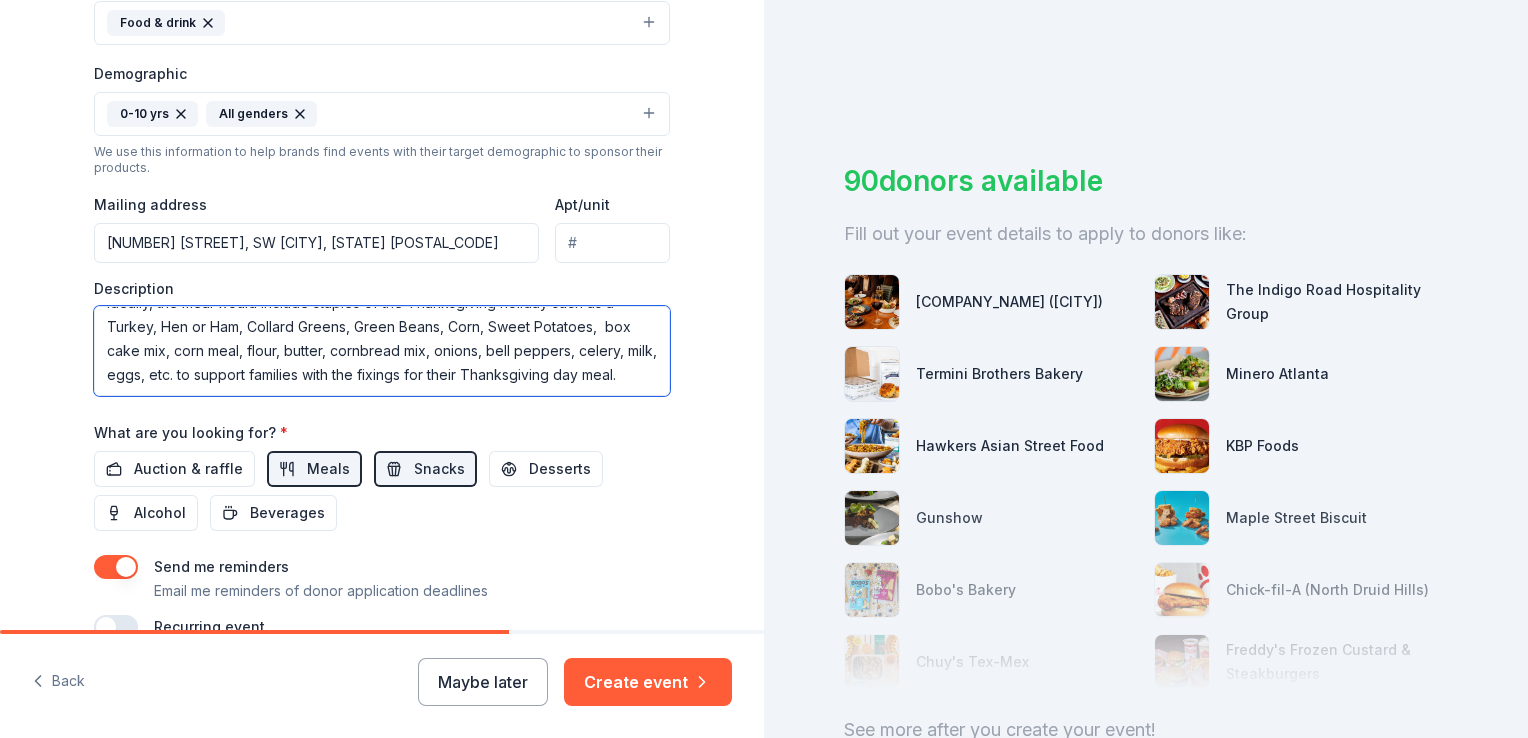 scroll, scrollTop: 96, scrollLeft: 0, axis: vertical 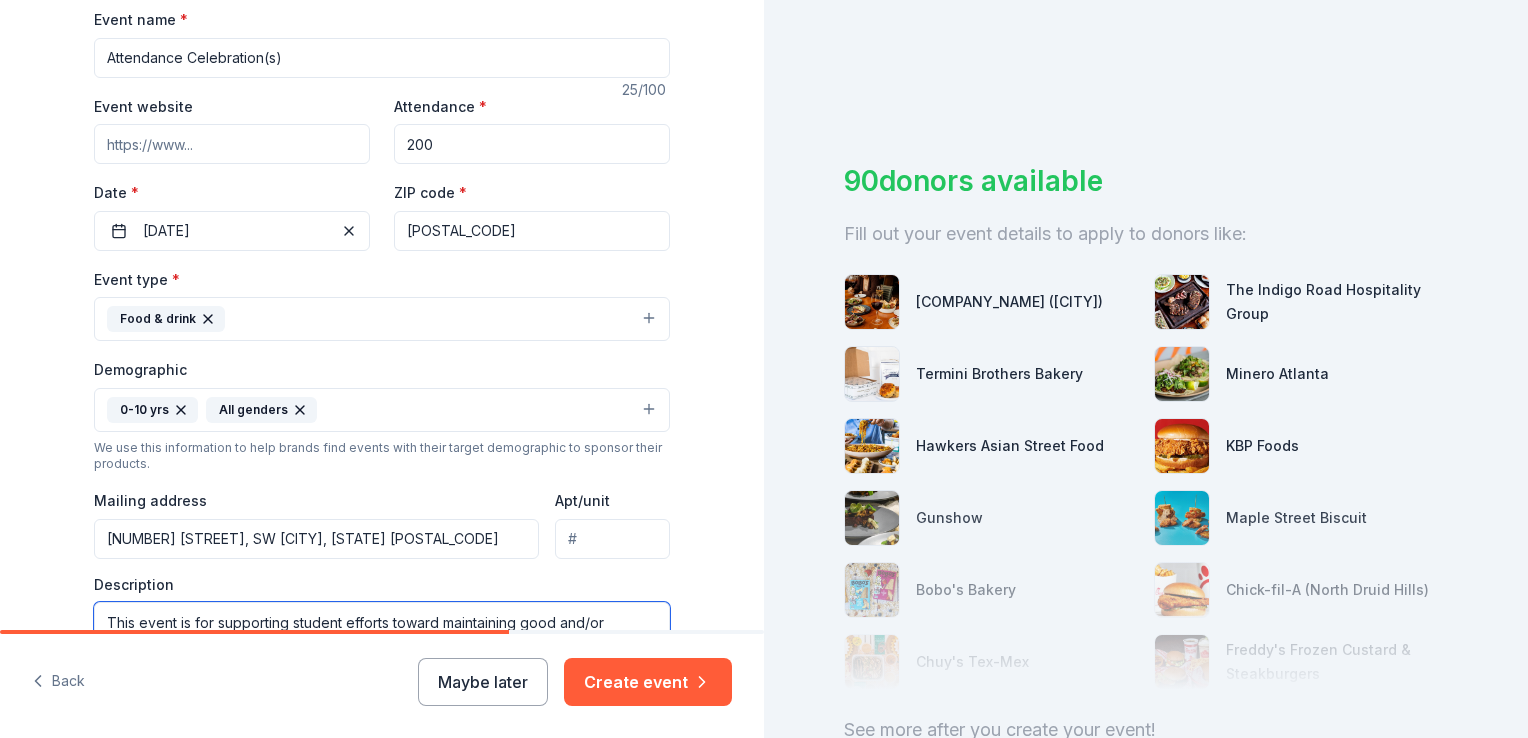 type on "This event is for supporting student efforts toward maintaining good and/or improved attendance." 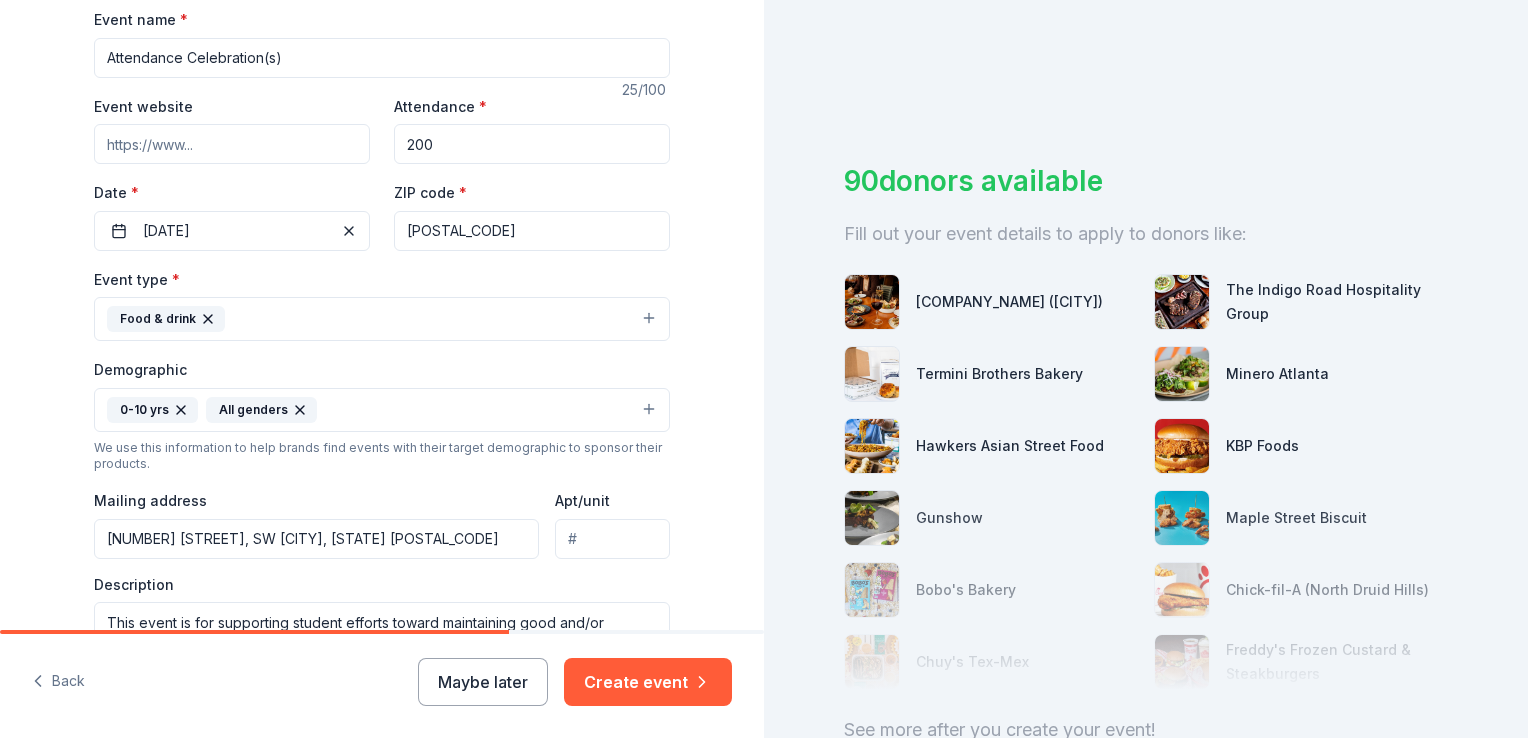 click on "200" at bounding box center (532, 144) 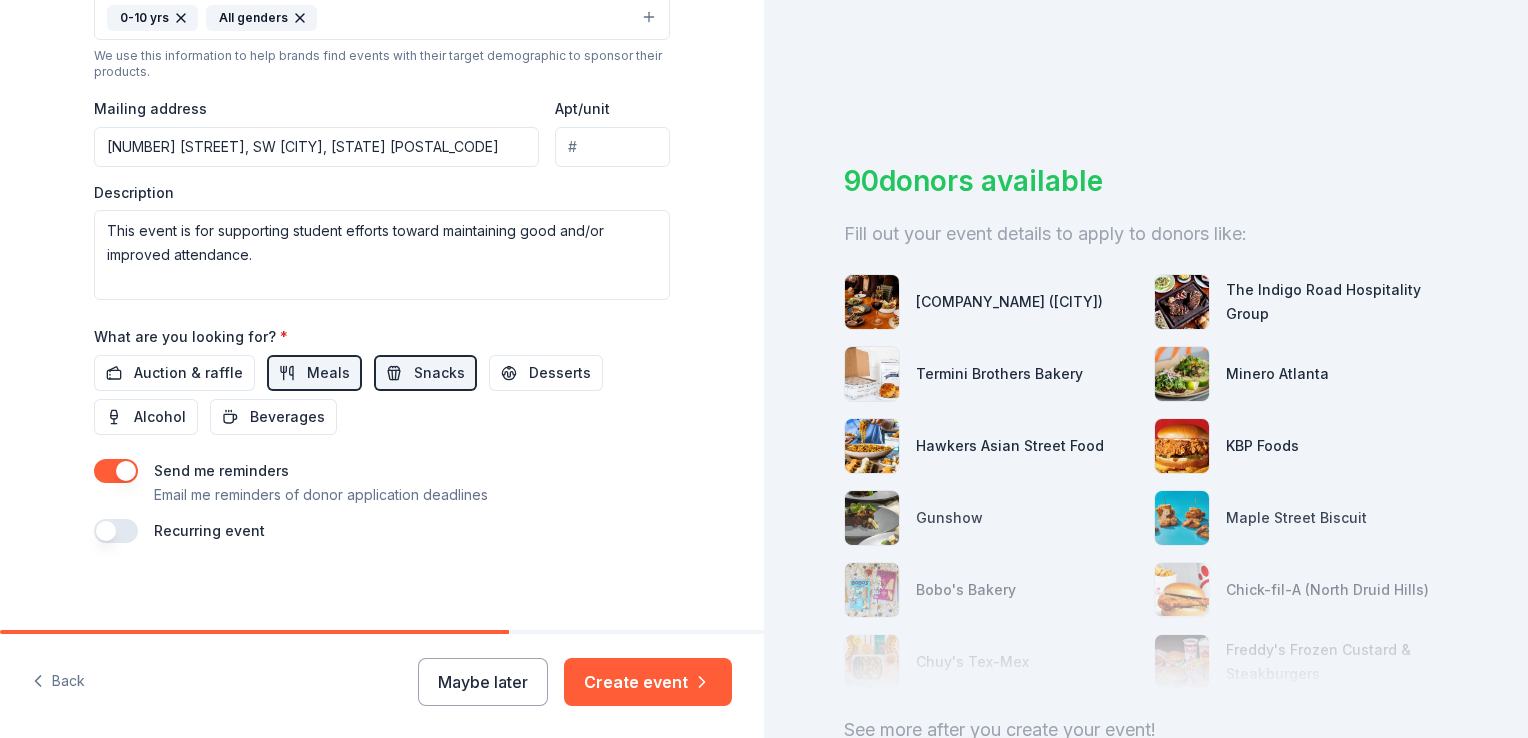 scroll, scrollTop: 704, scrollLeft: 0, axis: vertical 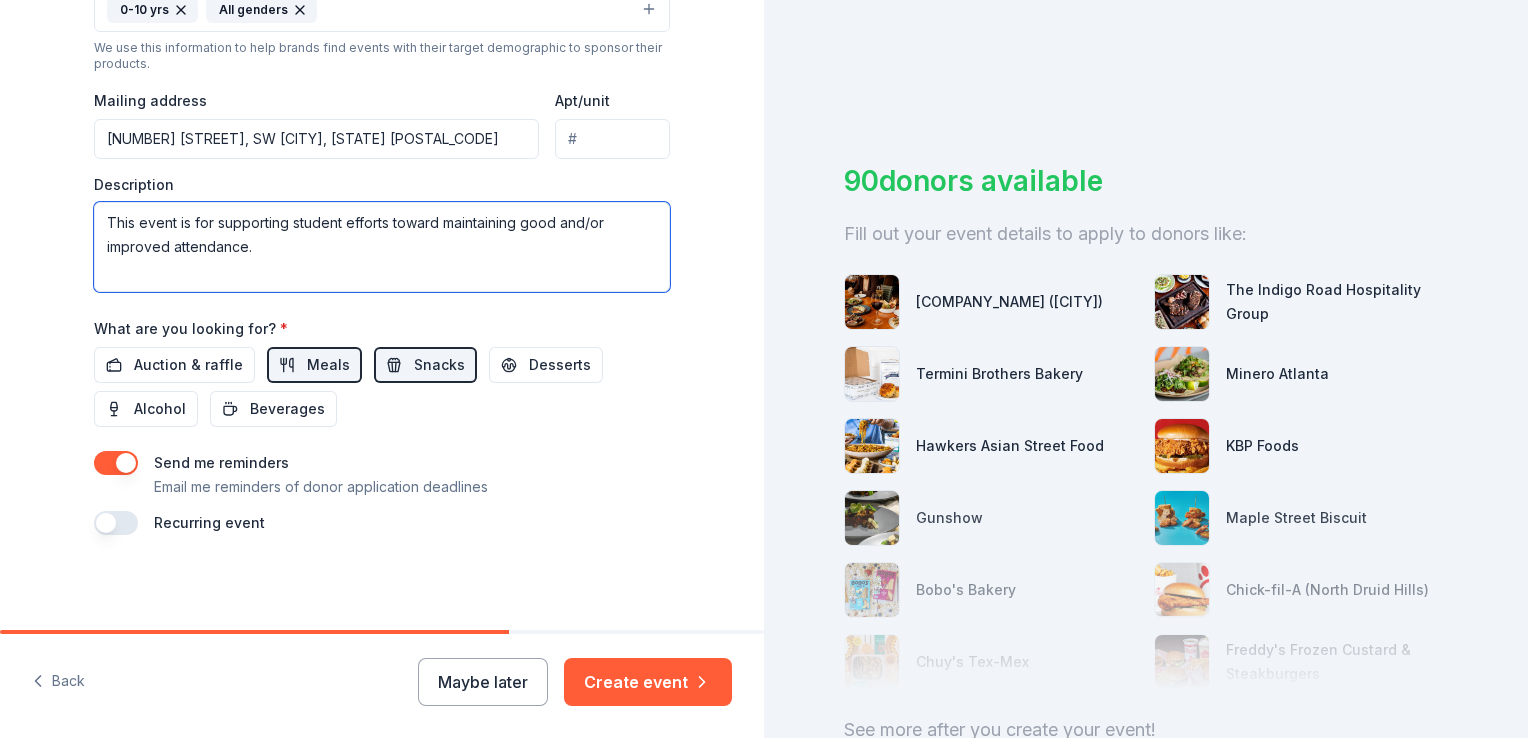 click on "This event is for supporting student efforts toward maintaining good and/or improved attendance." at bounding box center [382, 247] 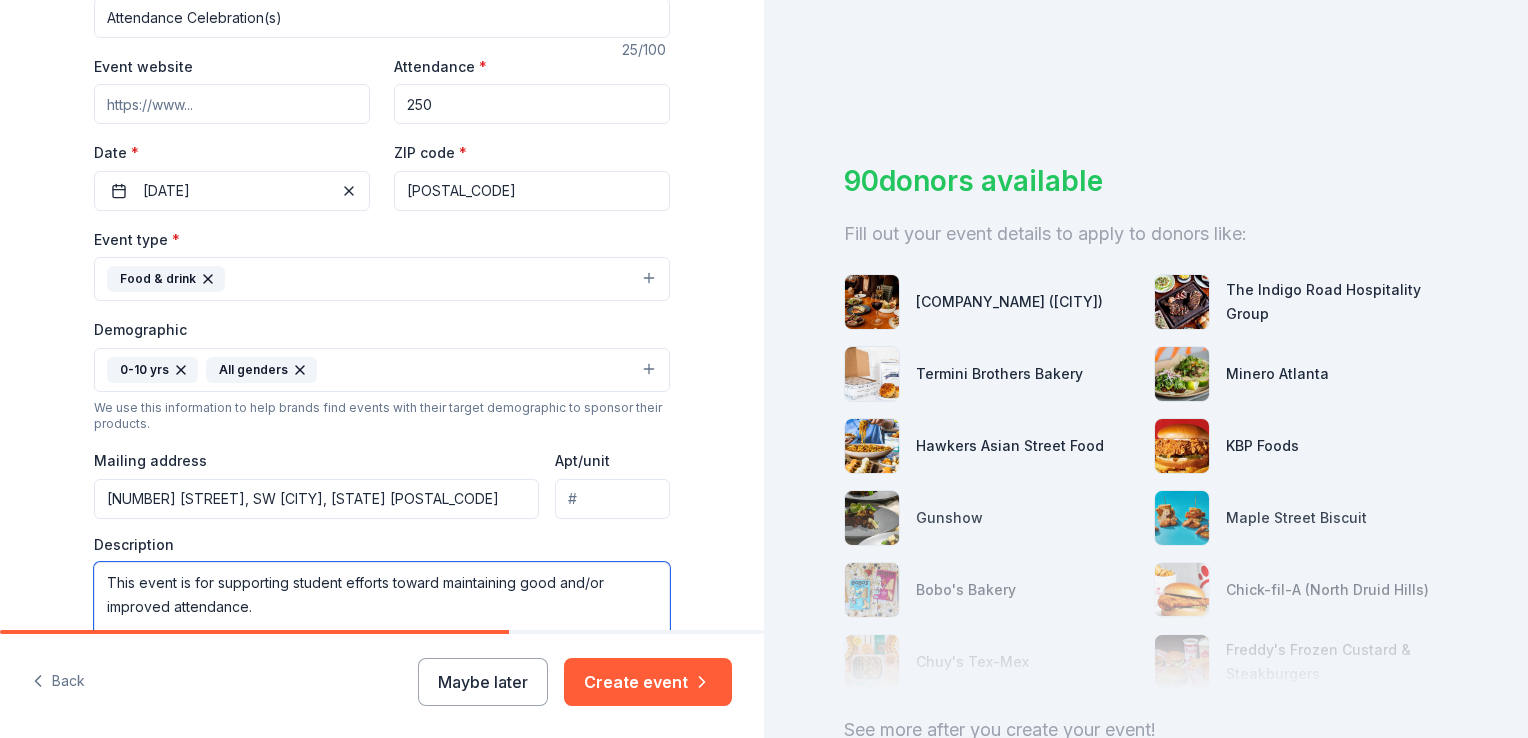 scroll, scrollTop: 304, scrollLeft: 0, axis: vertical 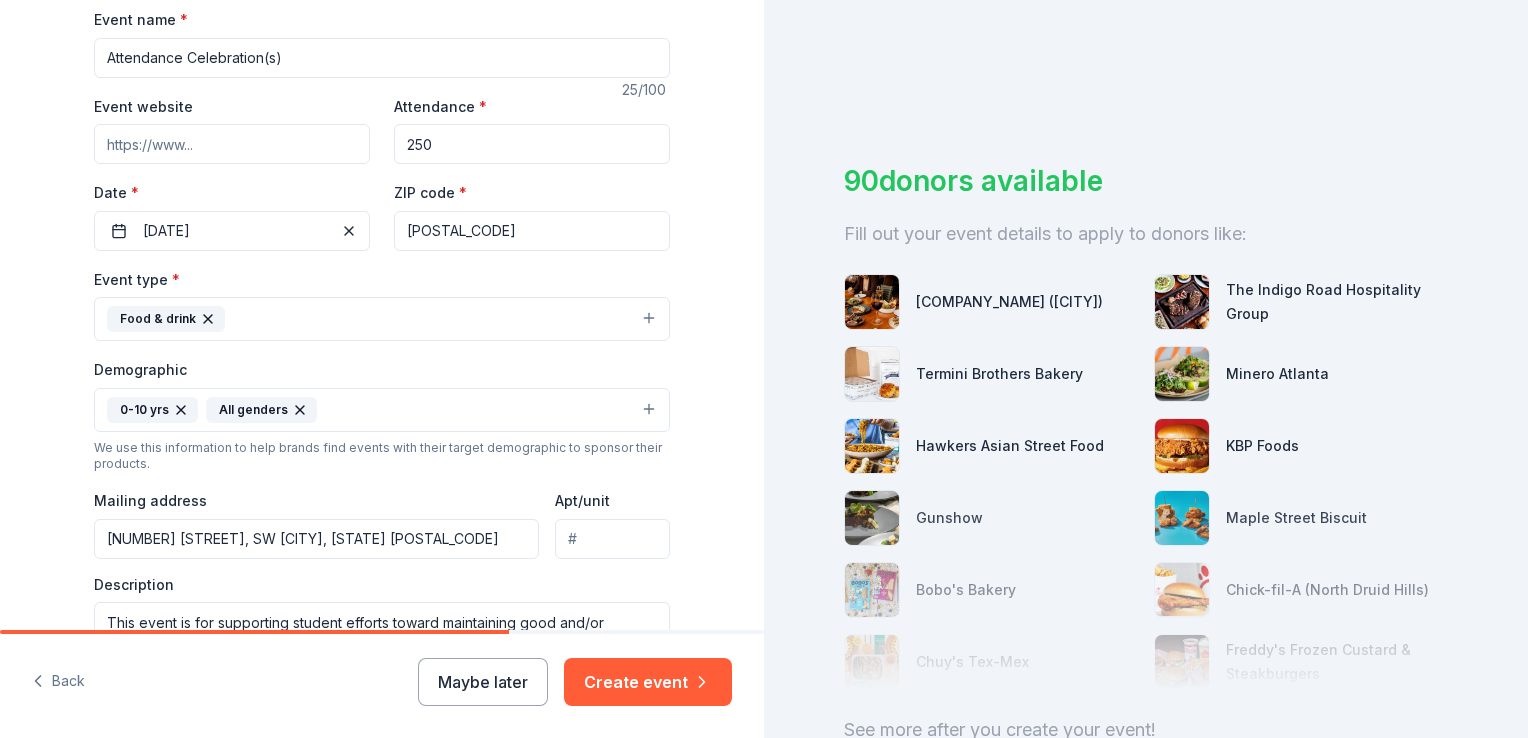click on "250" at bounding box center (532, 144) 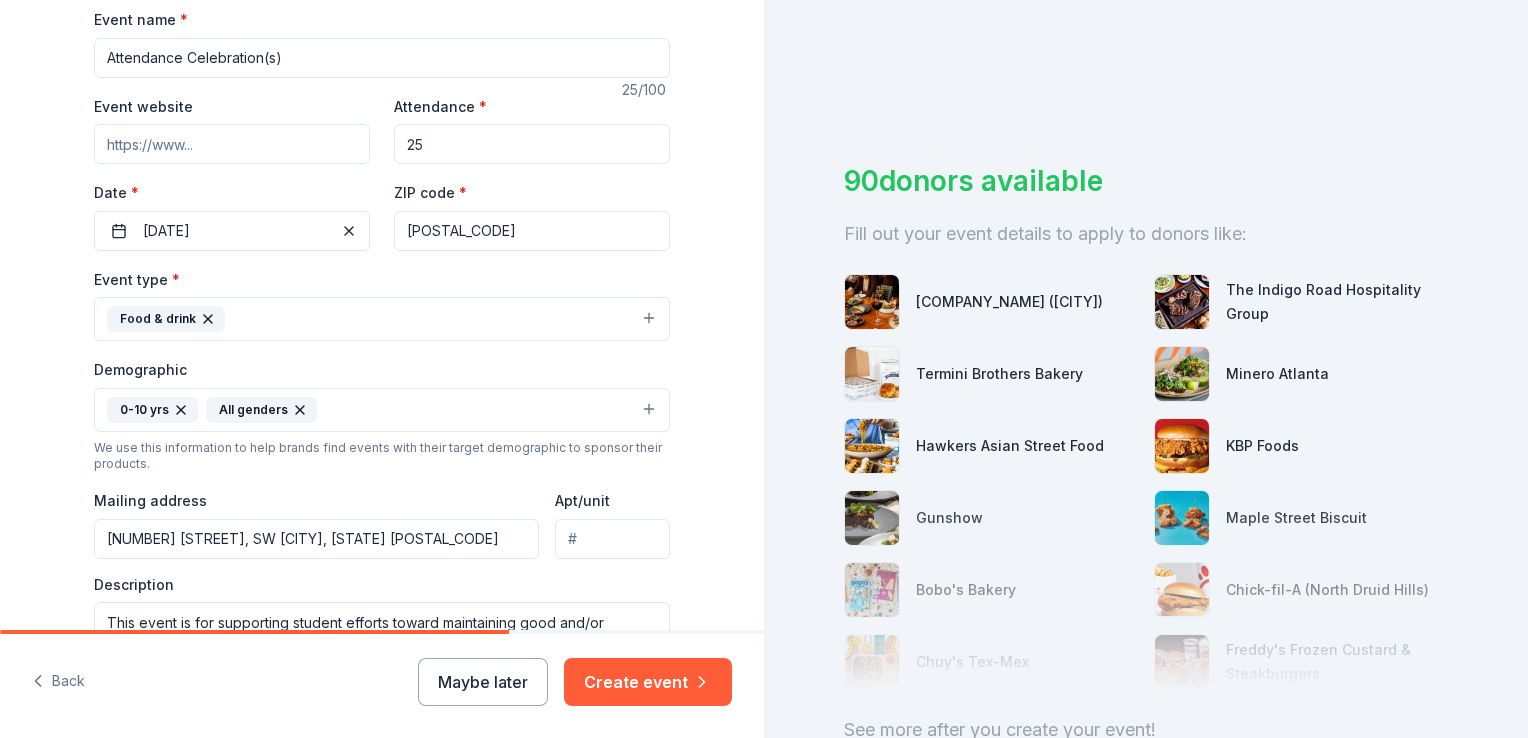 type on "2" 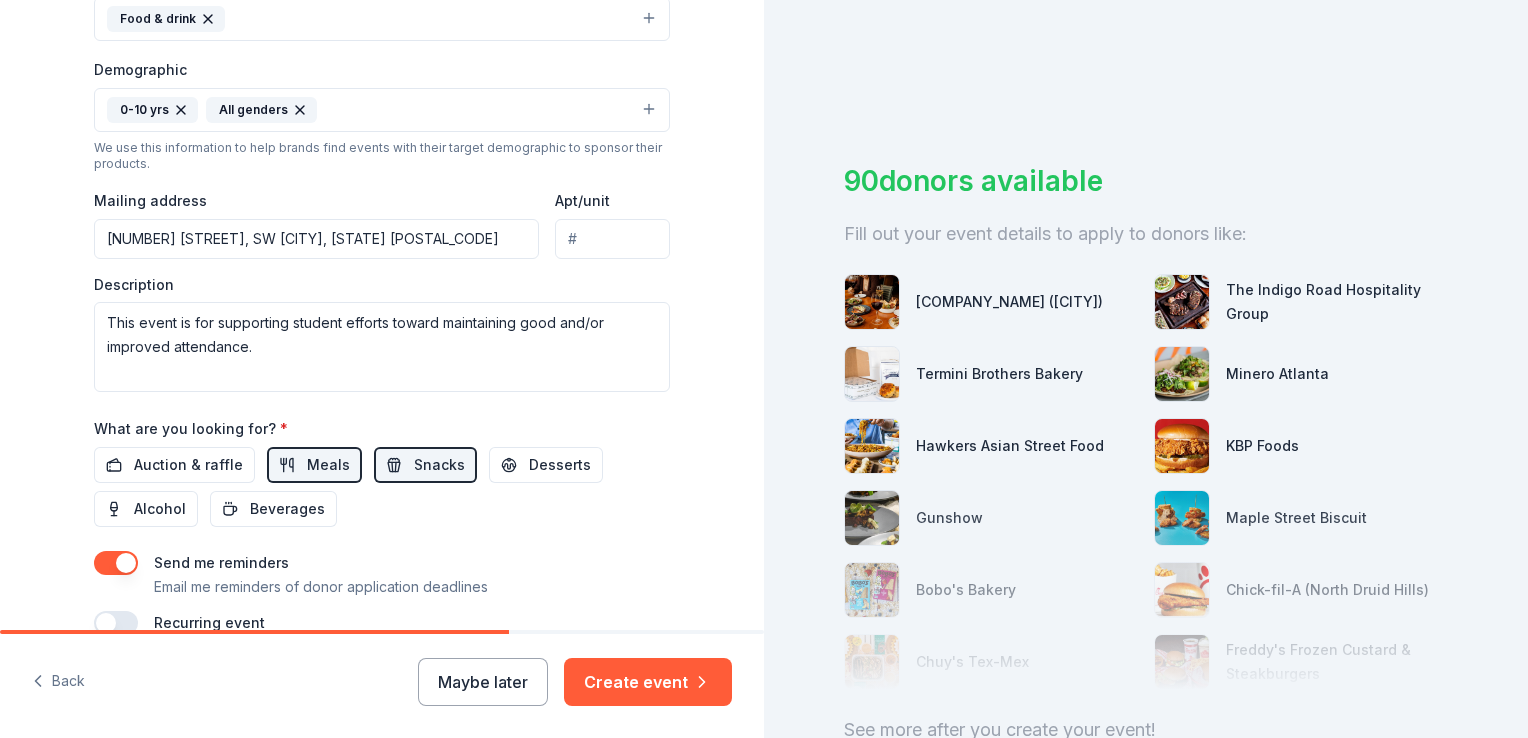 scroll, scrollTop: 704, scrollLeft: 0, axis: vertical 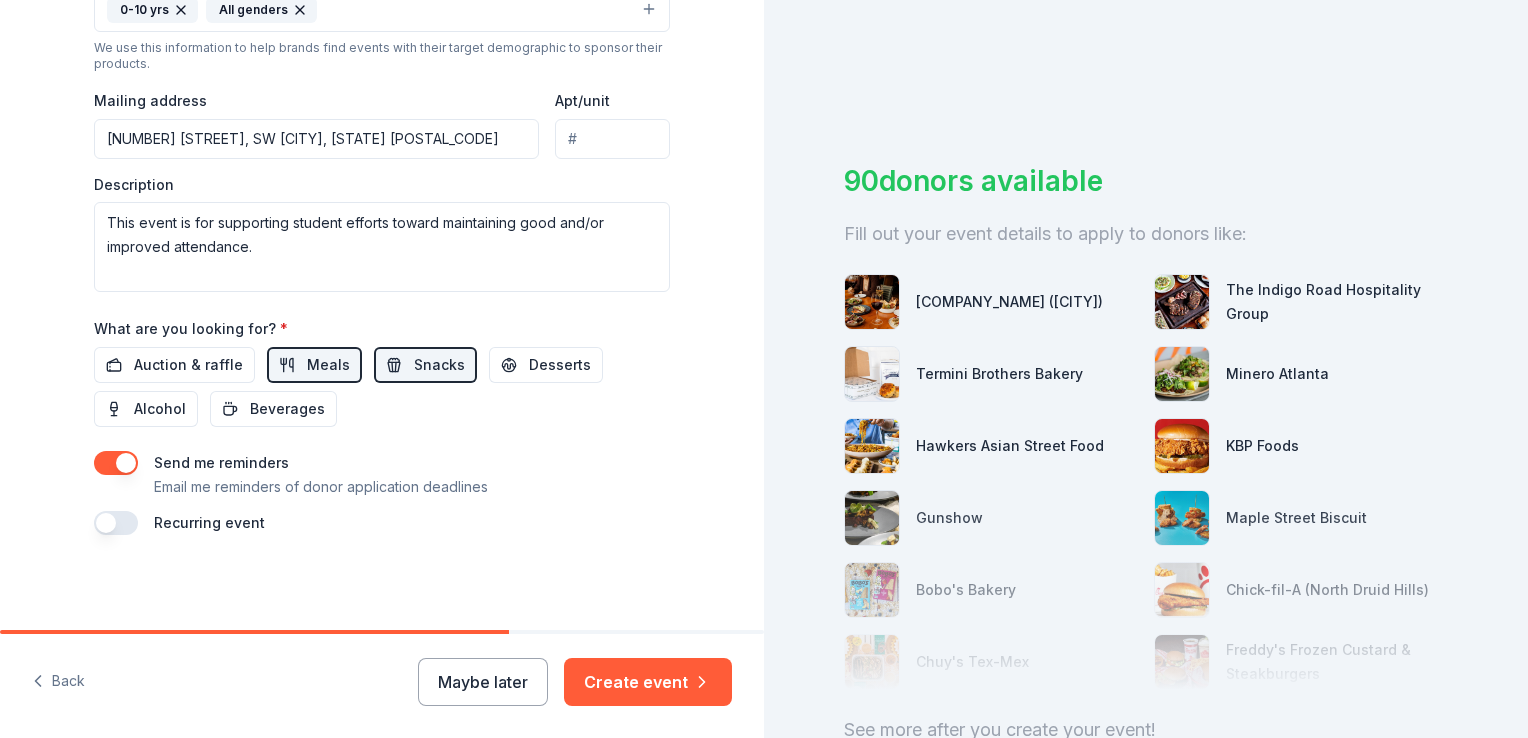 type on "325" 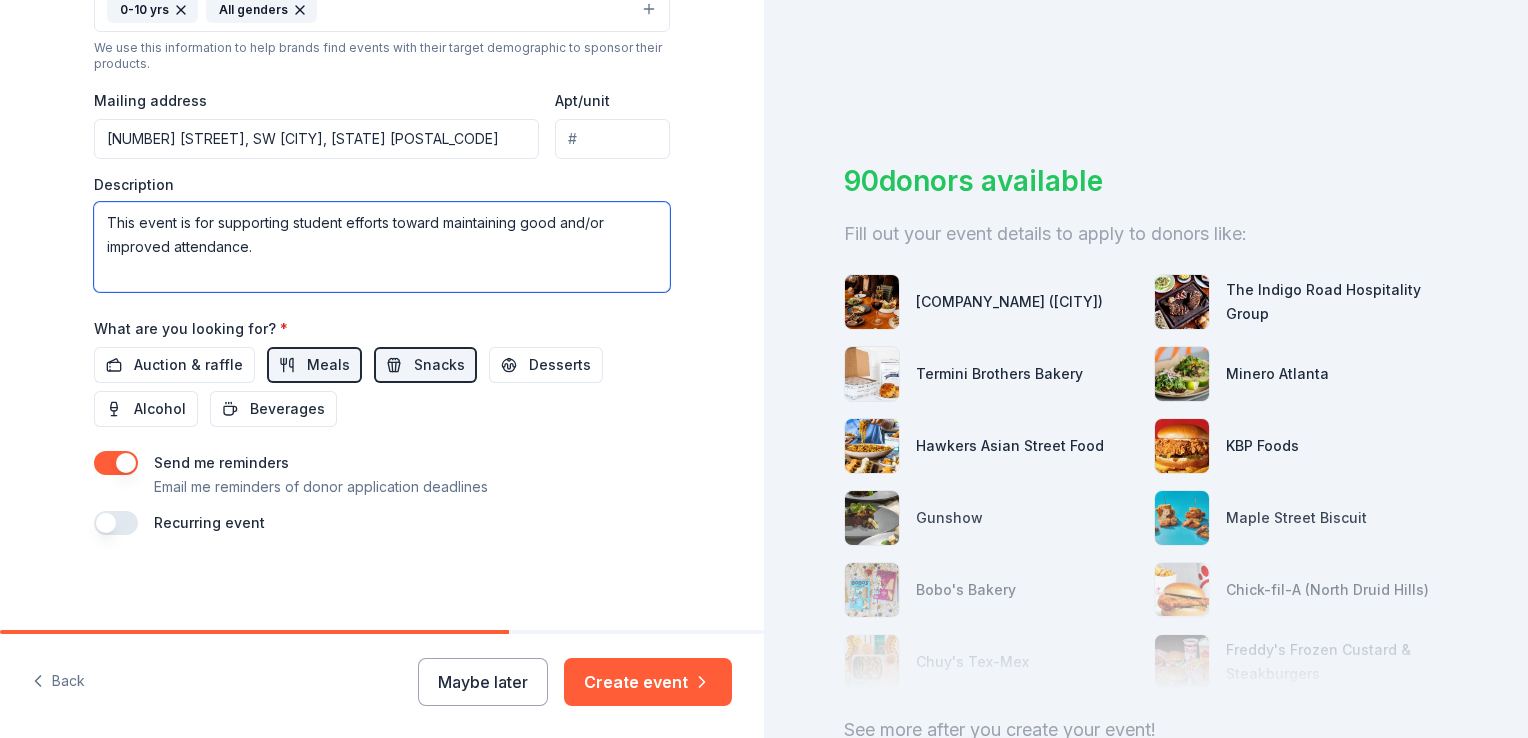 click on "This event is for supporting student efforts toward maintaining good and/or improved attendance." at bounding box center [382, 247] 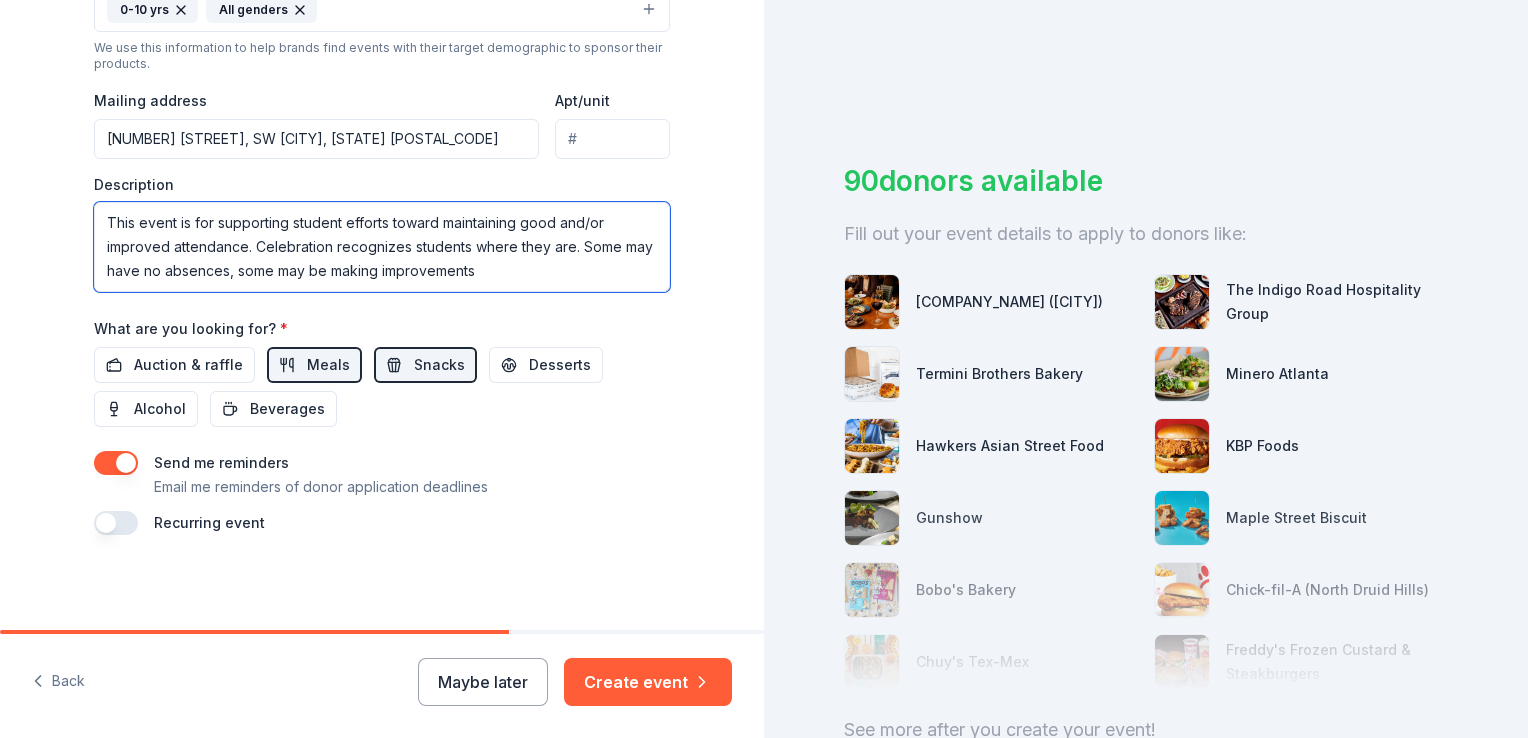 click on "This event is for supporting student efforts toward maintaining good and/or improved attendance. Celebration recognizes students where they are. Some may have no absences, some may be making improvements" at bounding box center [382, 247] 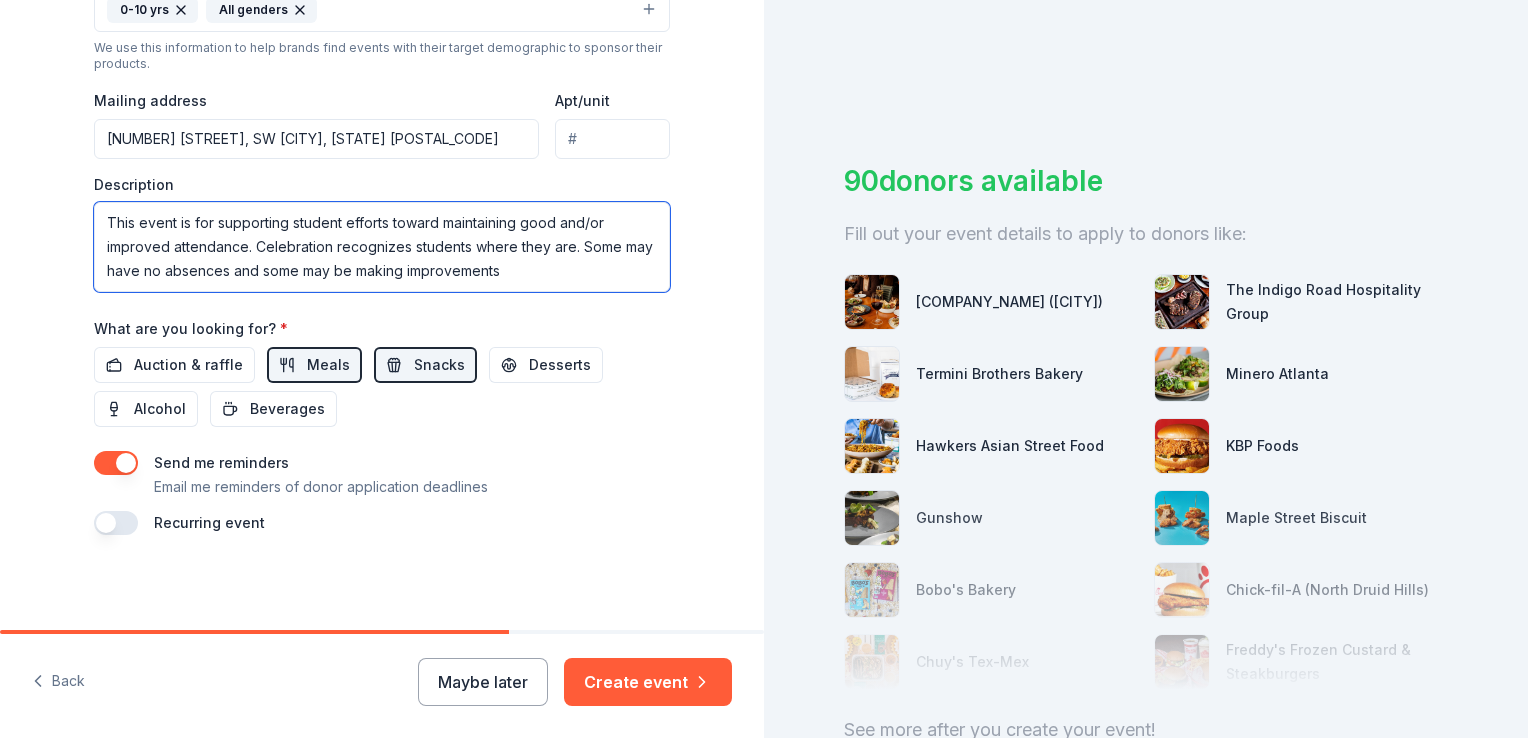 click on "This event is for supporting student efforts toward maintaining good and/or improved attendance. Celebration recognizes students where they are. Some may have no absences and some may be making improvements" at bounding box center (382, 247) 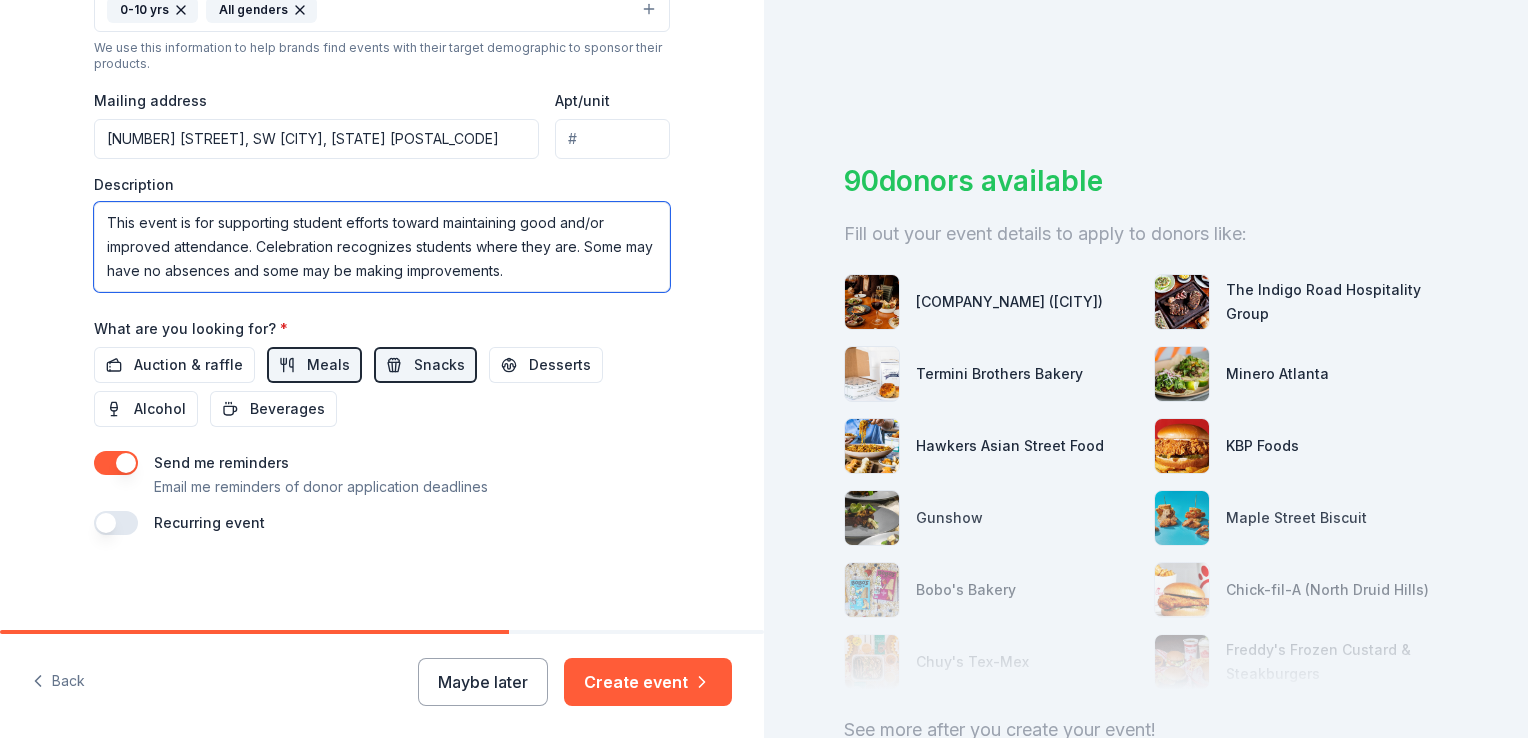 click on "This event is for supporting student efforts toward maintaining good and/or improved attendance. Celebration recognizes students where they are. Some may have no absences and some may be making improvements." at bounding box center [382, 247] 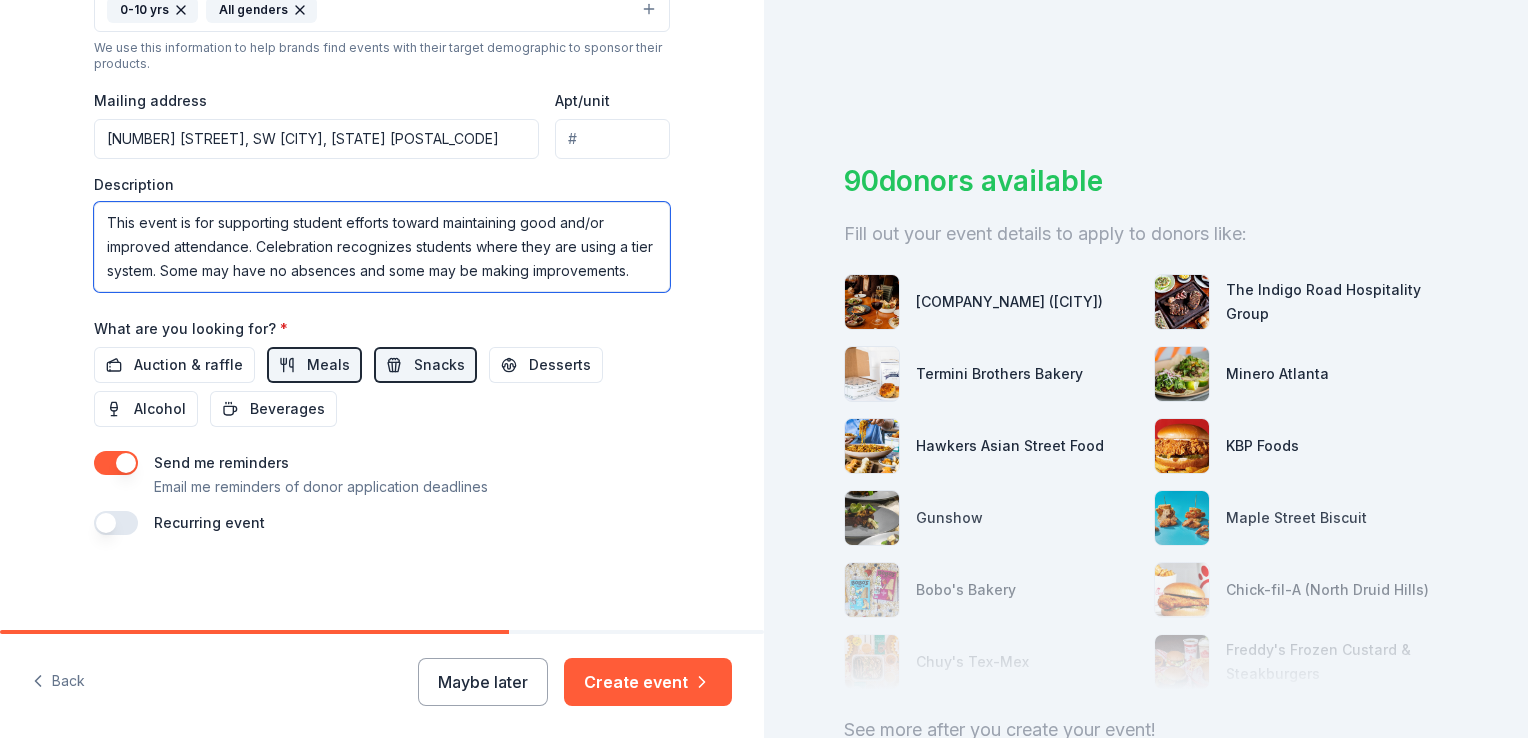 click on "This event is for supporting student efforts toward maintaining good and/or improved attendance. Celebration recognizes students where they are using a tier system. Some may have no absences and some may be making improvements." at bounding box center (382, 247) 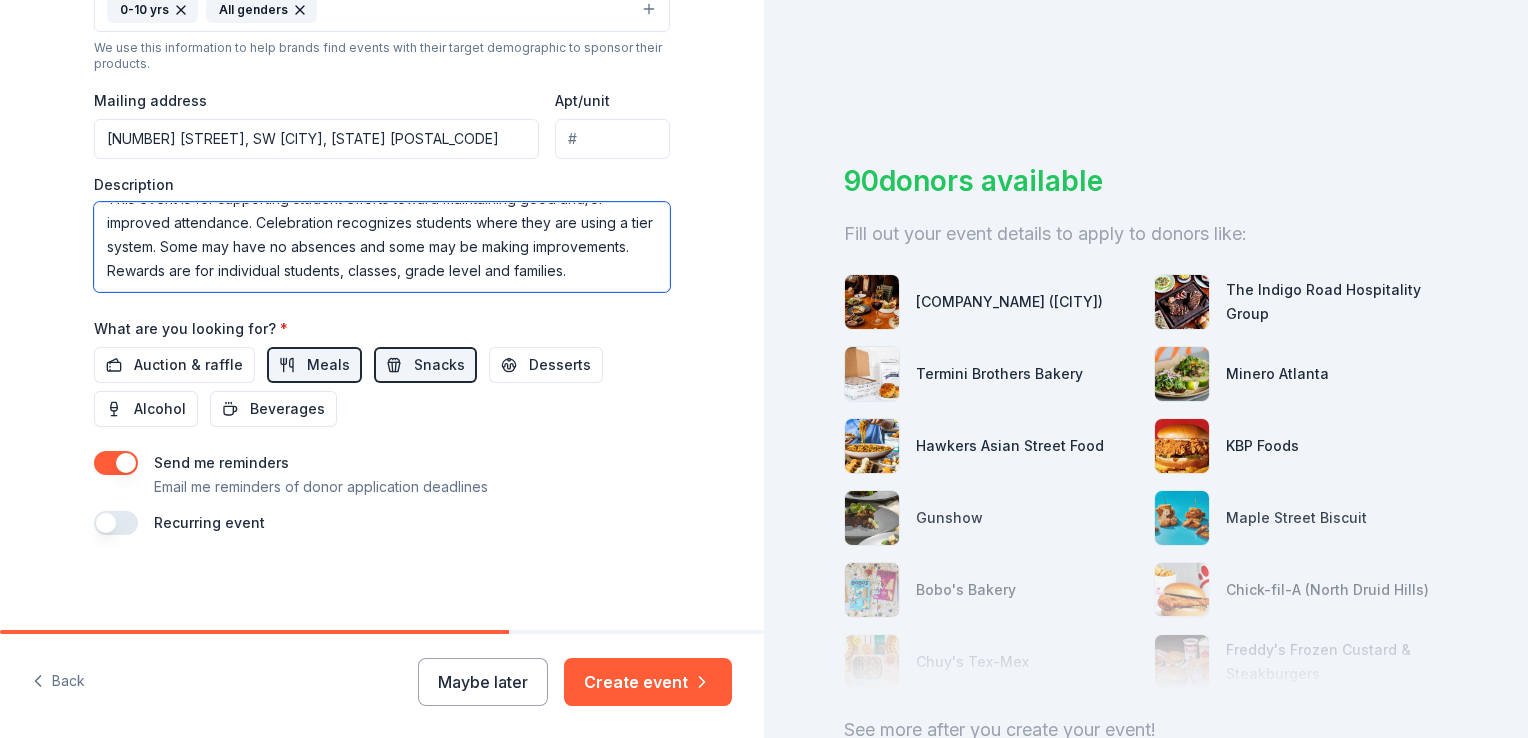click on "This event is for supporting student efforts toward maintaining good and/or improved attendance. Celebration recognizes students where they are using a tier system. Some may have no absences and some may be making improvements.
Rewards are for individual students, classes, grade level and families." at bounding box center (382, 247) 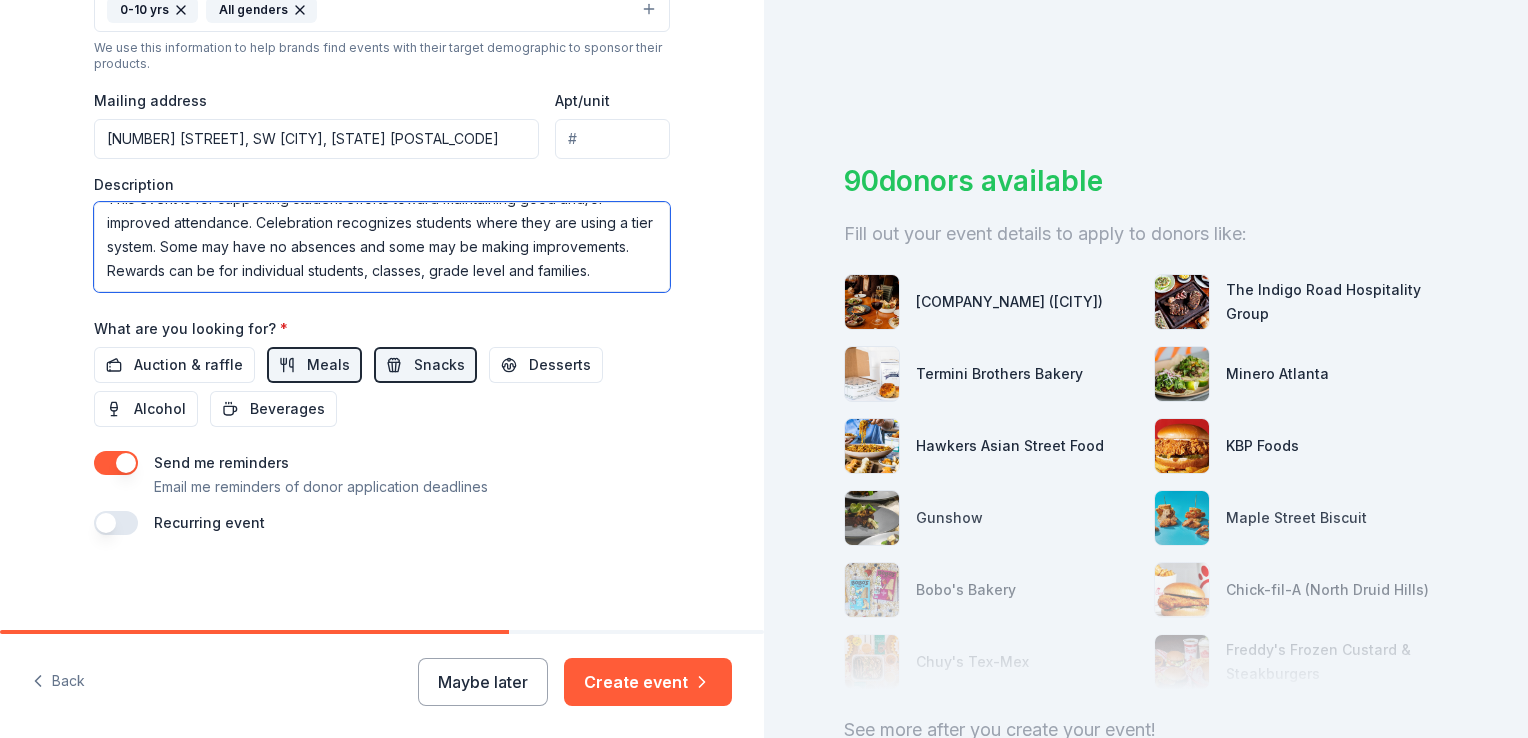 click on "This event is for supporting student efforts toward maintaining good and/or improved attendance. Celebration recognizes students where they are using a tier system. Some may have no absences and some may be making improvements. Rewards can be for individual students, classes, grade level and families." at bounding box center (382, 247) 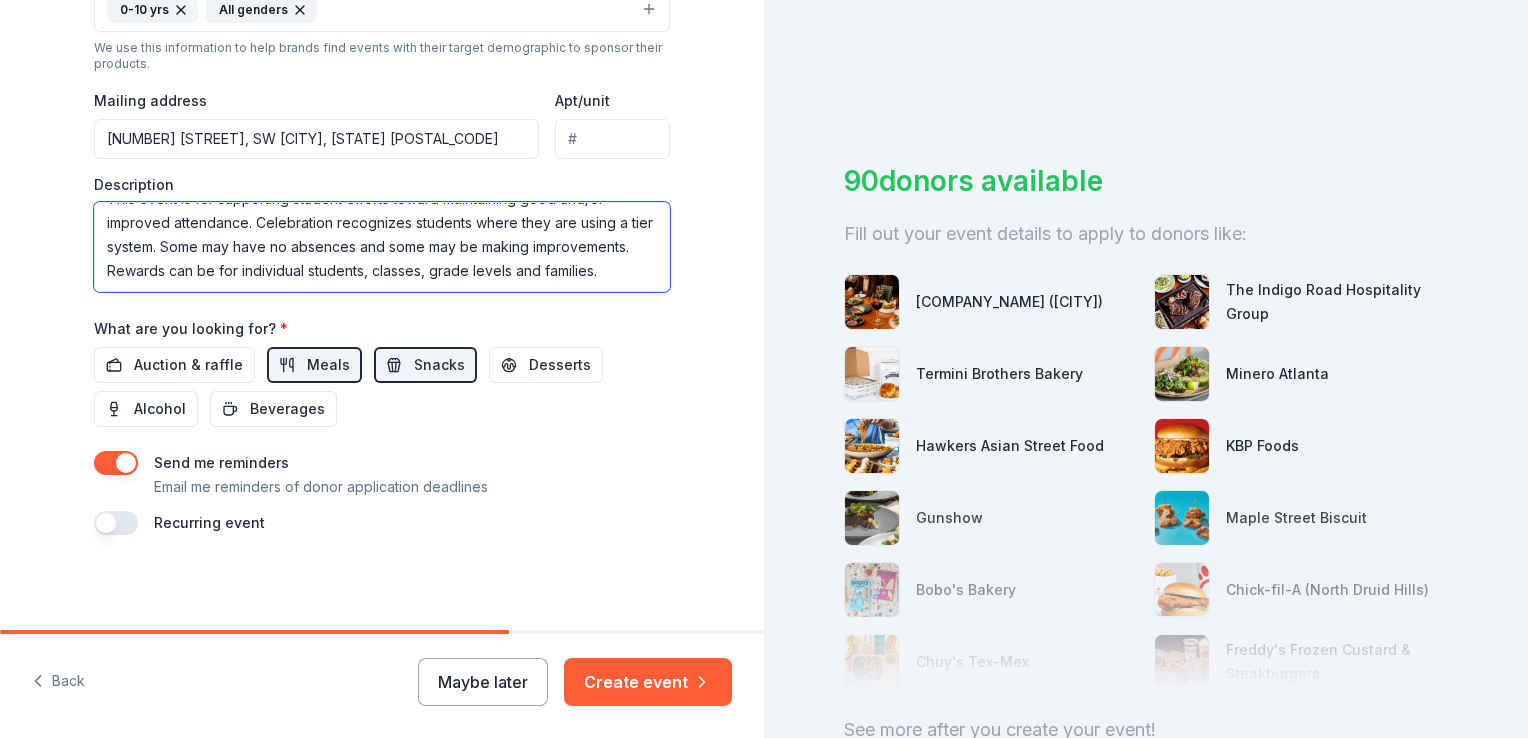 click on "This event is for supporting student efforts toward maintaining good and/or improved attendance. Celebration recognizes students where they are using a tier system. Some may have no absences and some may be making improvements.
Rewards can be for individual students, classes, grade levels and families." at bounding box center (382, 247) 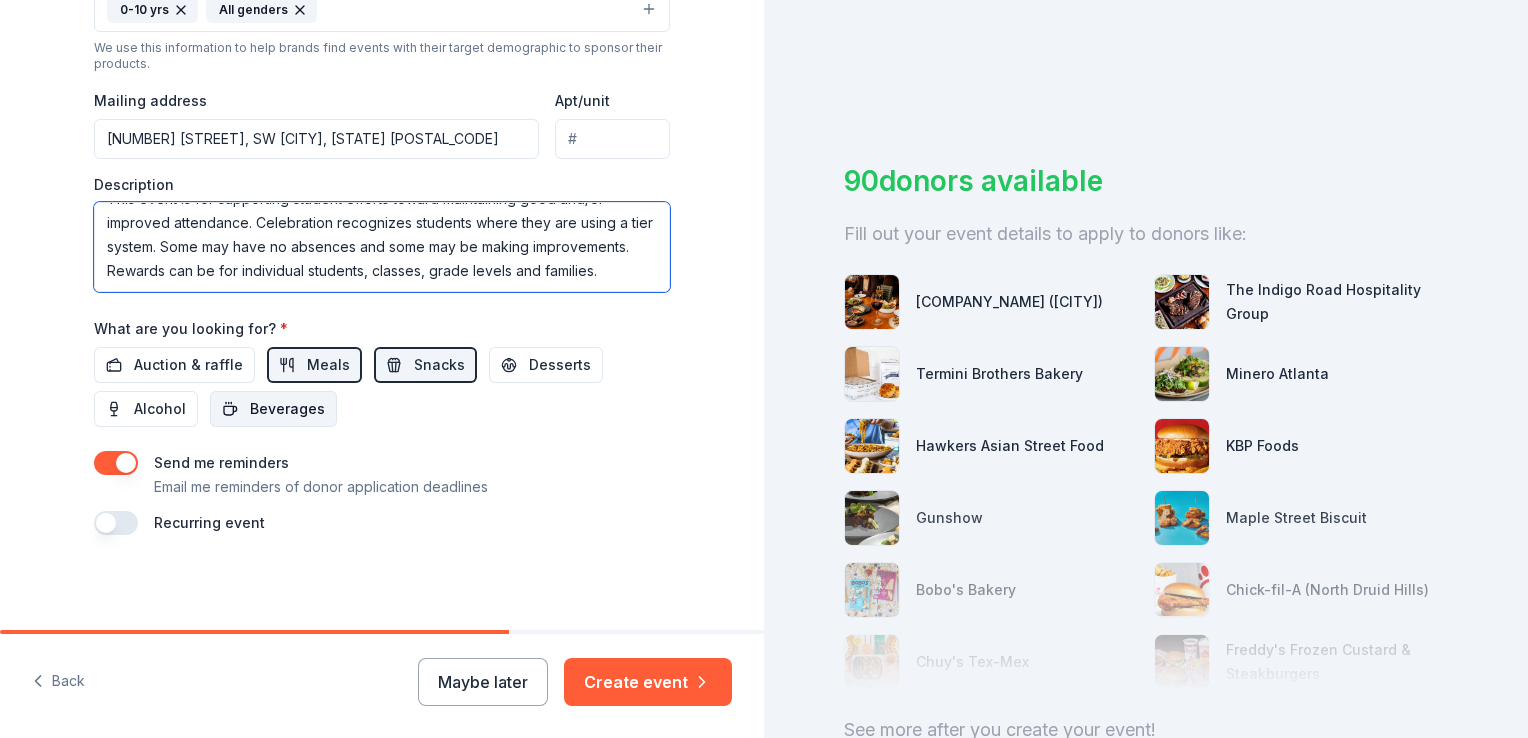type on "This event is for supporting student efforts toward maintaining good and/or improved attendance. Celebration recognizes students where they are using a tier system. Some may have no absences and some may be making improvements.
Rewards can be for individual students, classes, grade levels and families." 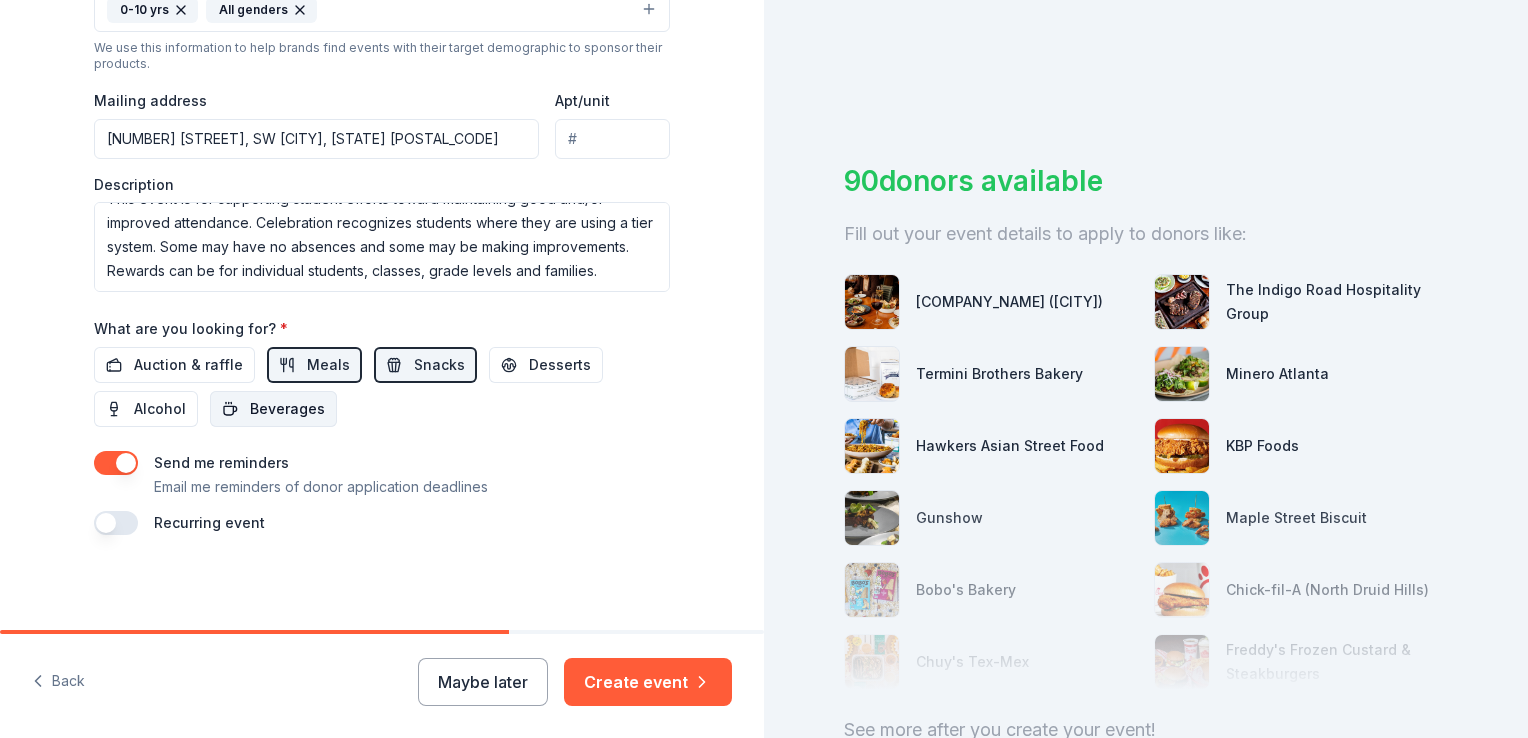 click on "Beverages" at bounding box center (287, 409) 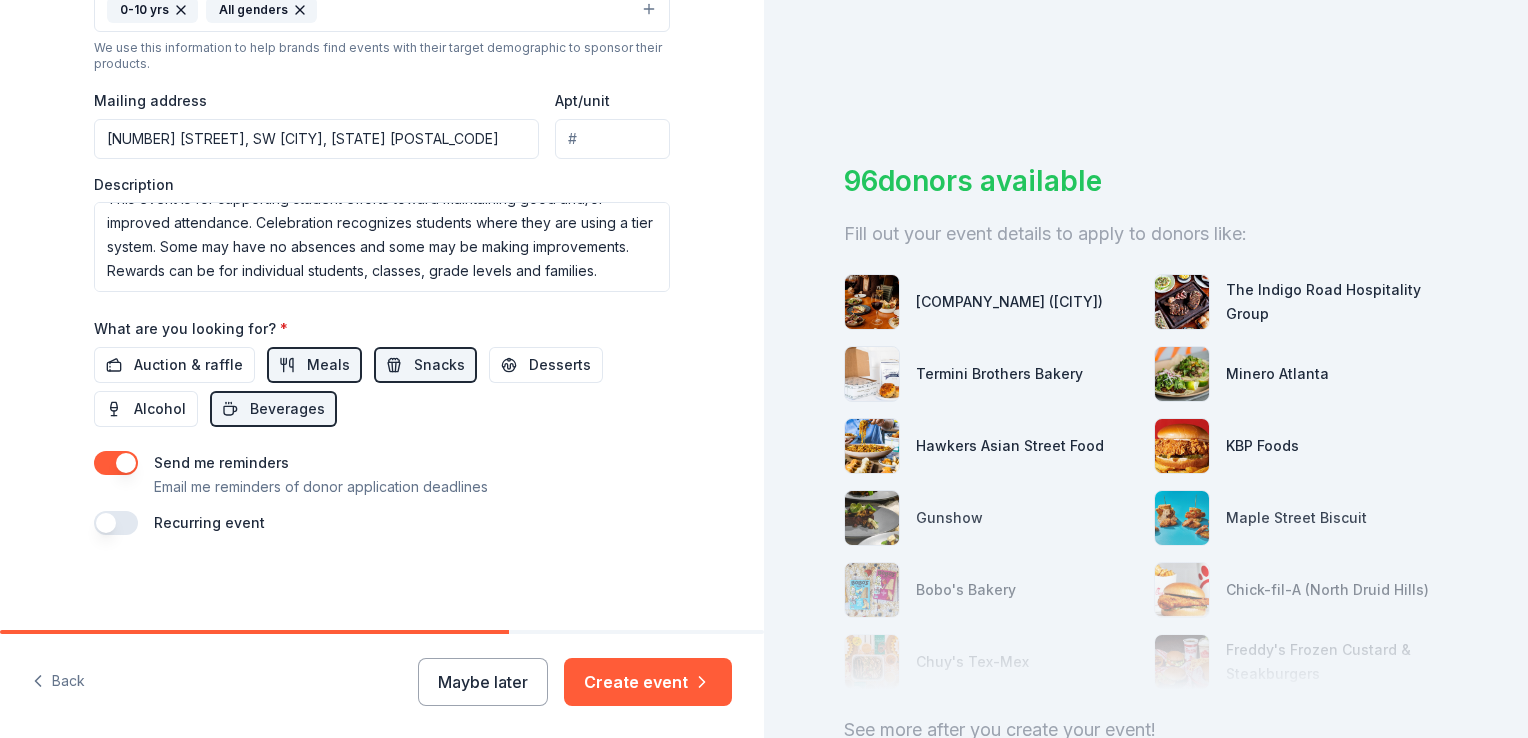 click at bounding box center [116, 523] 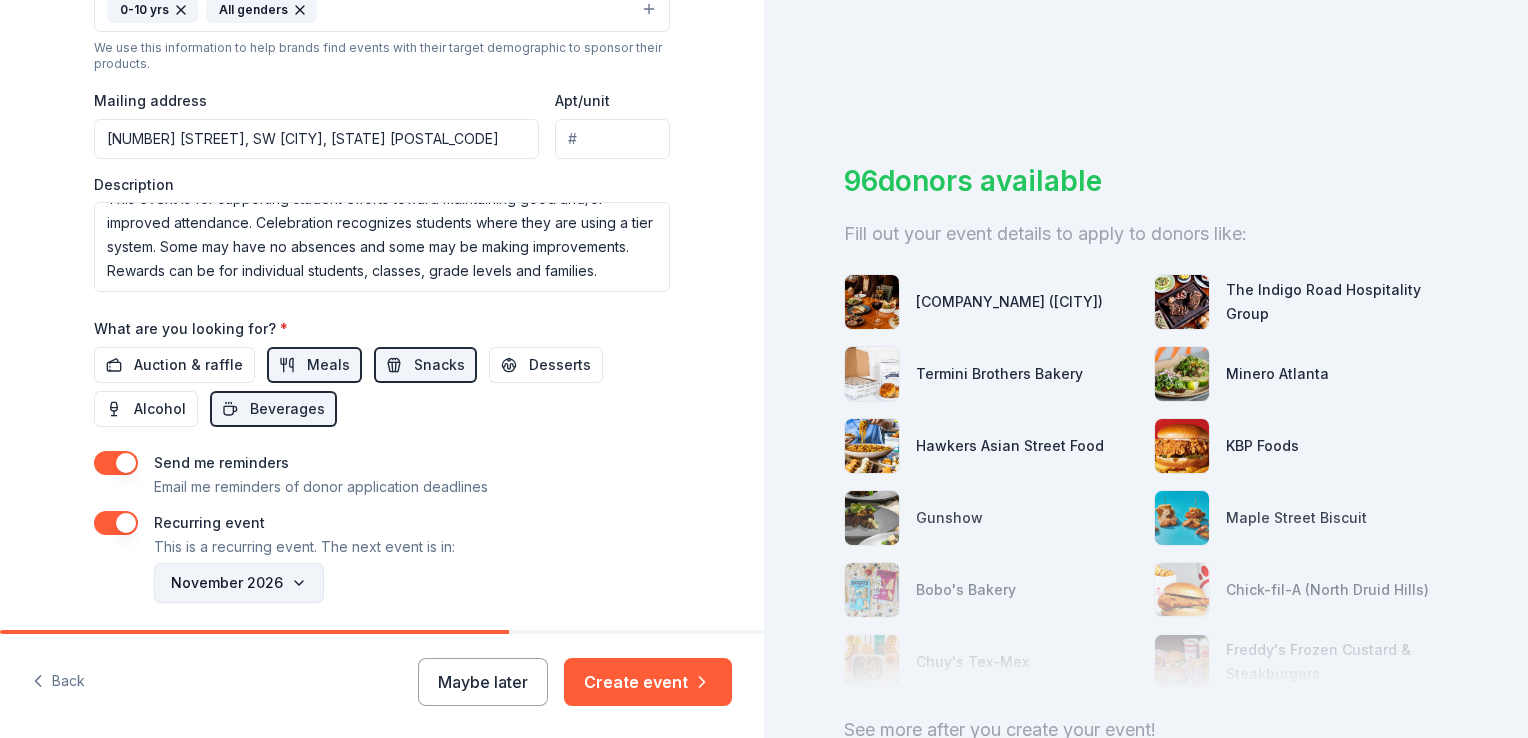 click on "November 2026" at bounding box center (239, 583) 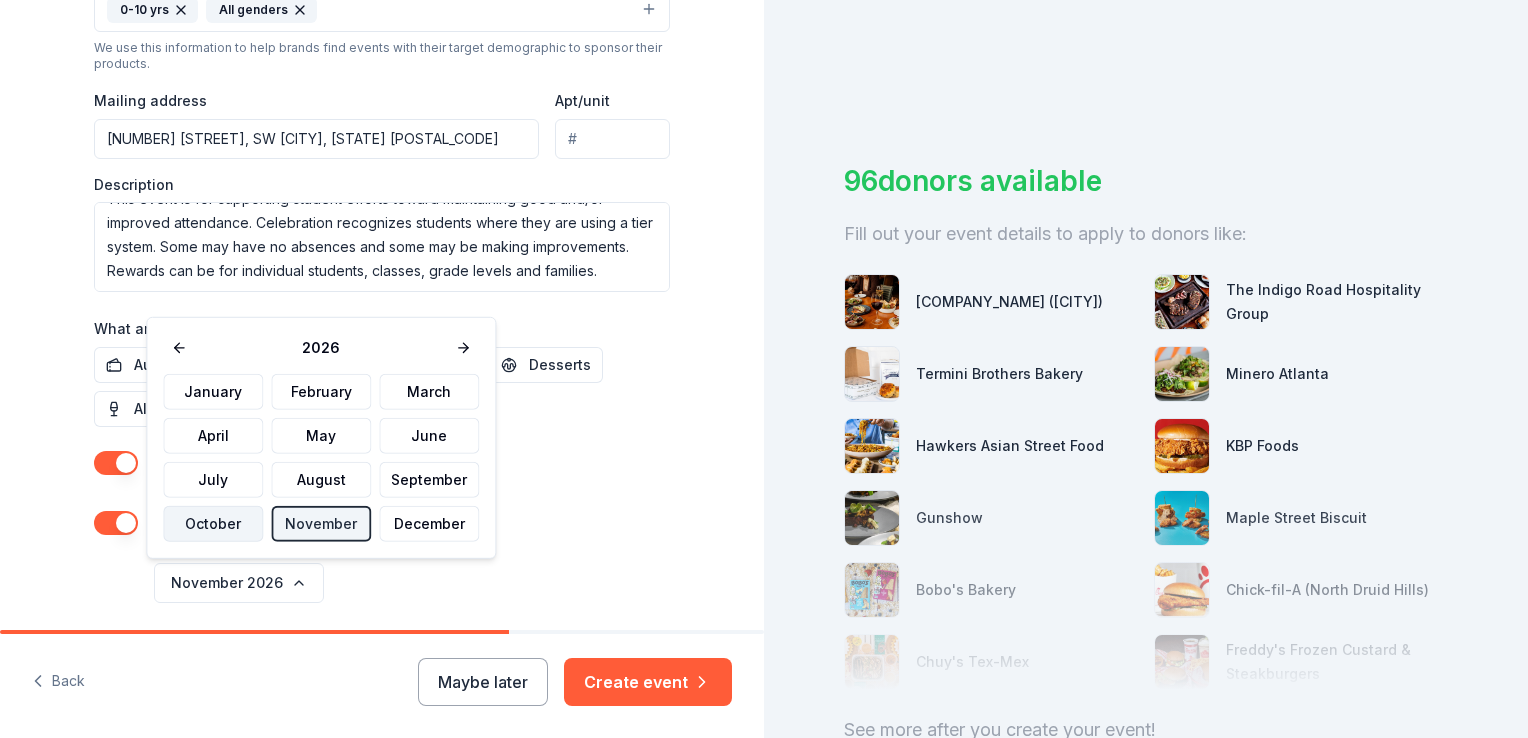 click on "October" at bounding box center [213, 524] 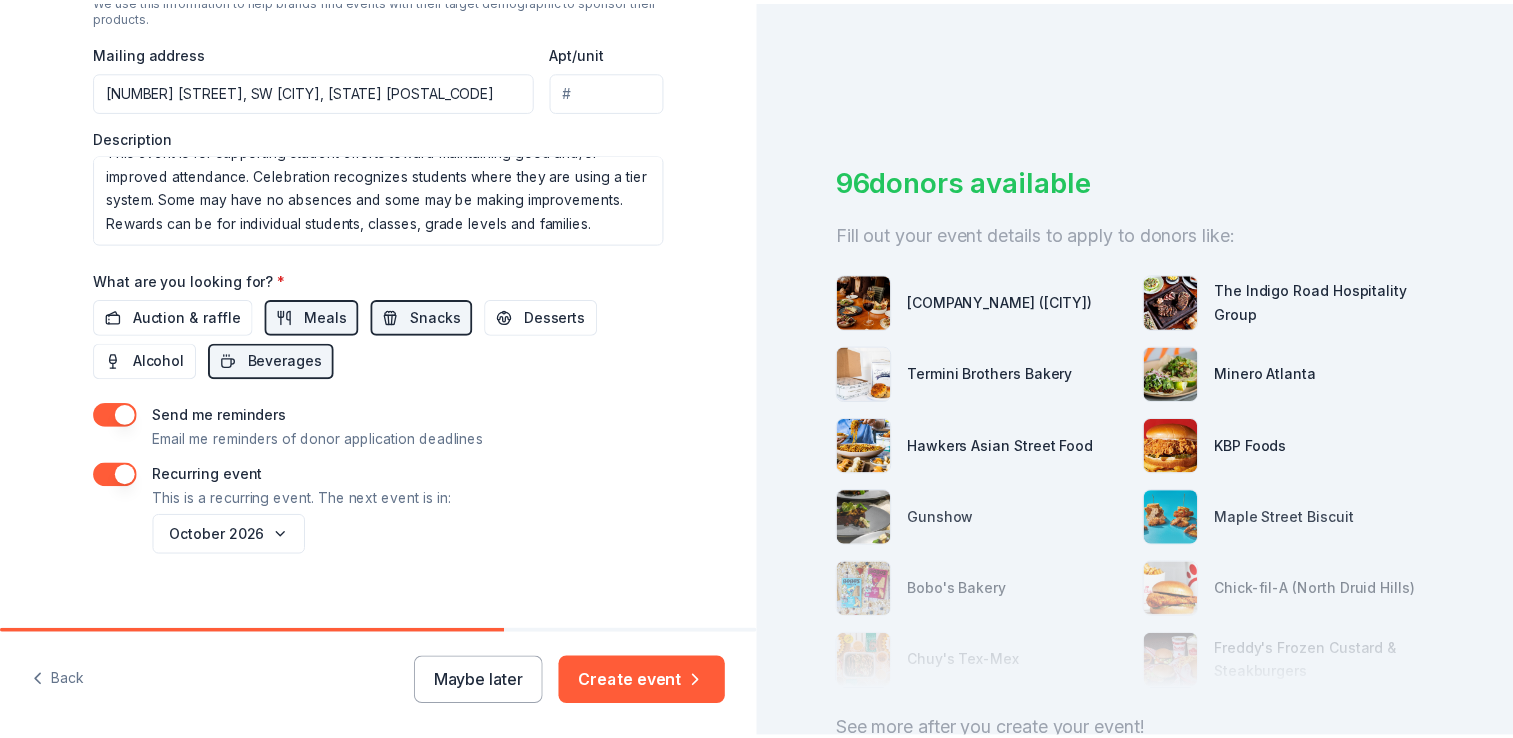 scroll, scrollTop: 776, scrollLeft: 0, axis: vertical 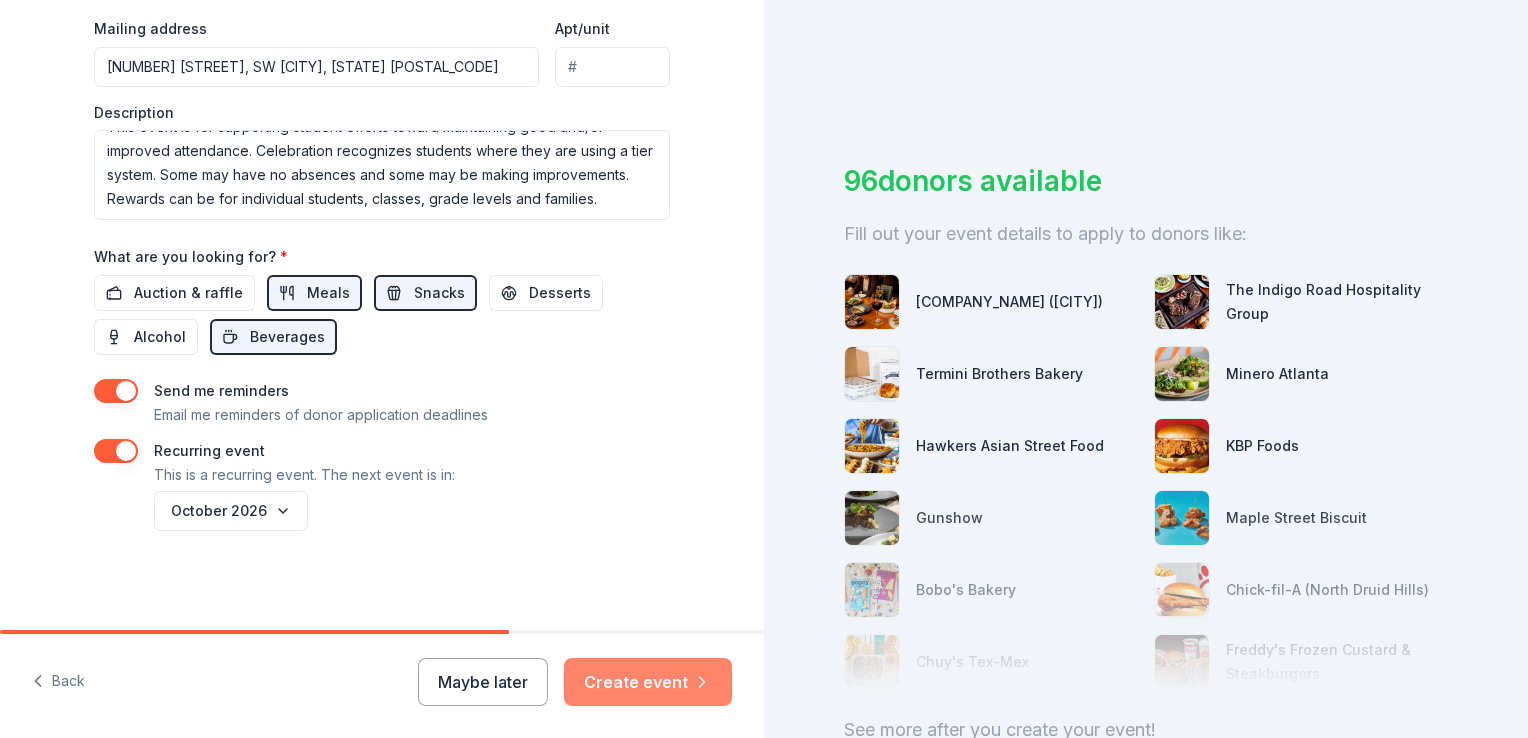click on "Create event" at bounding box center (648, 682) 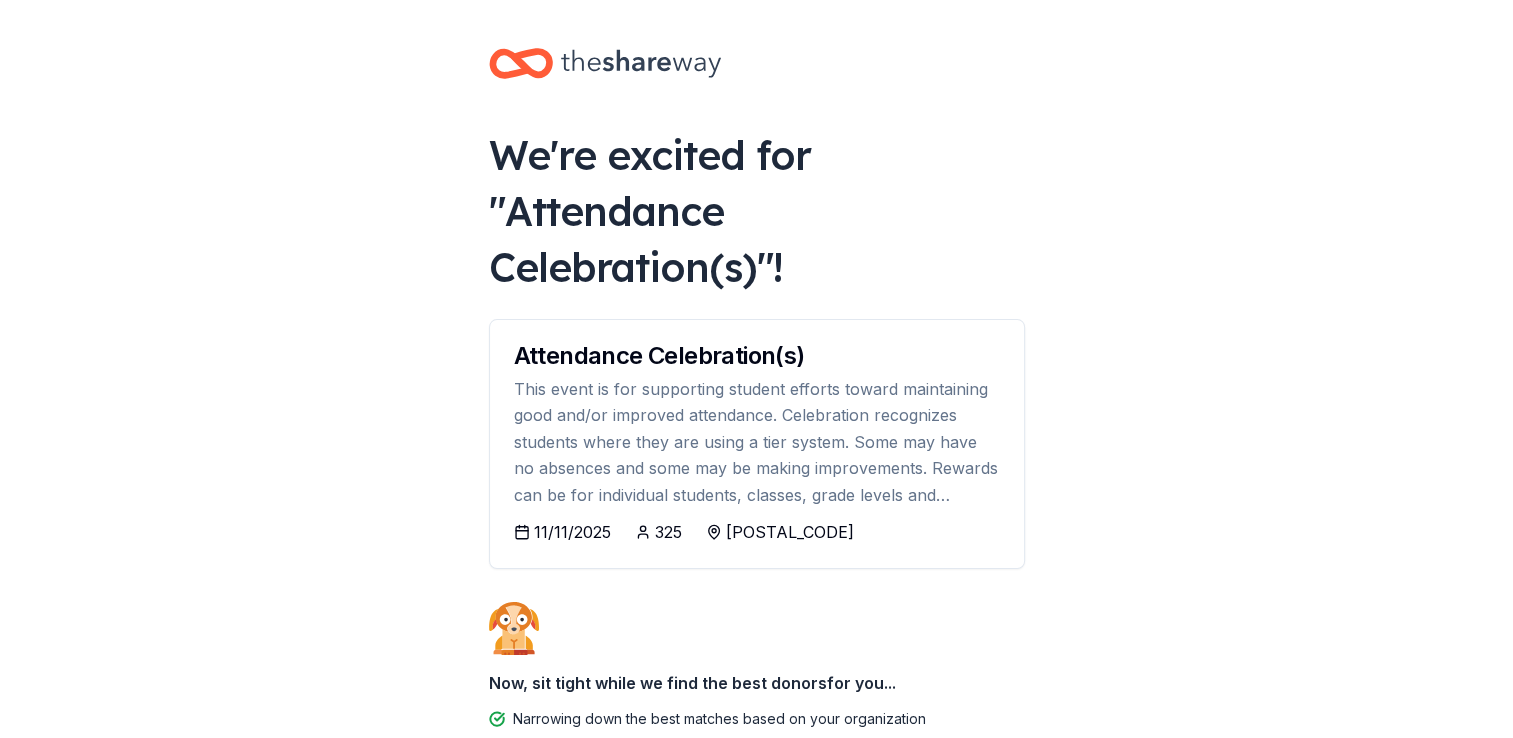scroll, scrollTop: 69, scrollLeft: 0, axis: vertical 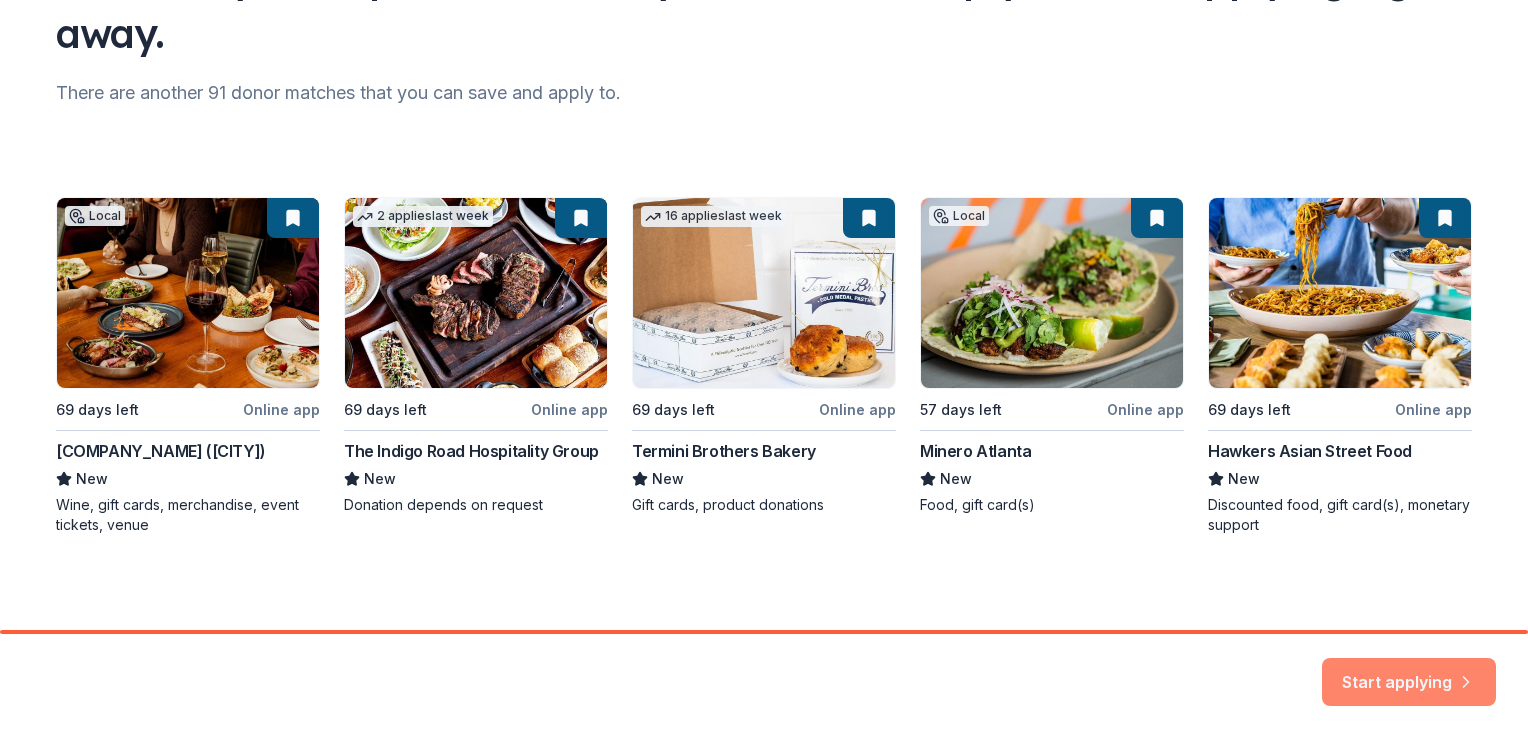 click on "Start applying" at bounding box center (1409, 670) 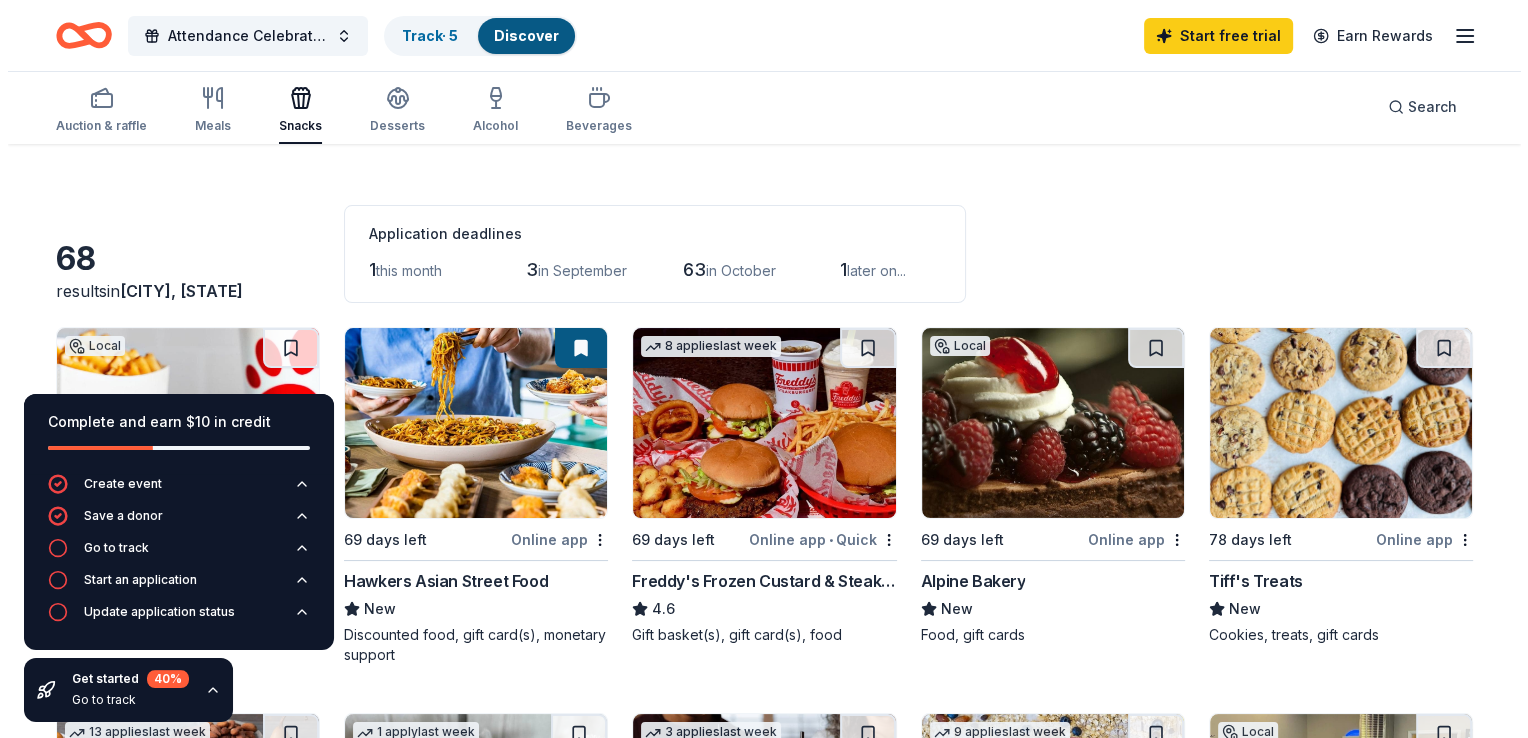 scroll, scrollTop: 0, scrollLeft: 0, axis: both 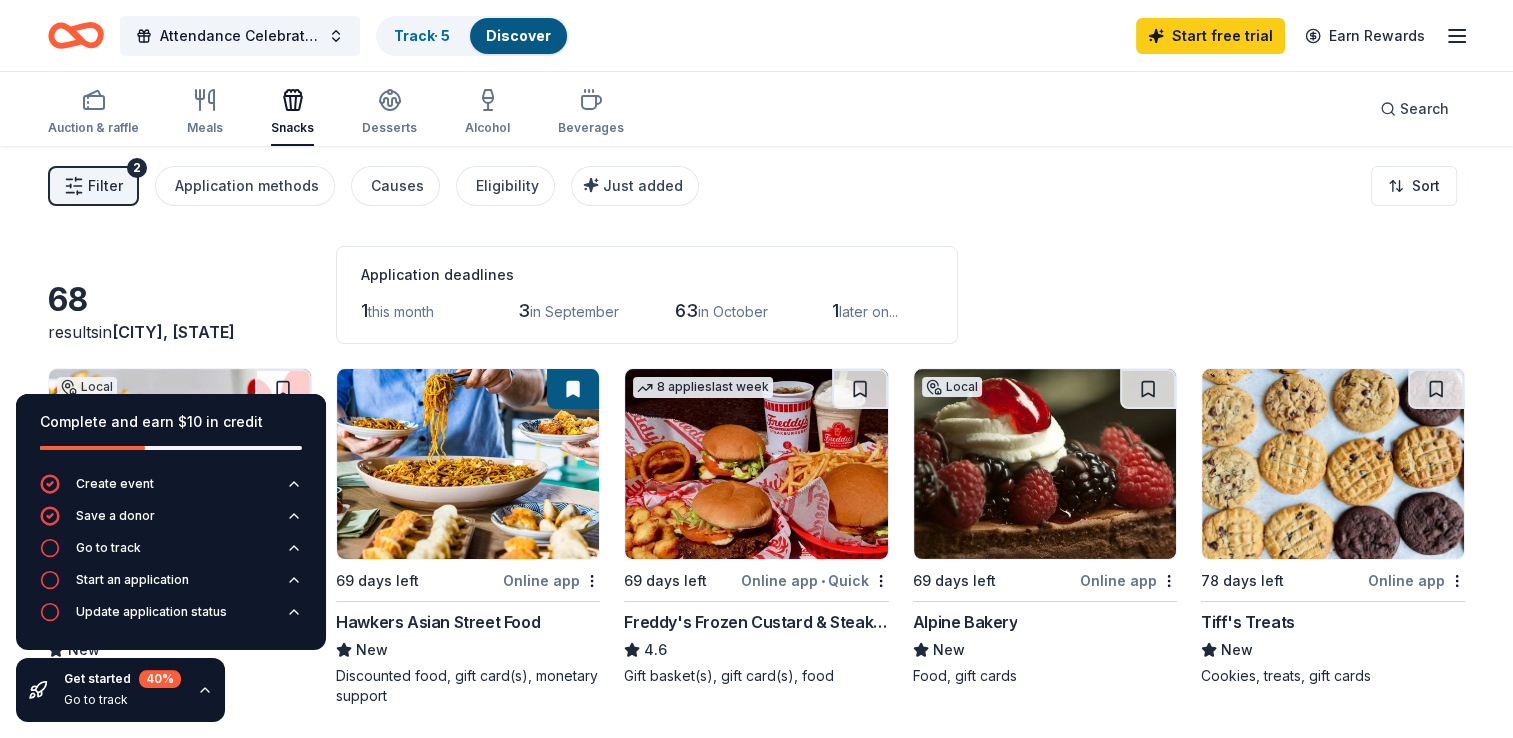 click 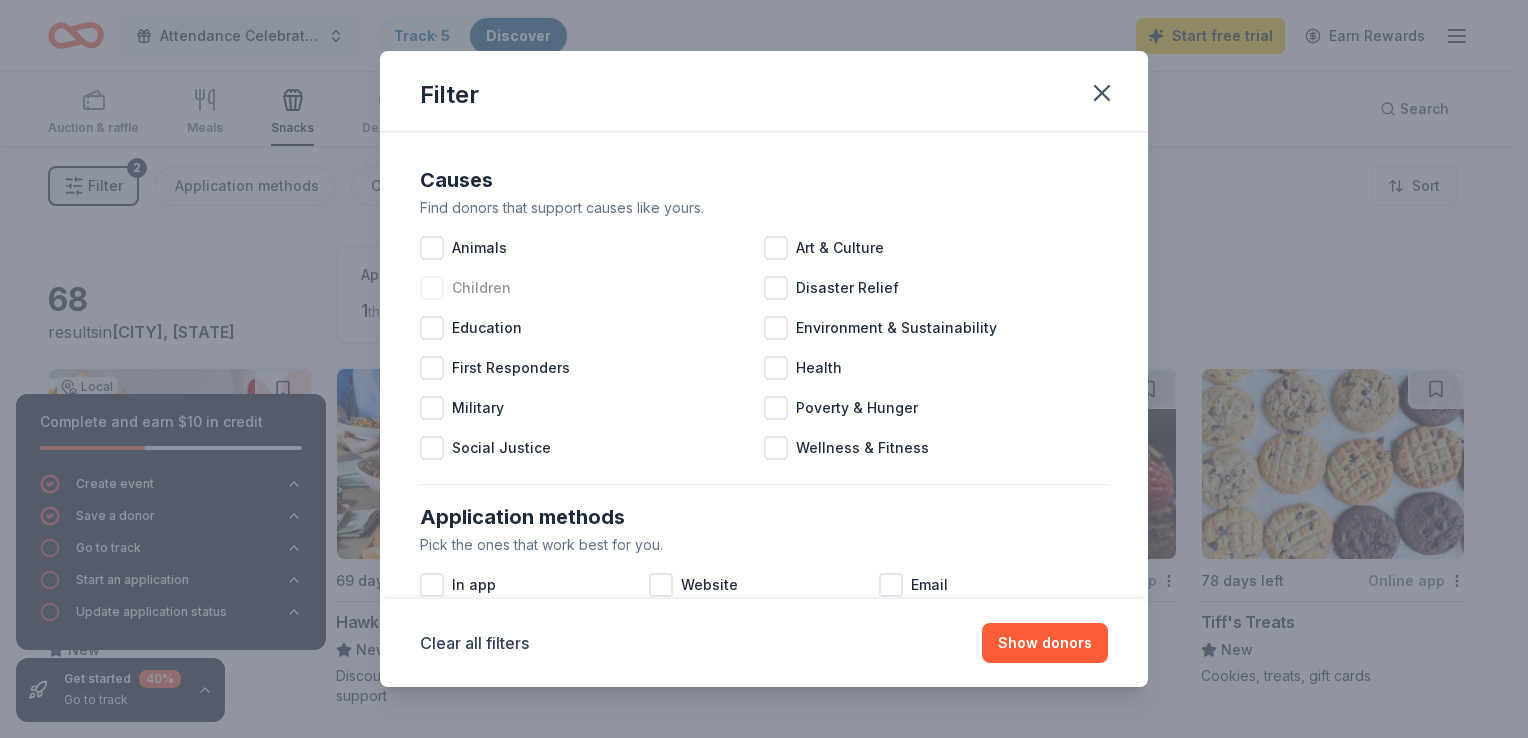 click at bounding box center (432, 288) 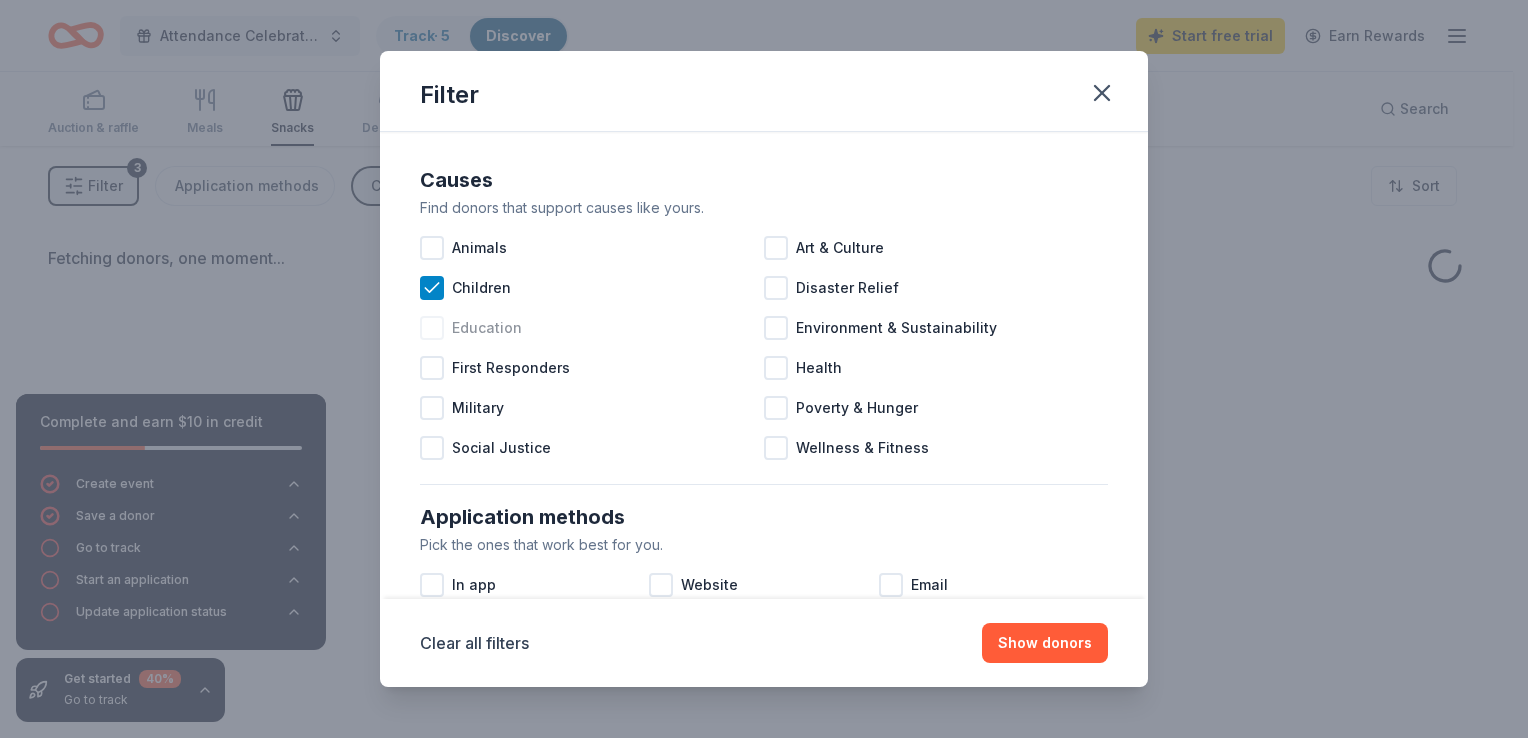 click at bounding box center [432, 328] 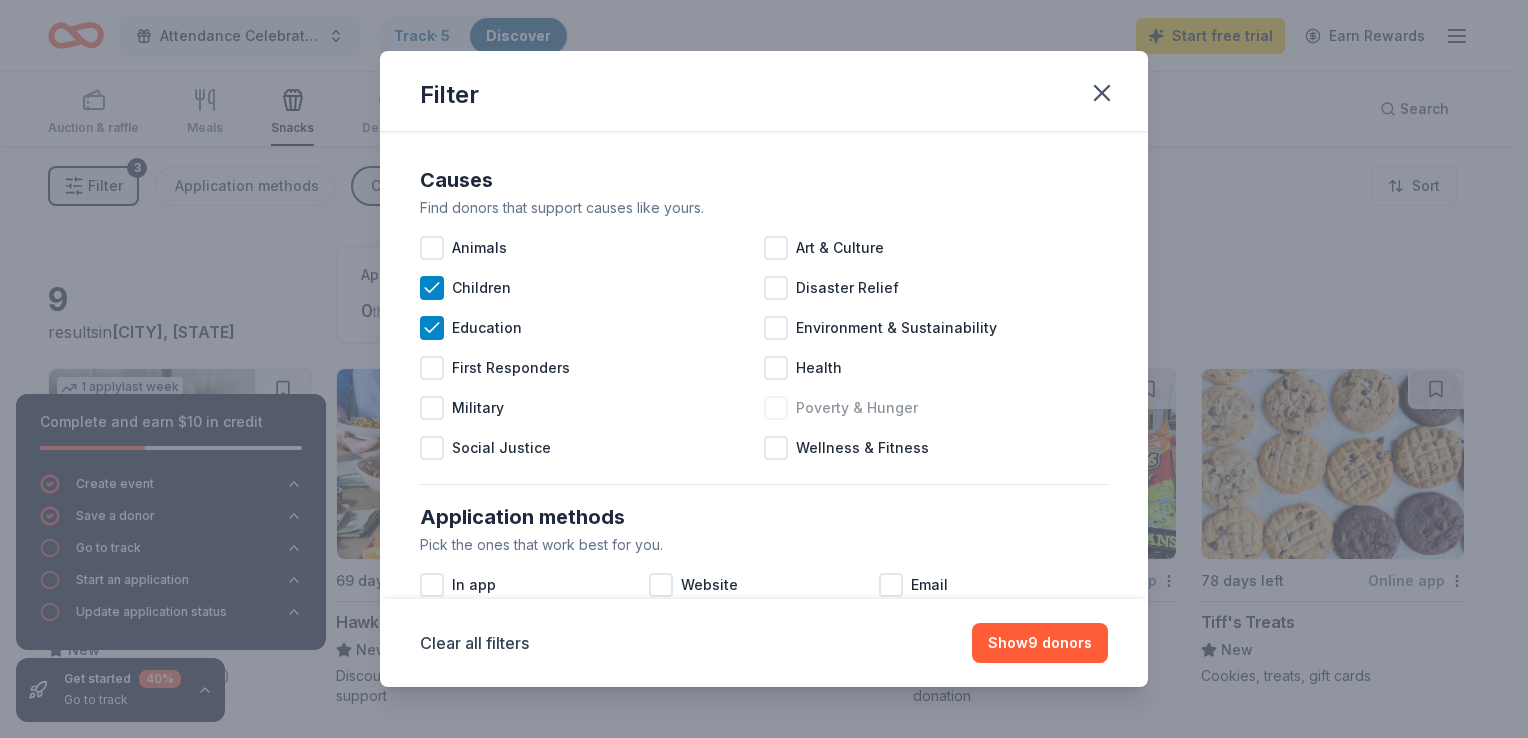 click at bounding box center [776, 408] 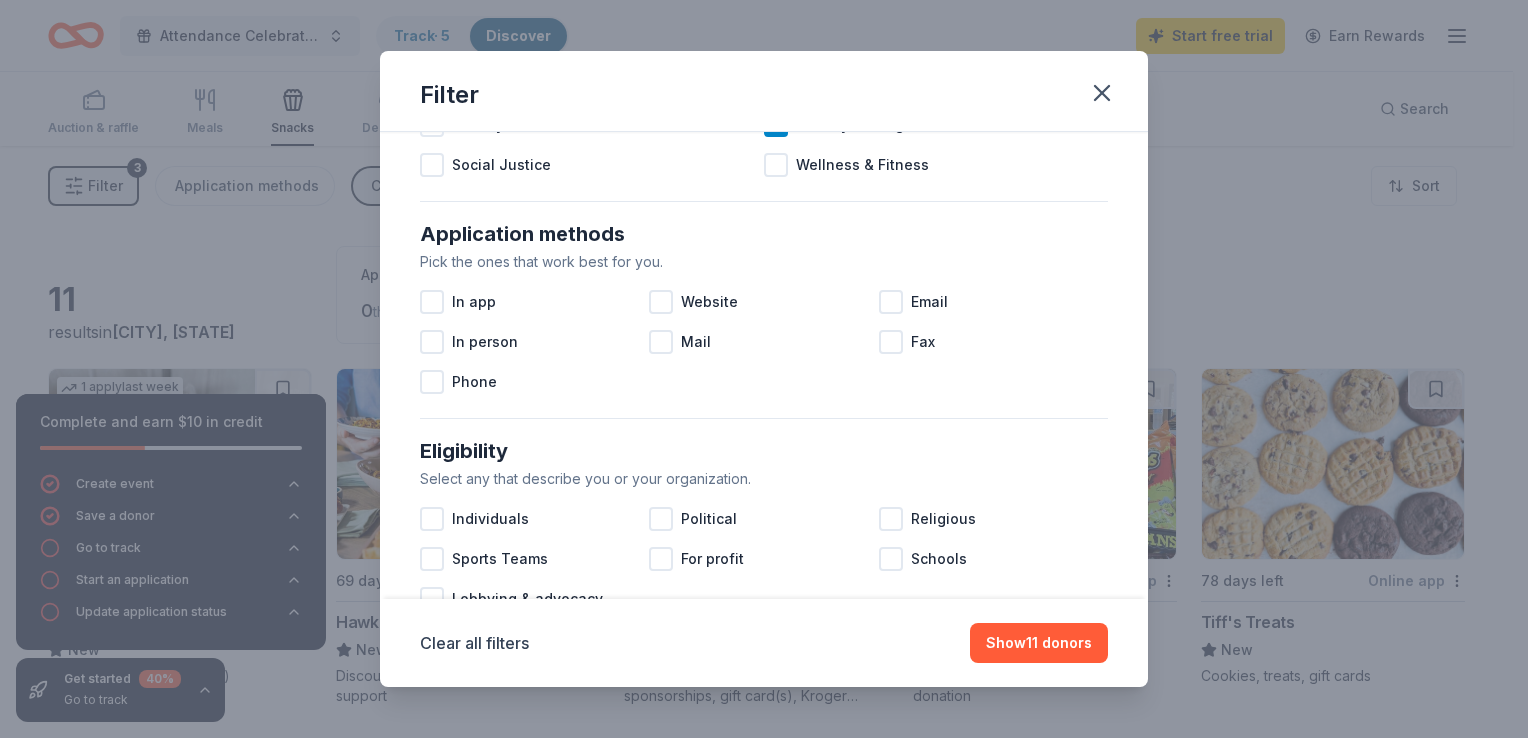 scroll, scrollTop: 329, scrollLeft: 0, axis: vertical 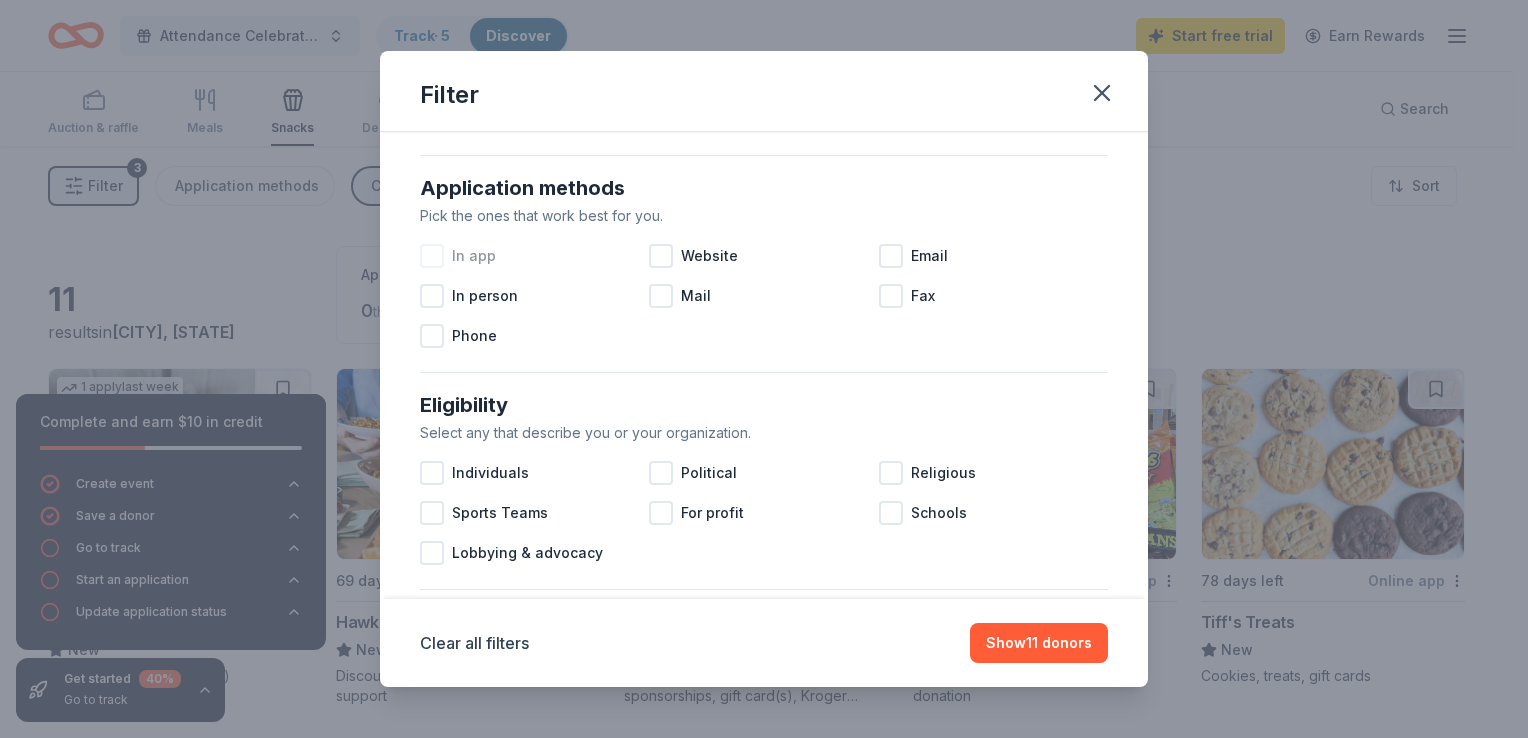 click at bounding box center [432, 256] 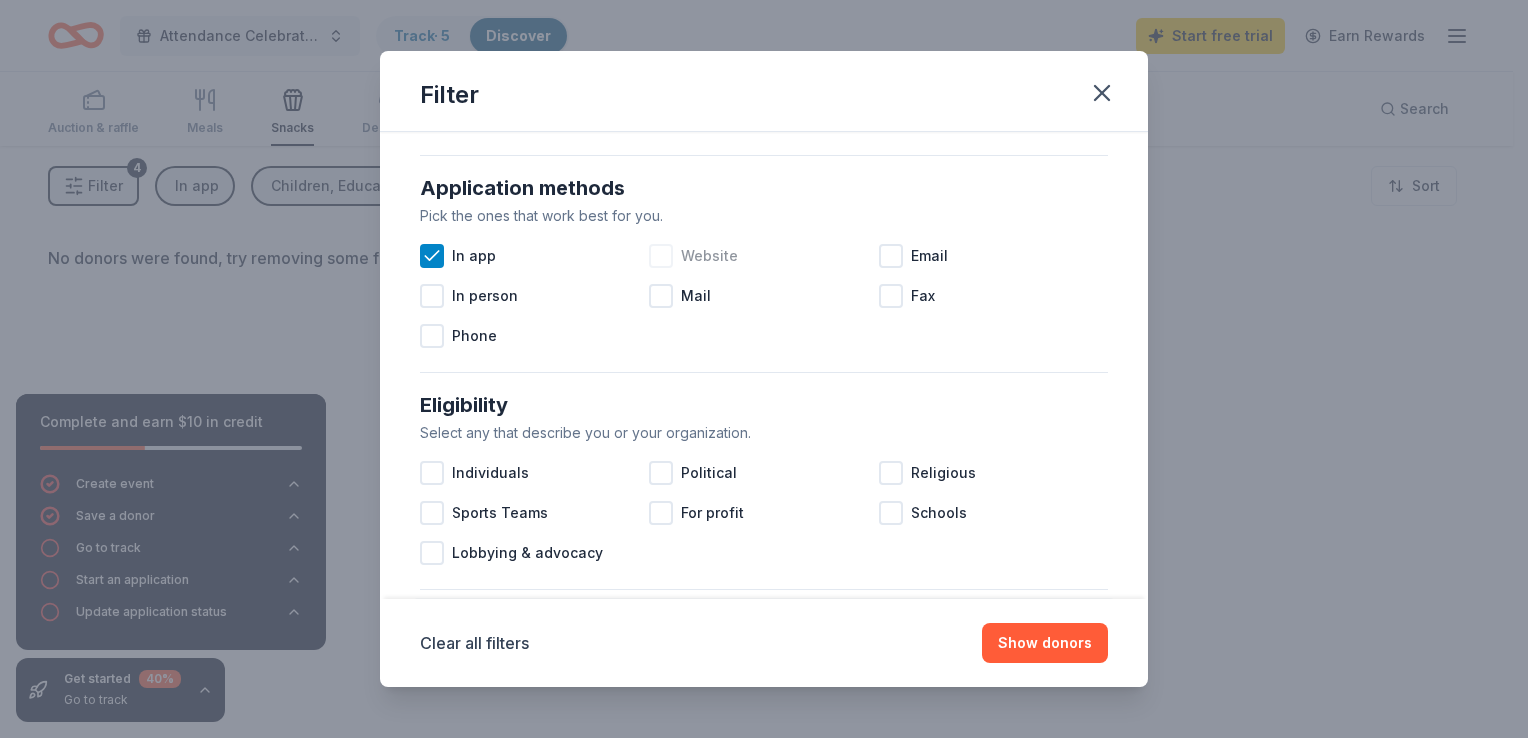 click at bounding box center (661, 256) 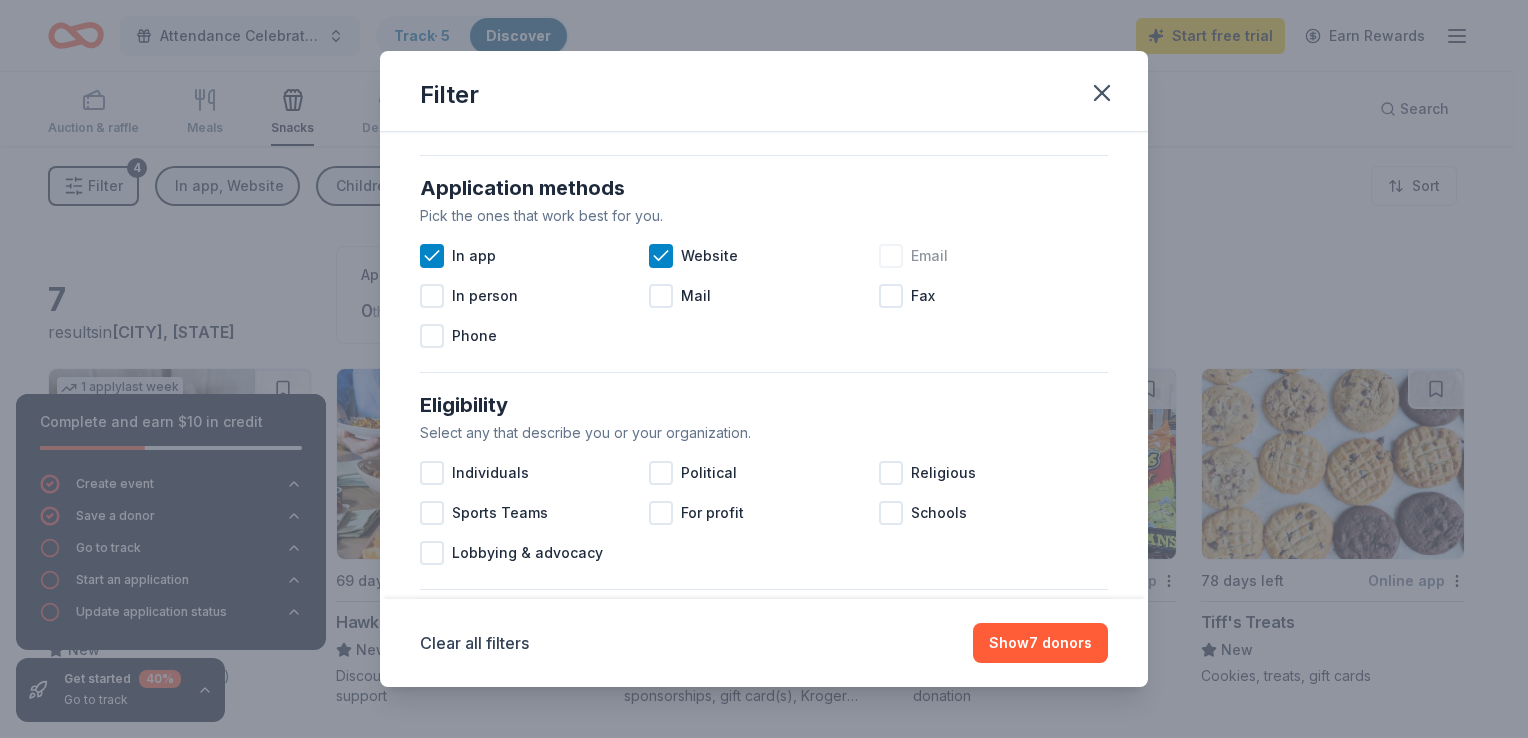 click at bounding box center (891, 256) 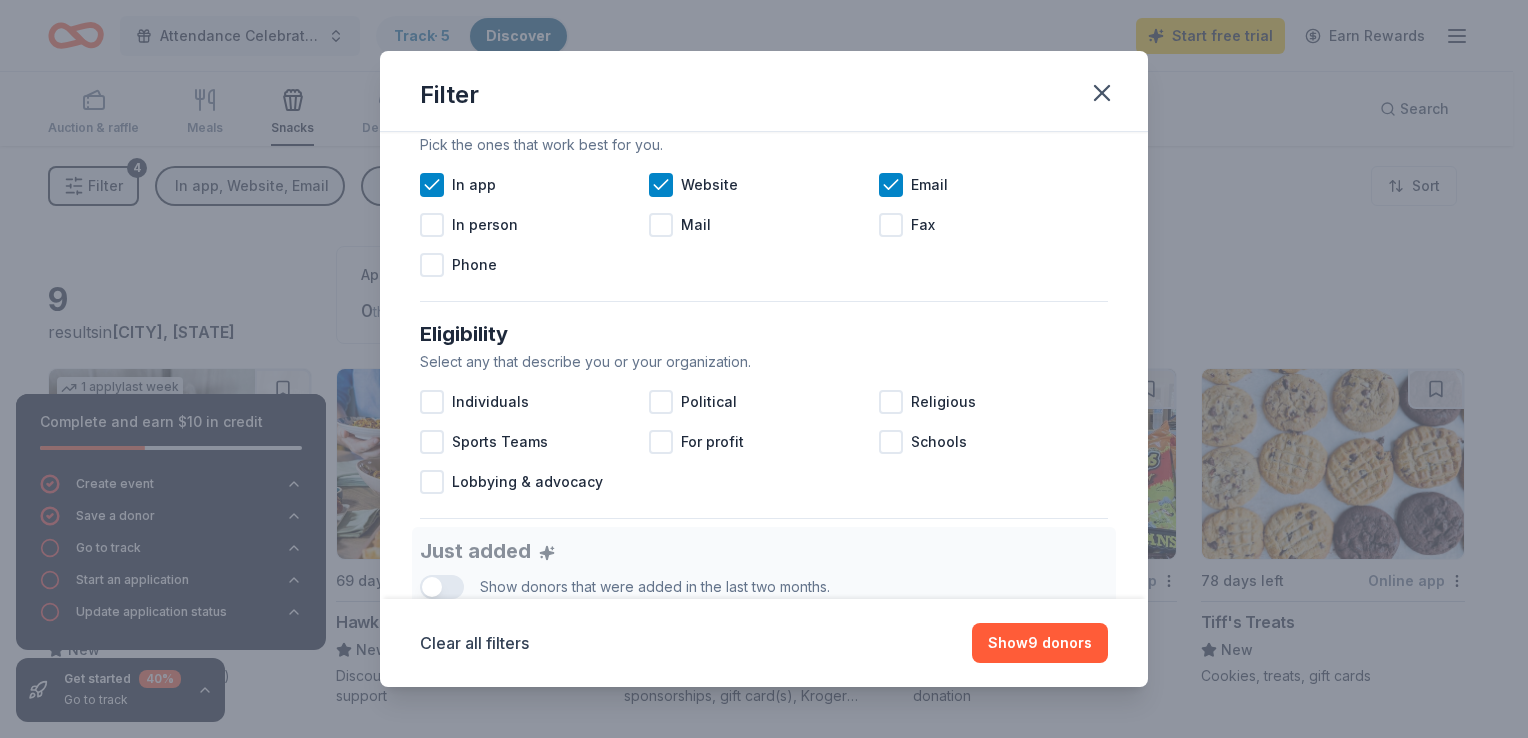 scroll, scrollTop: 429, scrollLeft: 0, axis: vertical 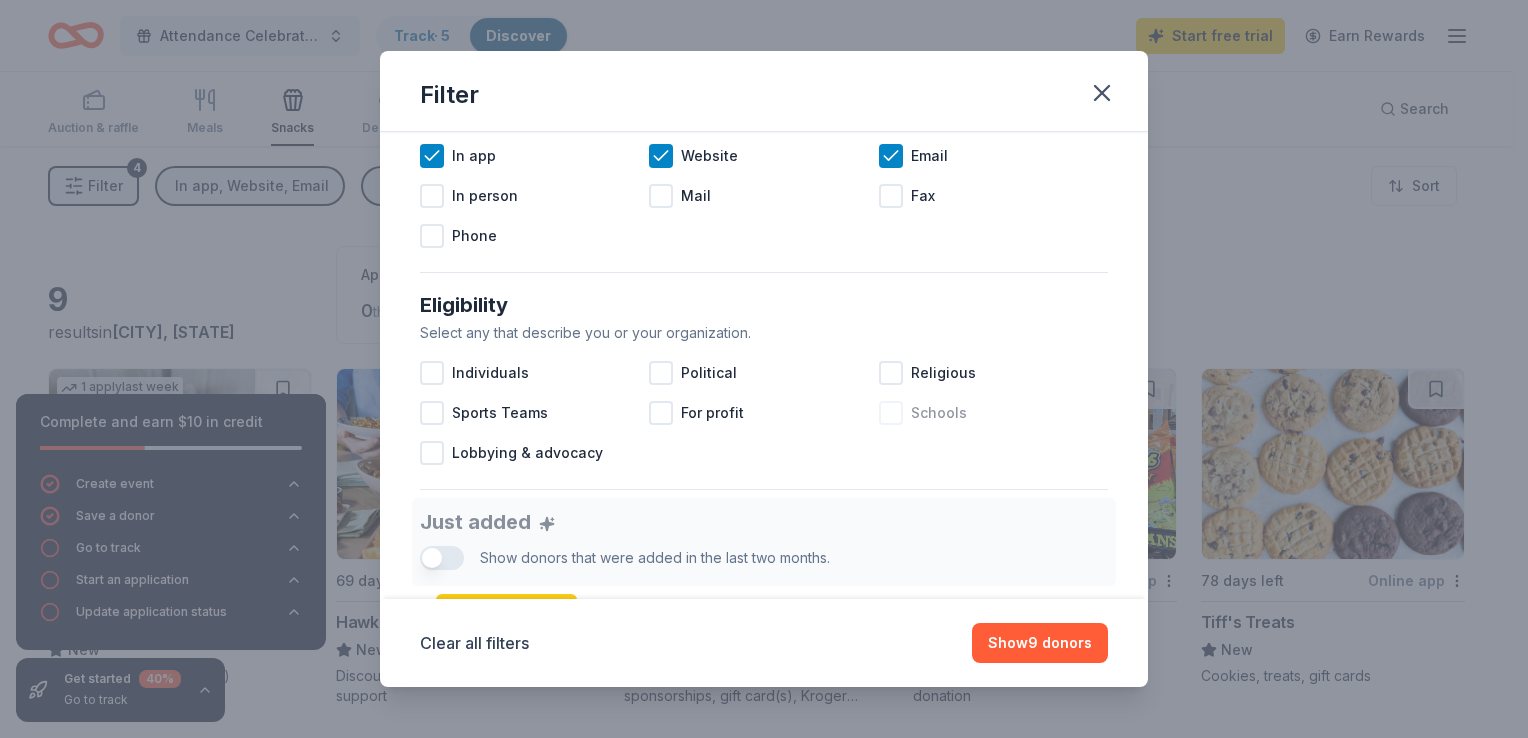 click at bounding box center (891, 413) 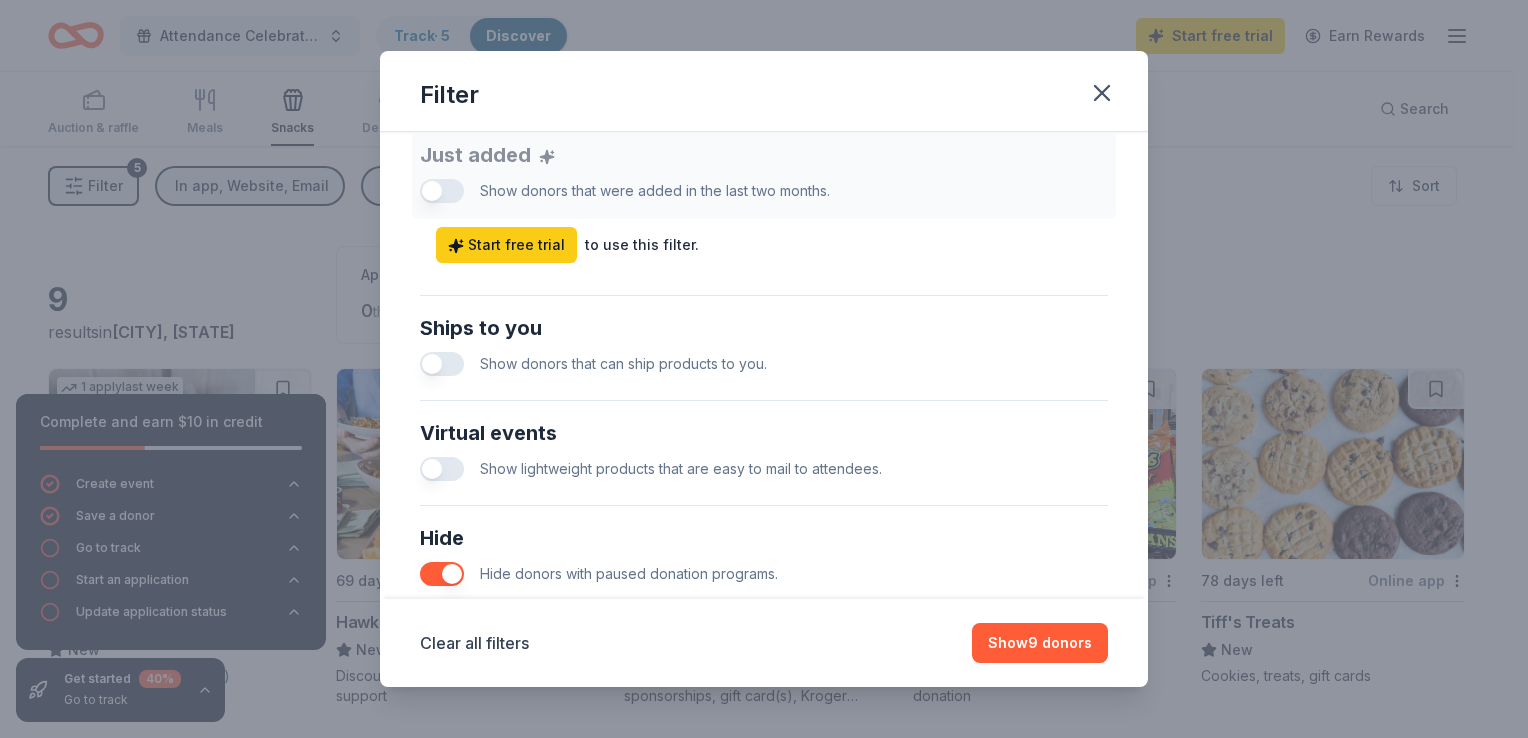 scroll, scrollTop: 929, scrollLeft: 0, axis: vertical 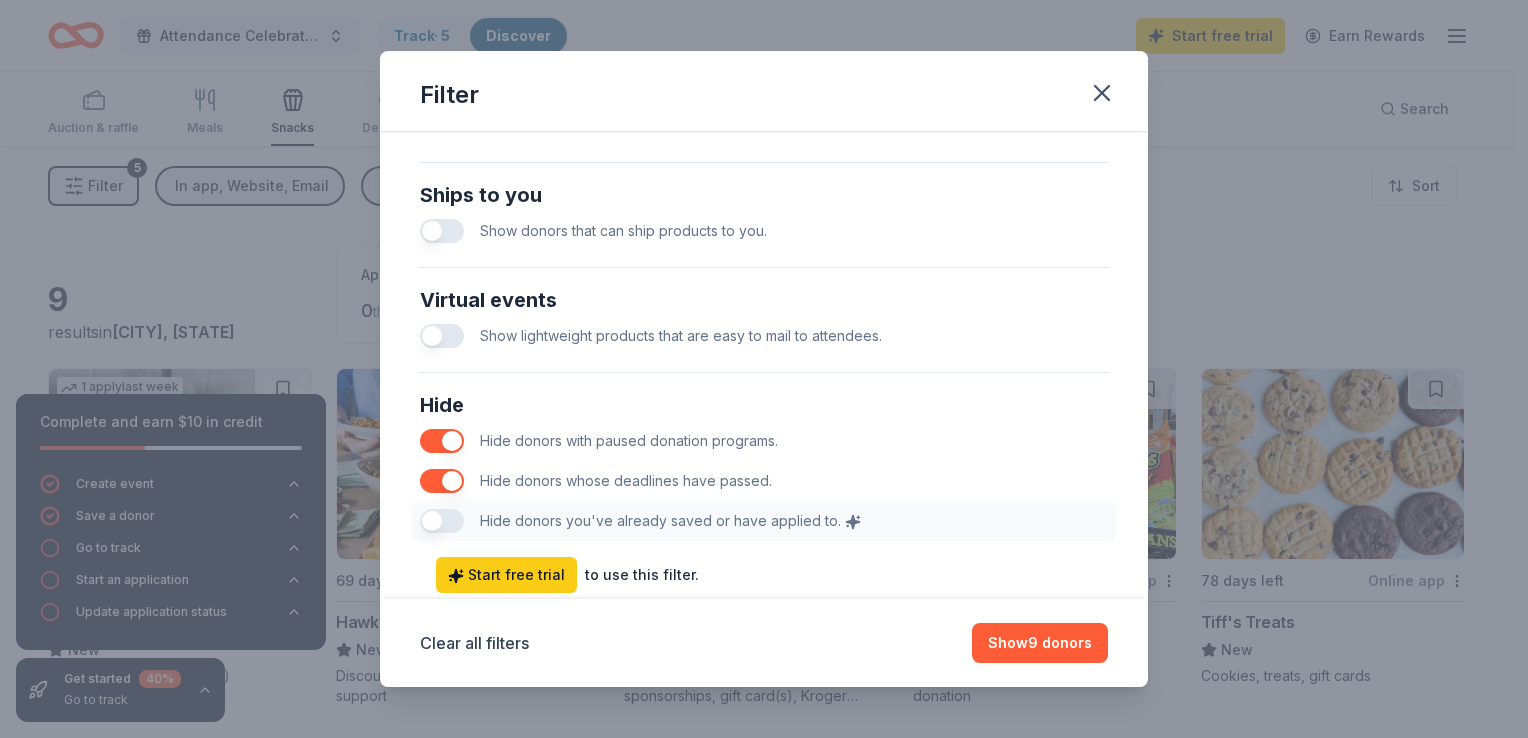 click at bounding box center [442, 231] 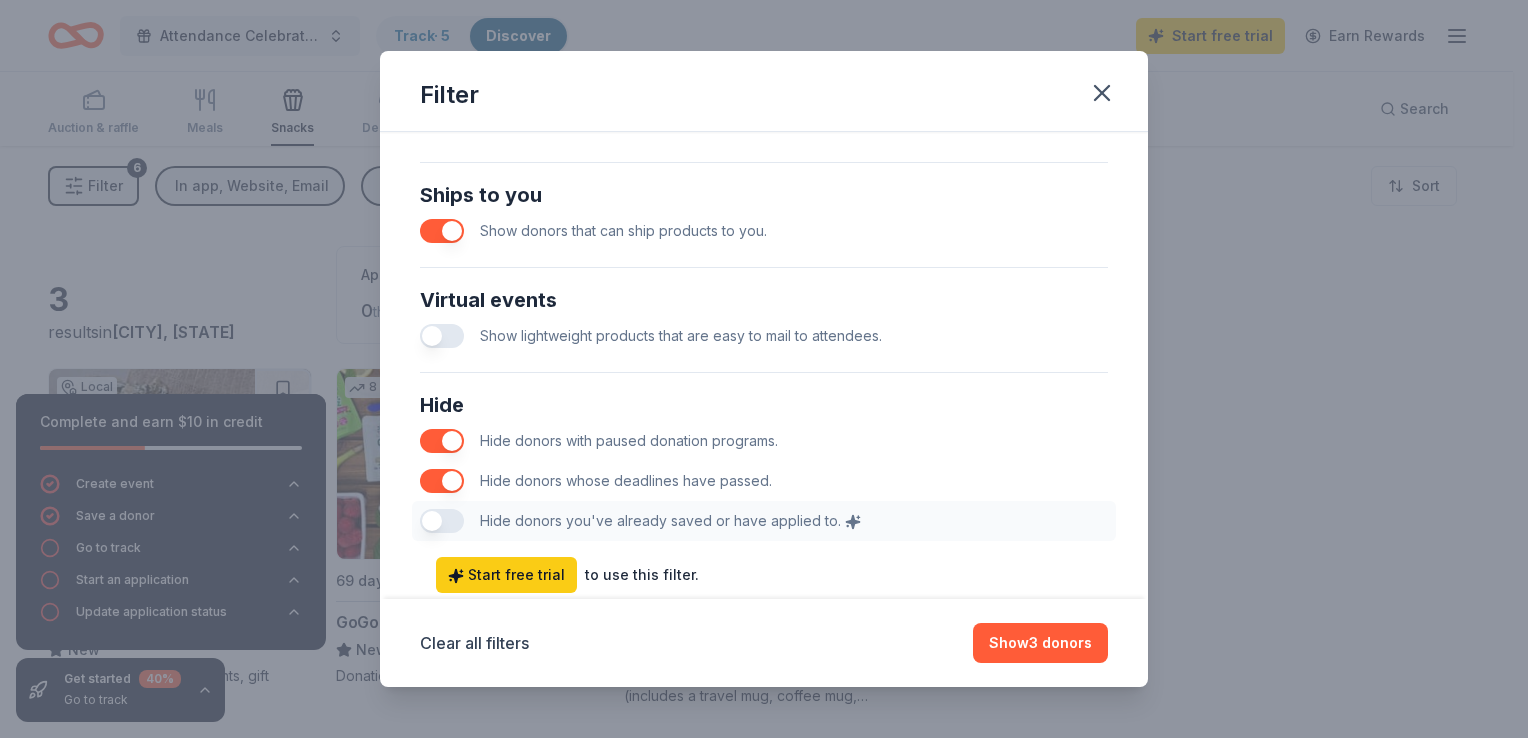 click at bounding box center (442, 231) 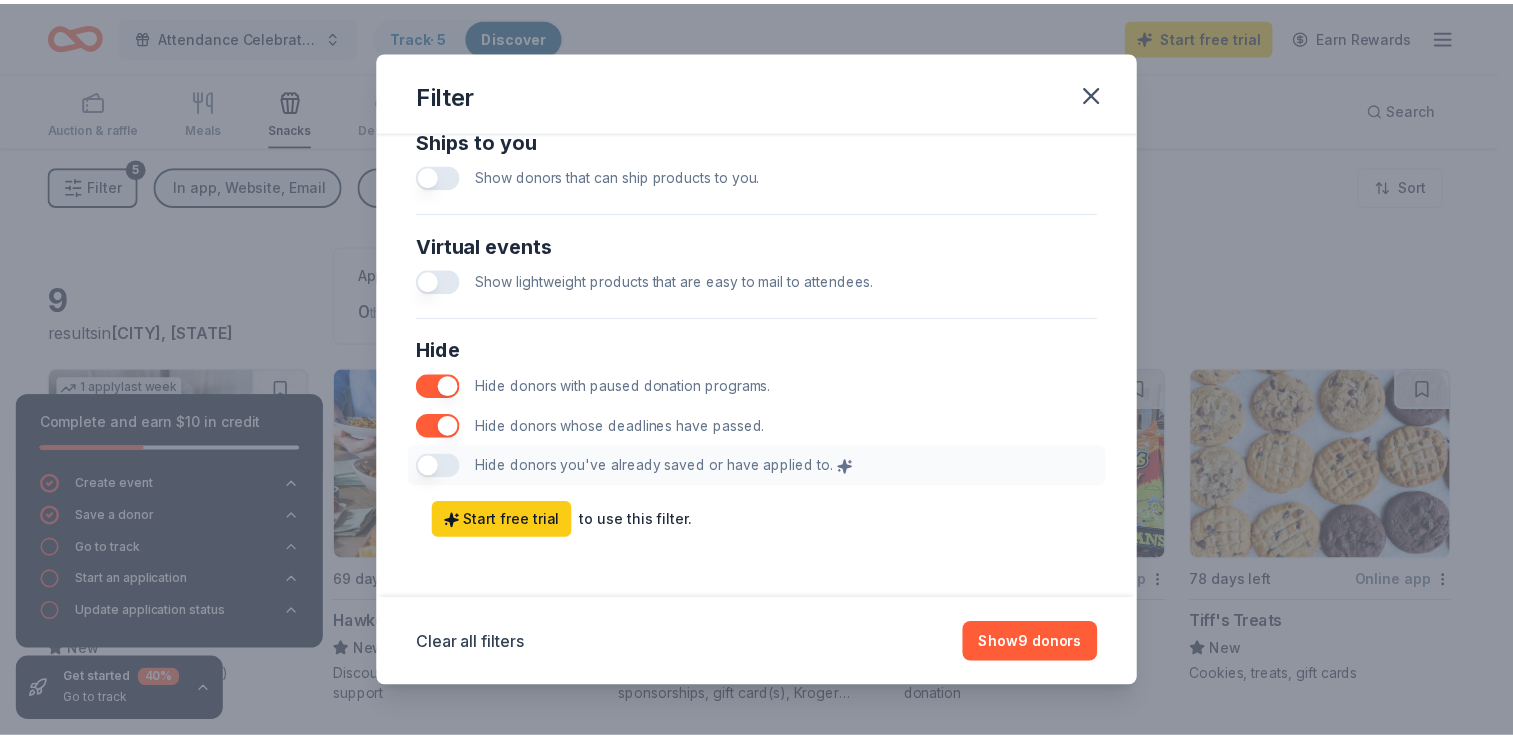 scroll, scrollTop: 985, scrollLeft: 0, axis: vertical 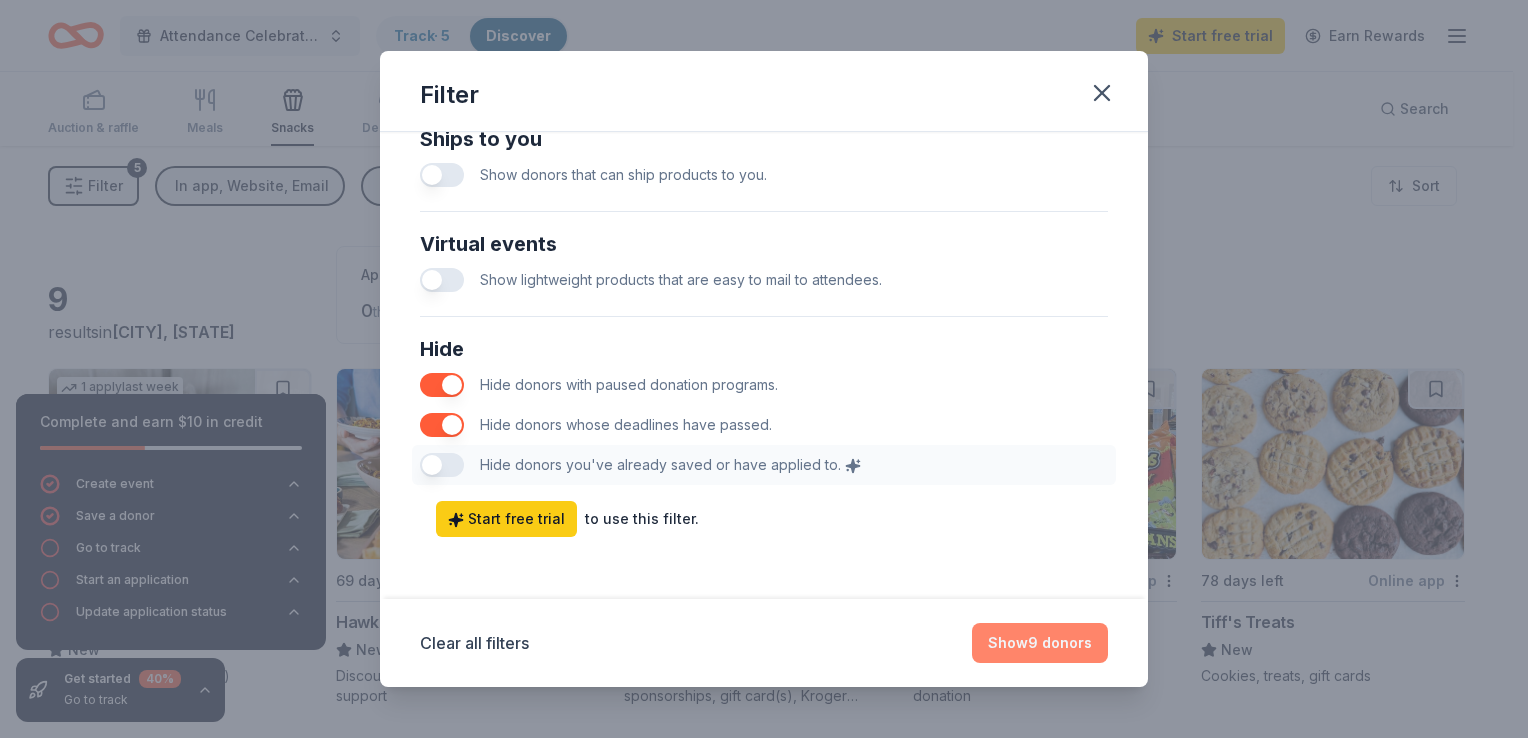 click on "Show  9   donors" at bounding box center [1040, 643] 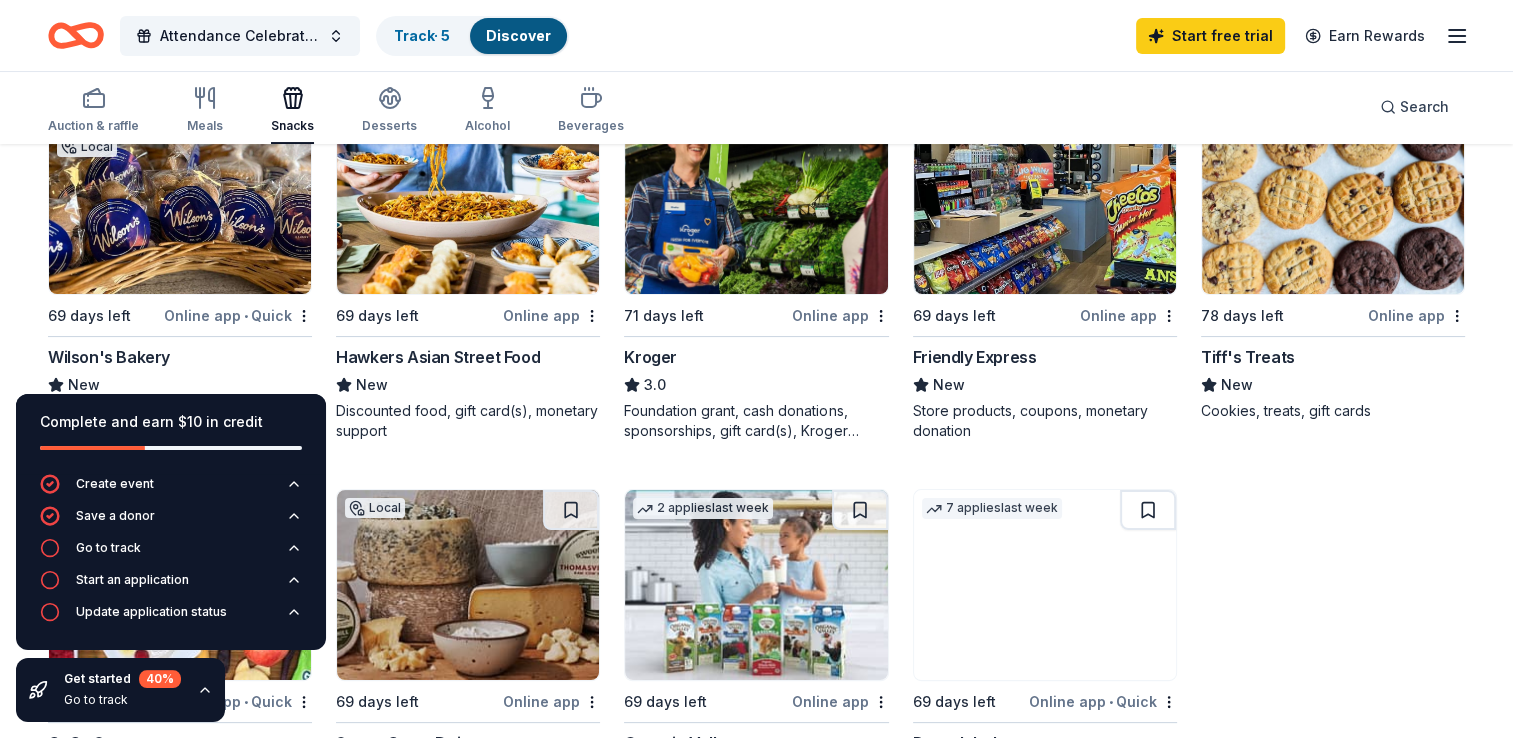 scroll, scrollTop: 300, scrollLeft: 0, axis: vertical 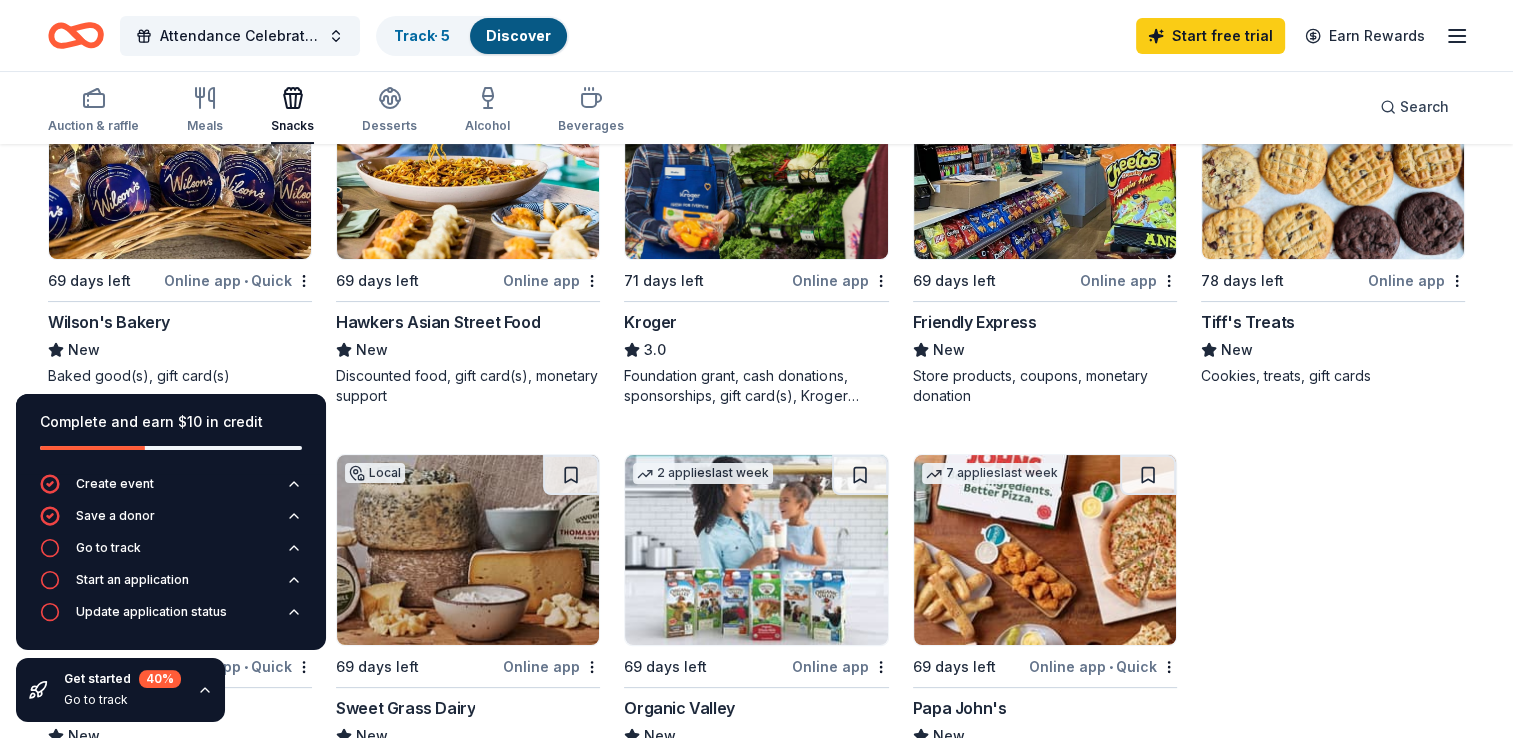 click at bounding box center [180, 164] 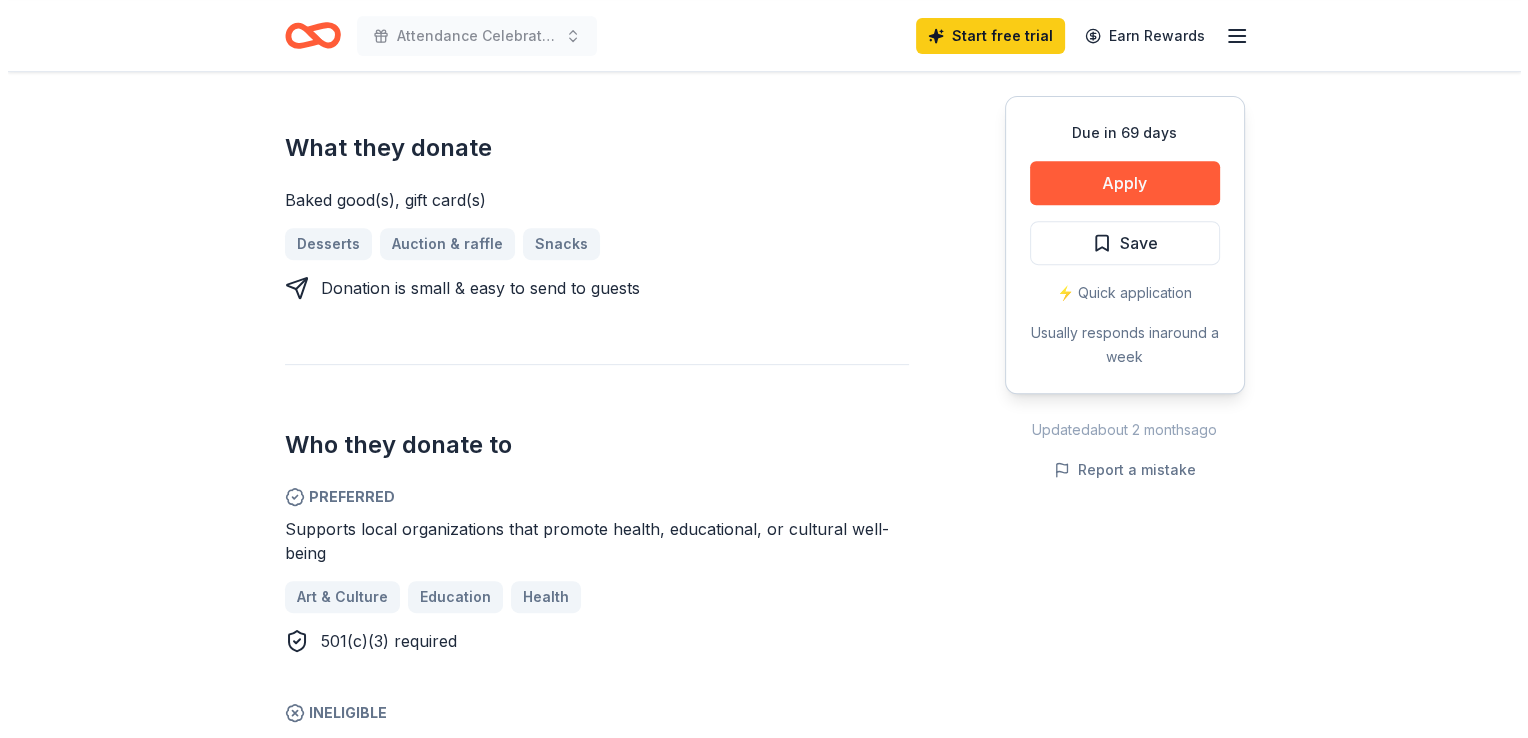 scroll, scrollTop: 800, scrollLeft: 0, axis: vertical 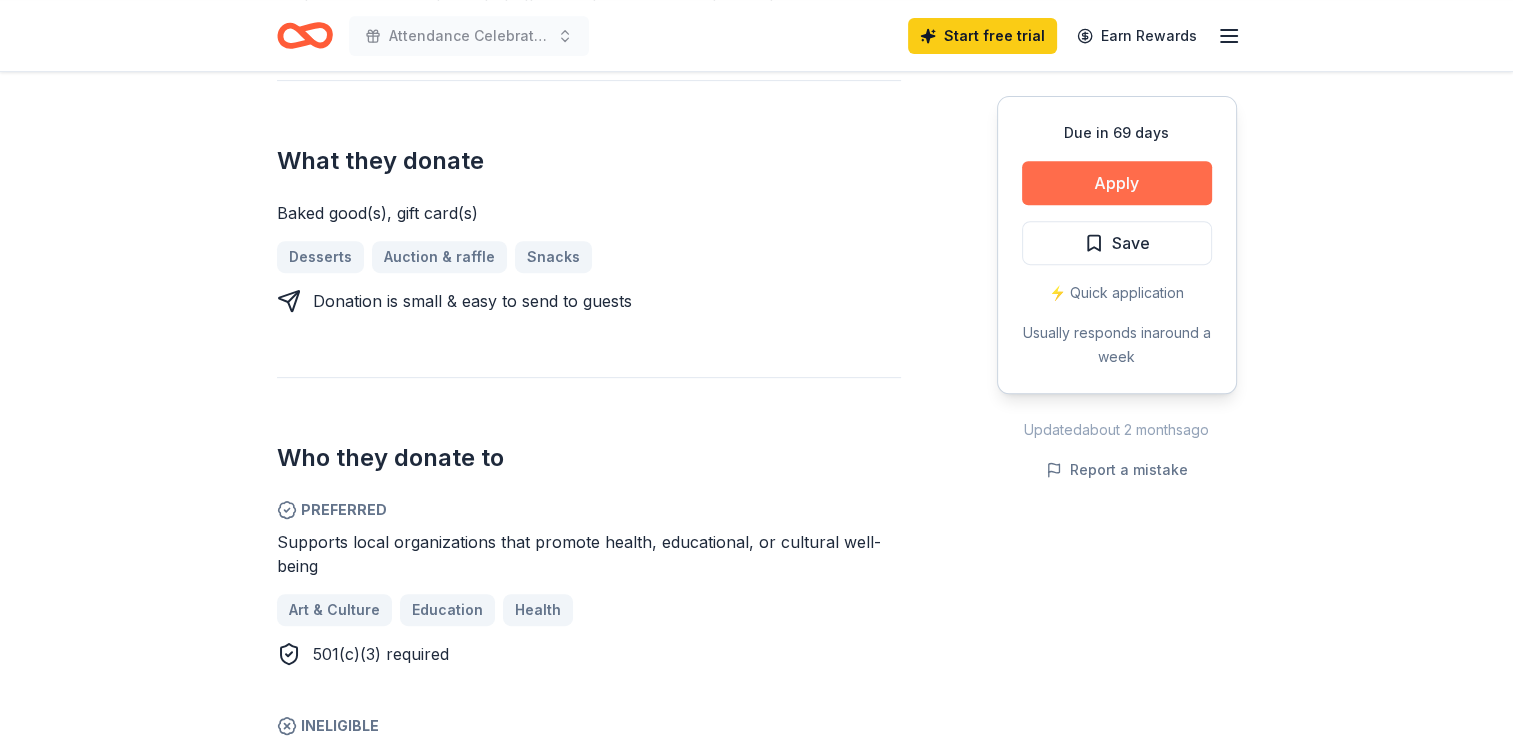click on "Apply" at bounding box center [1117, 183] 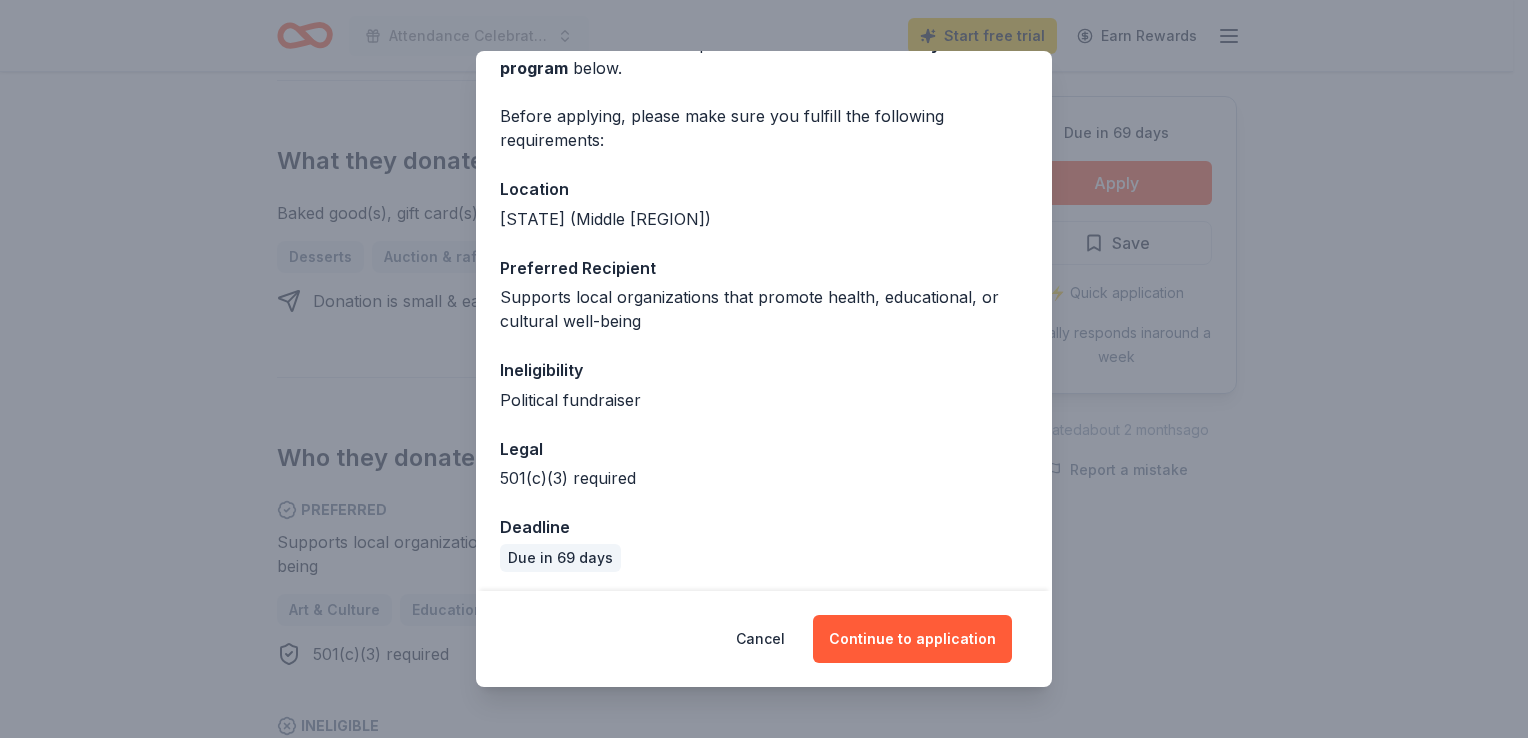 scroll, scrollTop: 120, scrollLeft: 0, axis: vertical 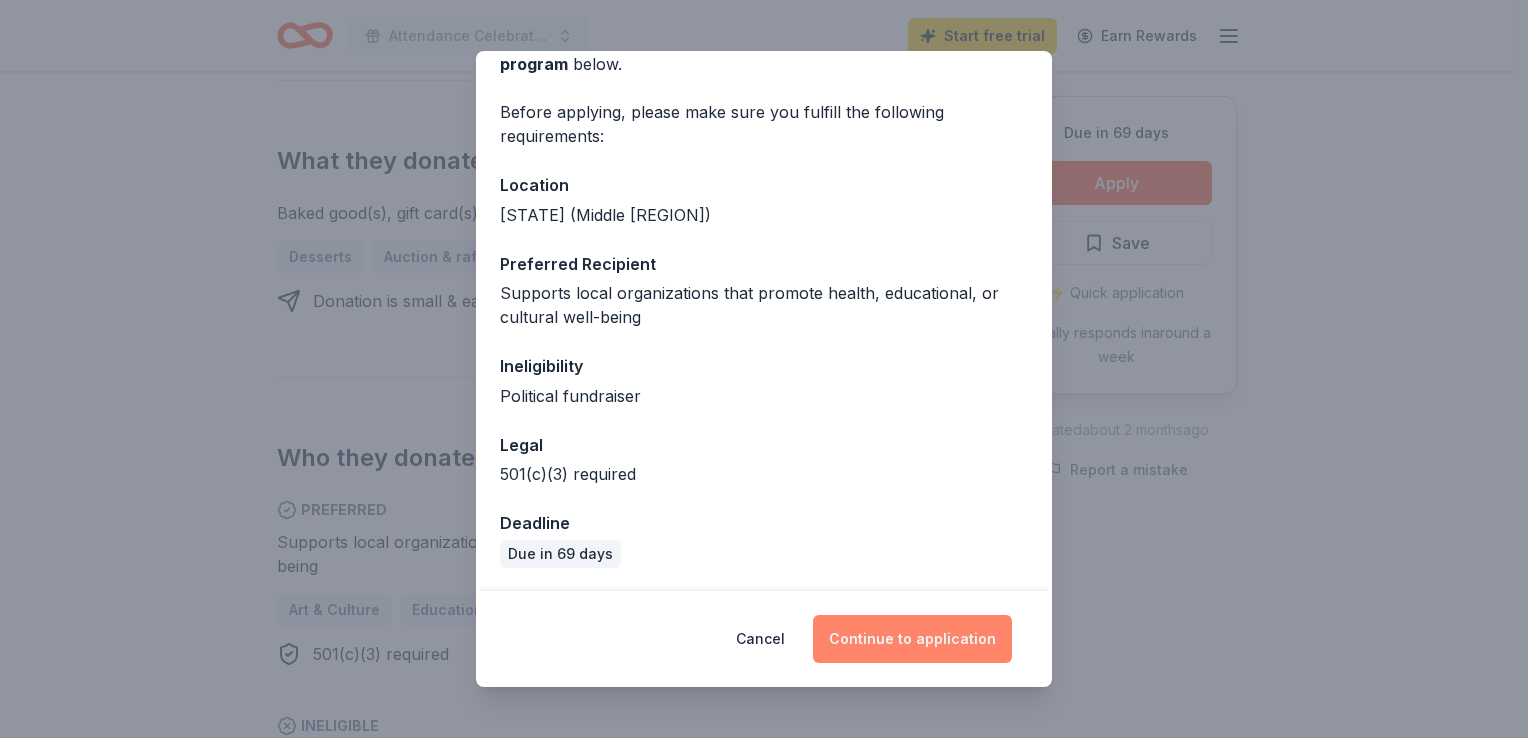 click on "Continue to application" at bounding box center [912, 639] 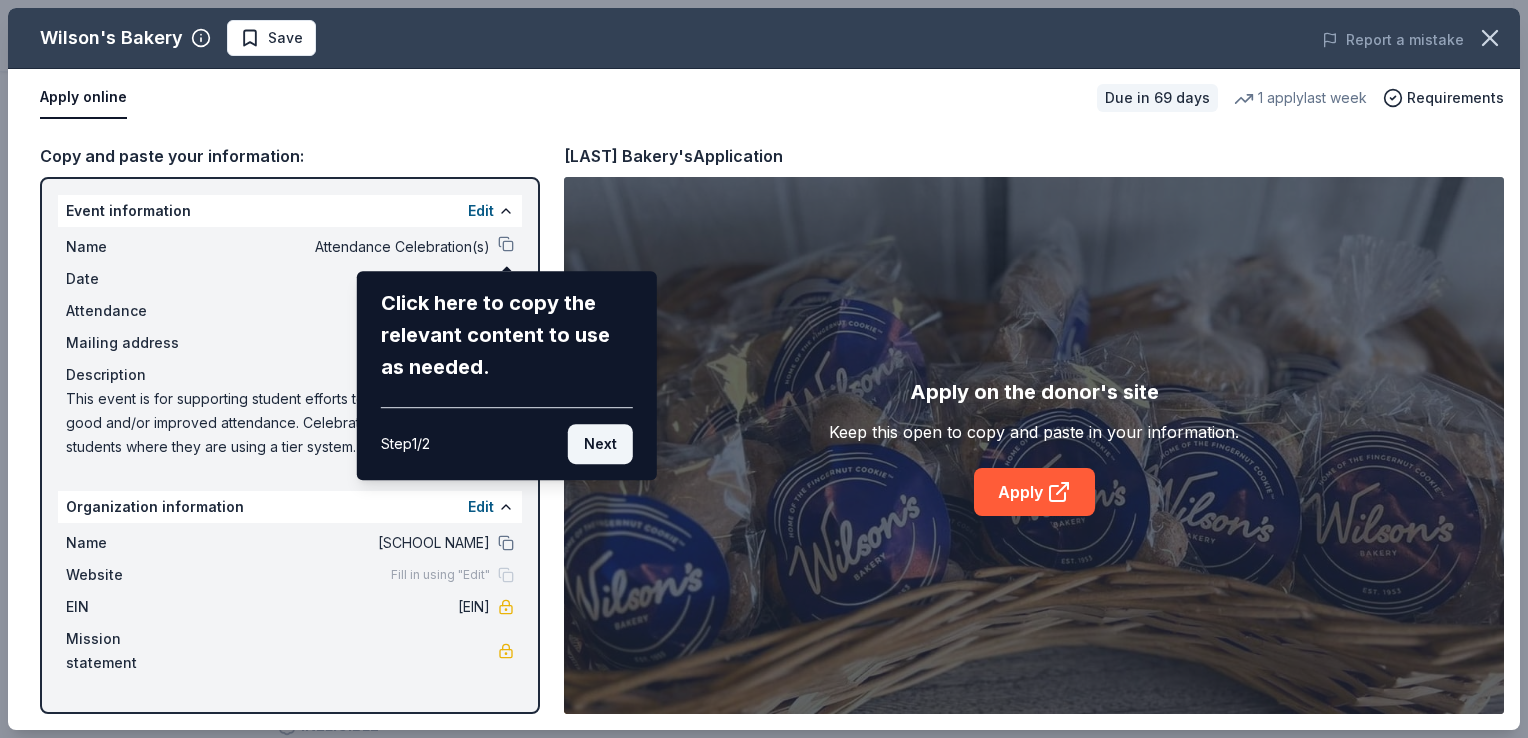 click on "Next" at bounding box center [600, 444] 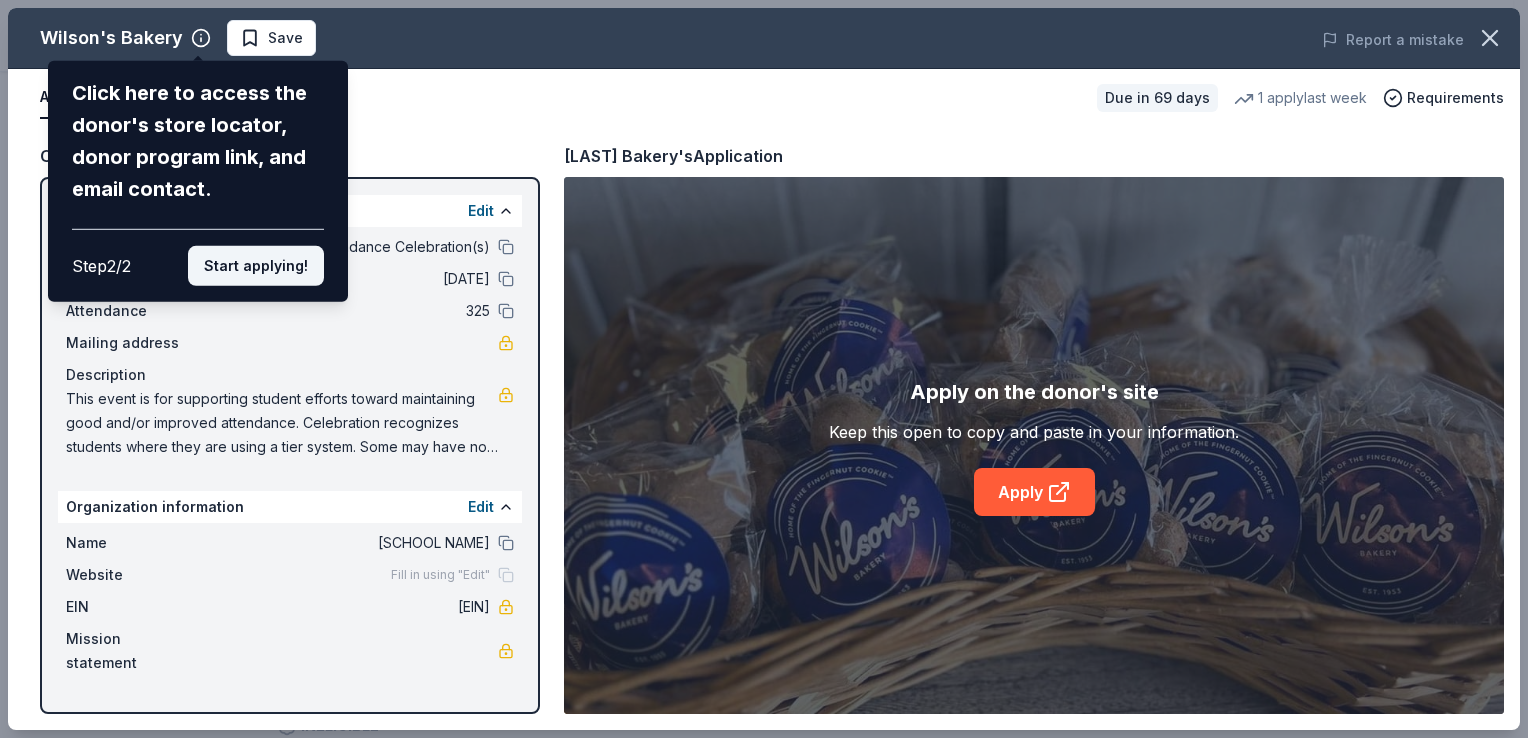 click on "Start applying!" at bounding box center (256, 266) 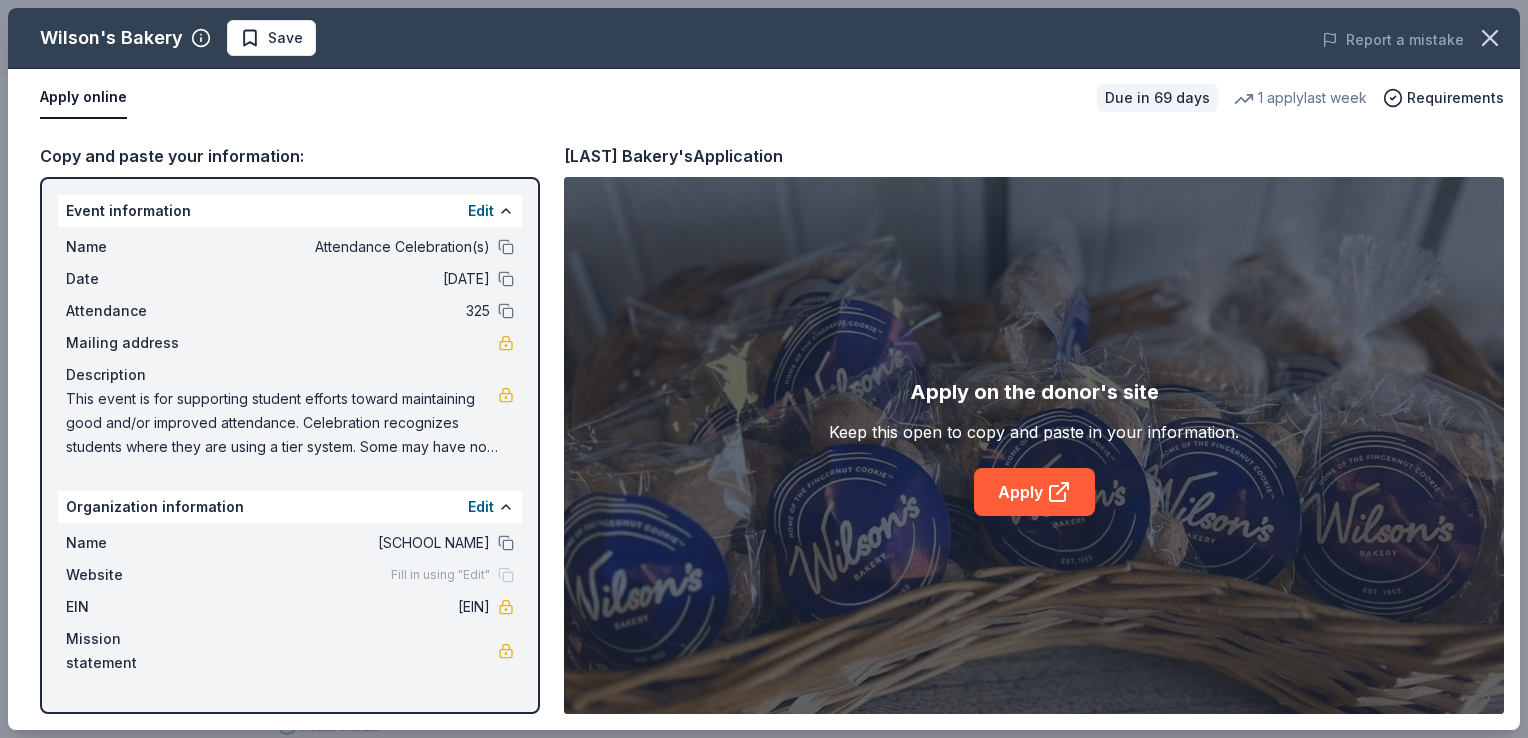 click on "Event information Edit" at bounding box center (290, 211) 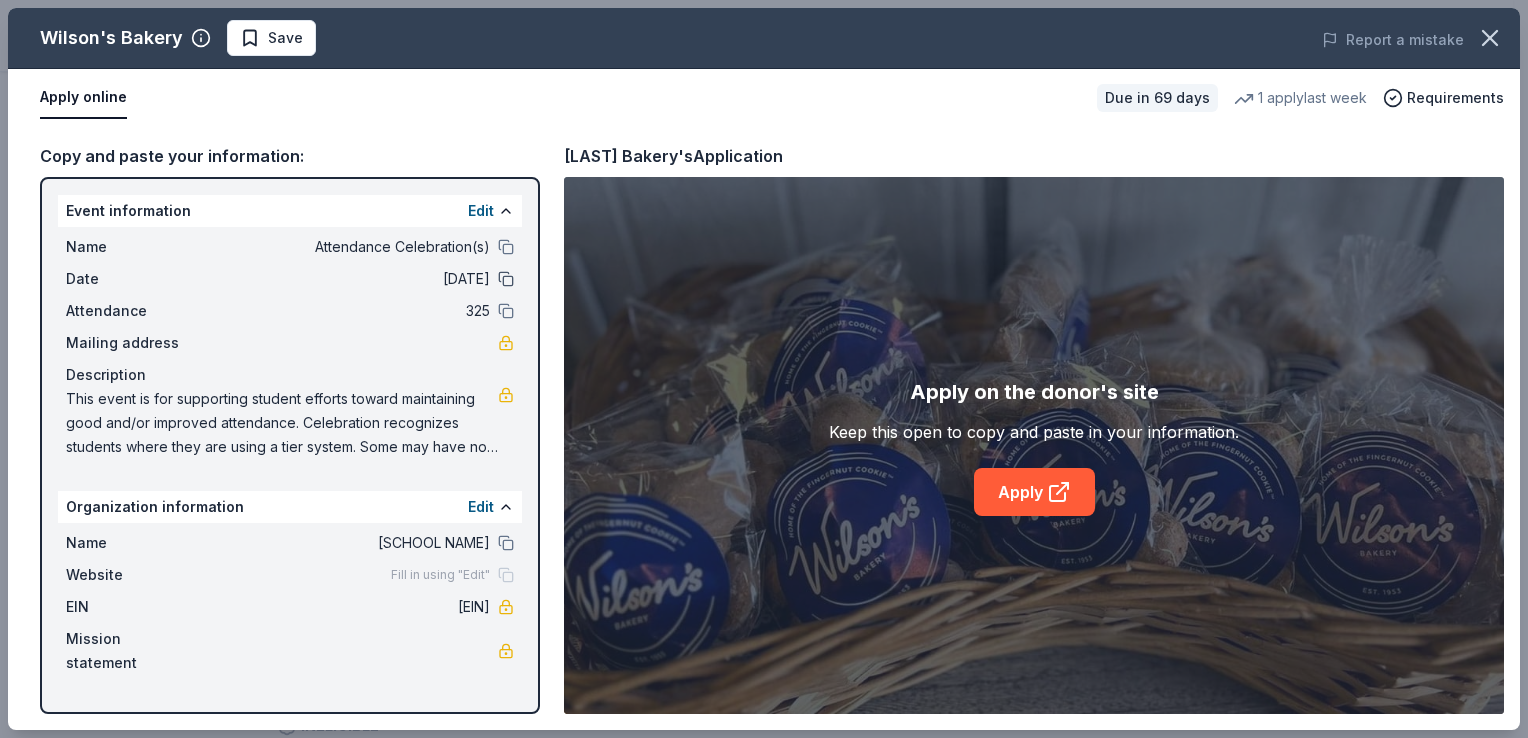 click at bounding box center (506, 279) 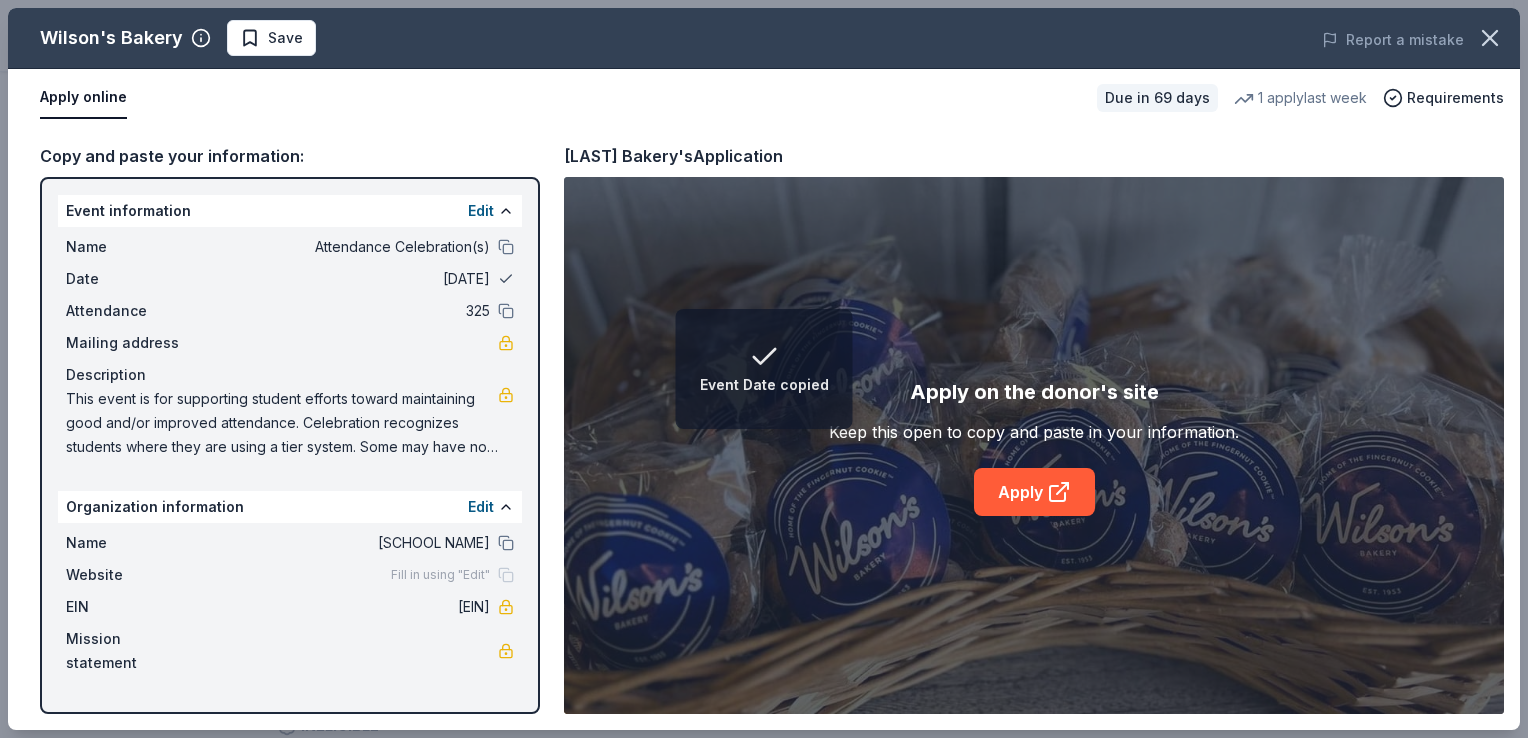 click at bounding box center [506, 279] 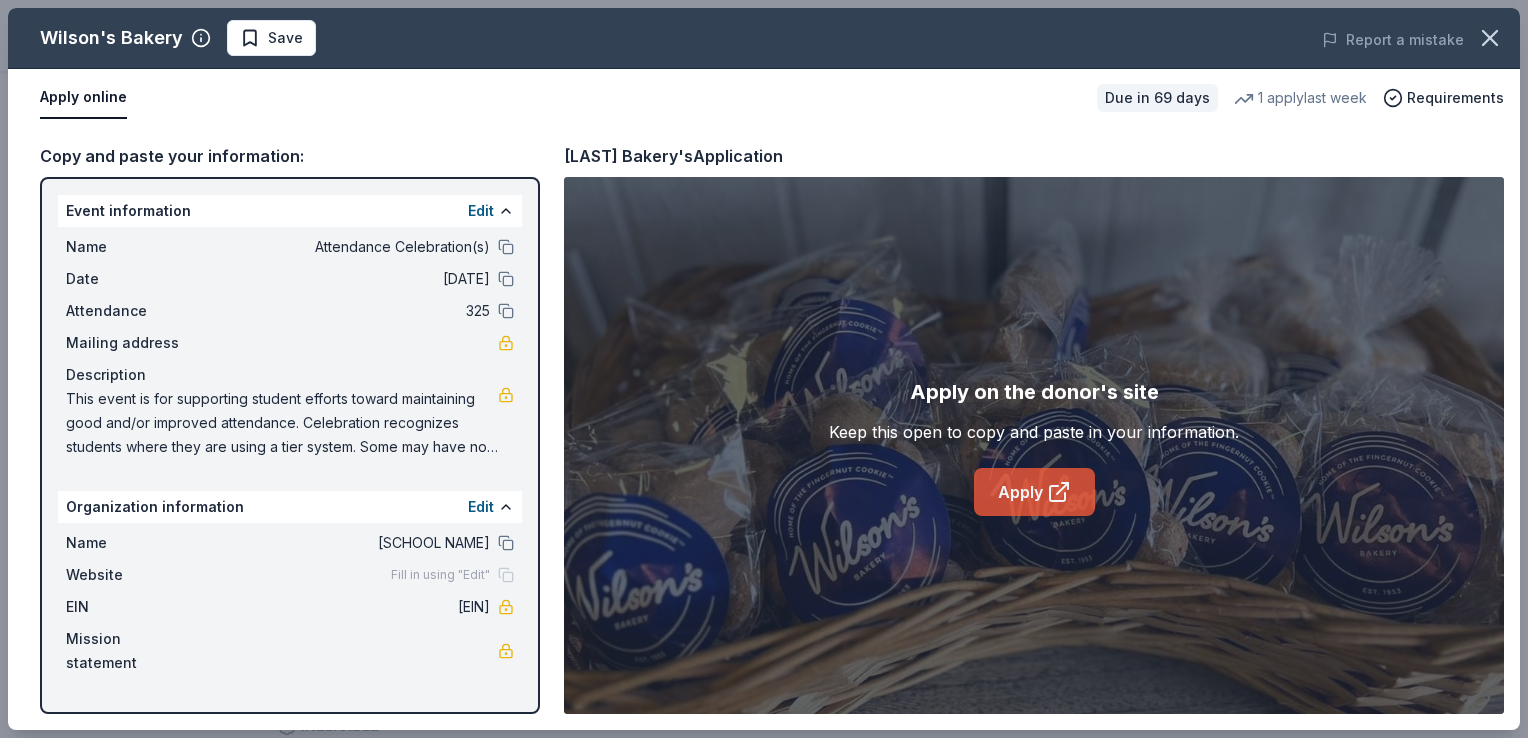 click 